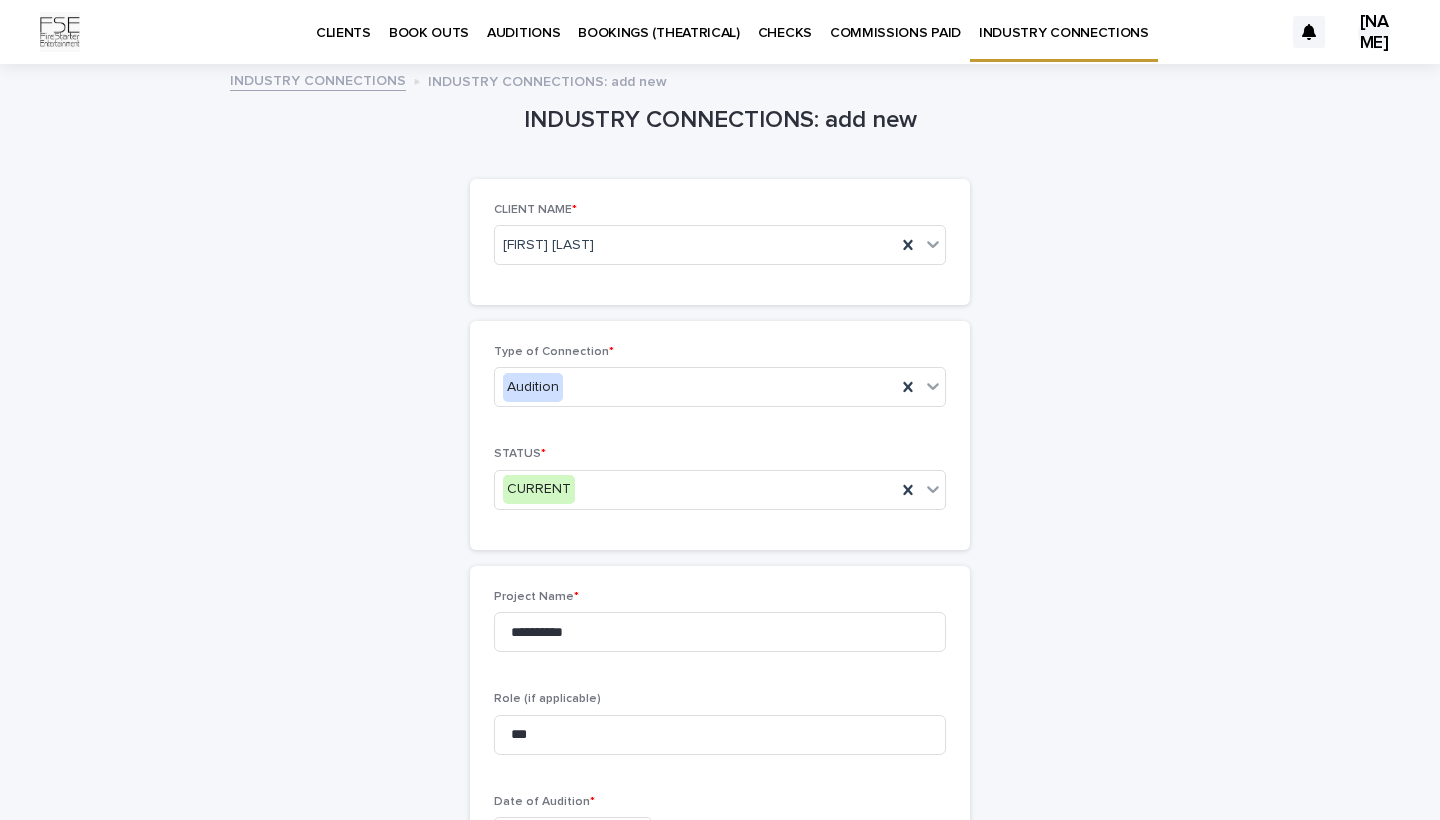 scroll, scrollTop: 0, scrollLeft: 0, axis: both 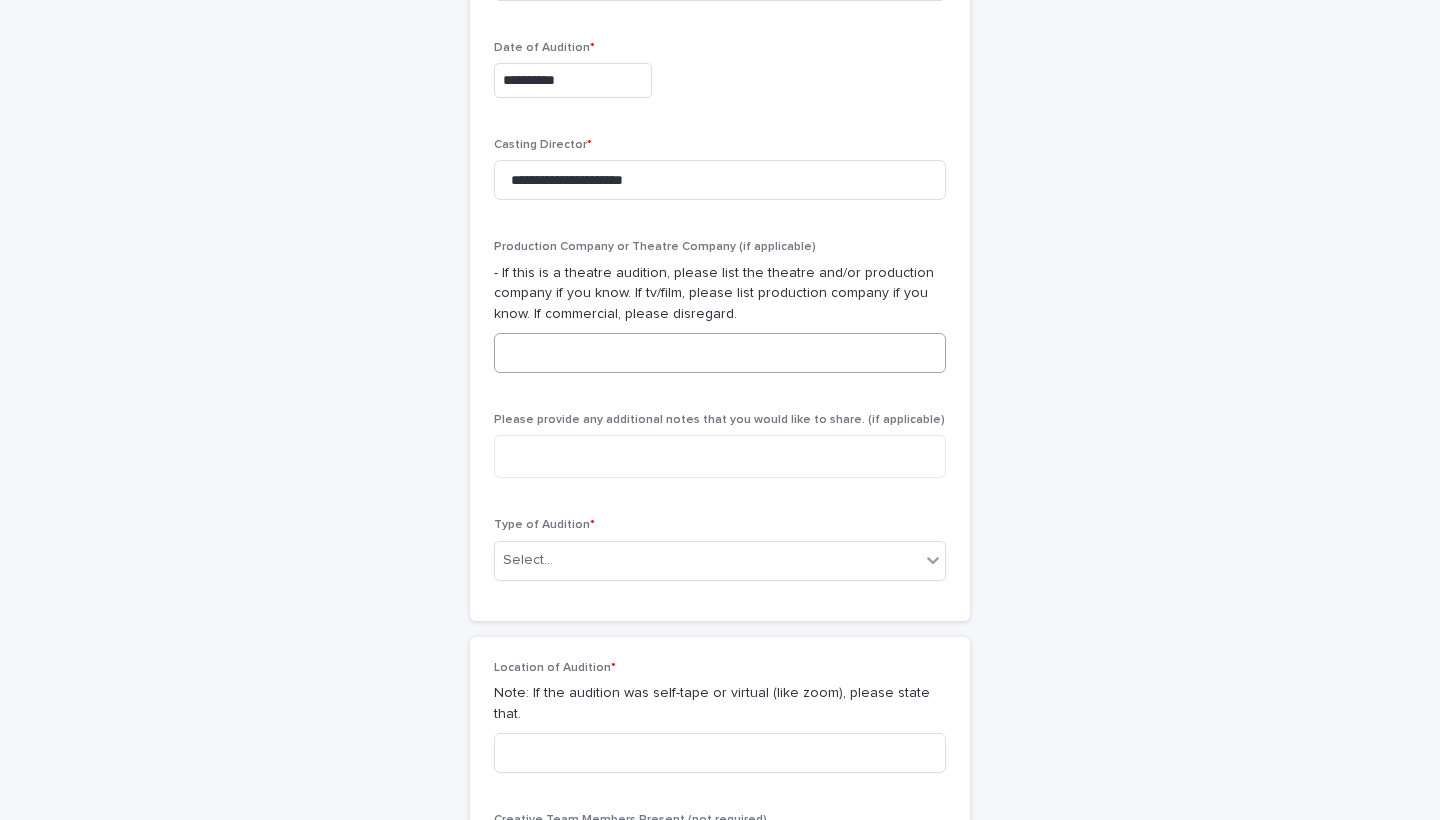 type on "**********" 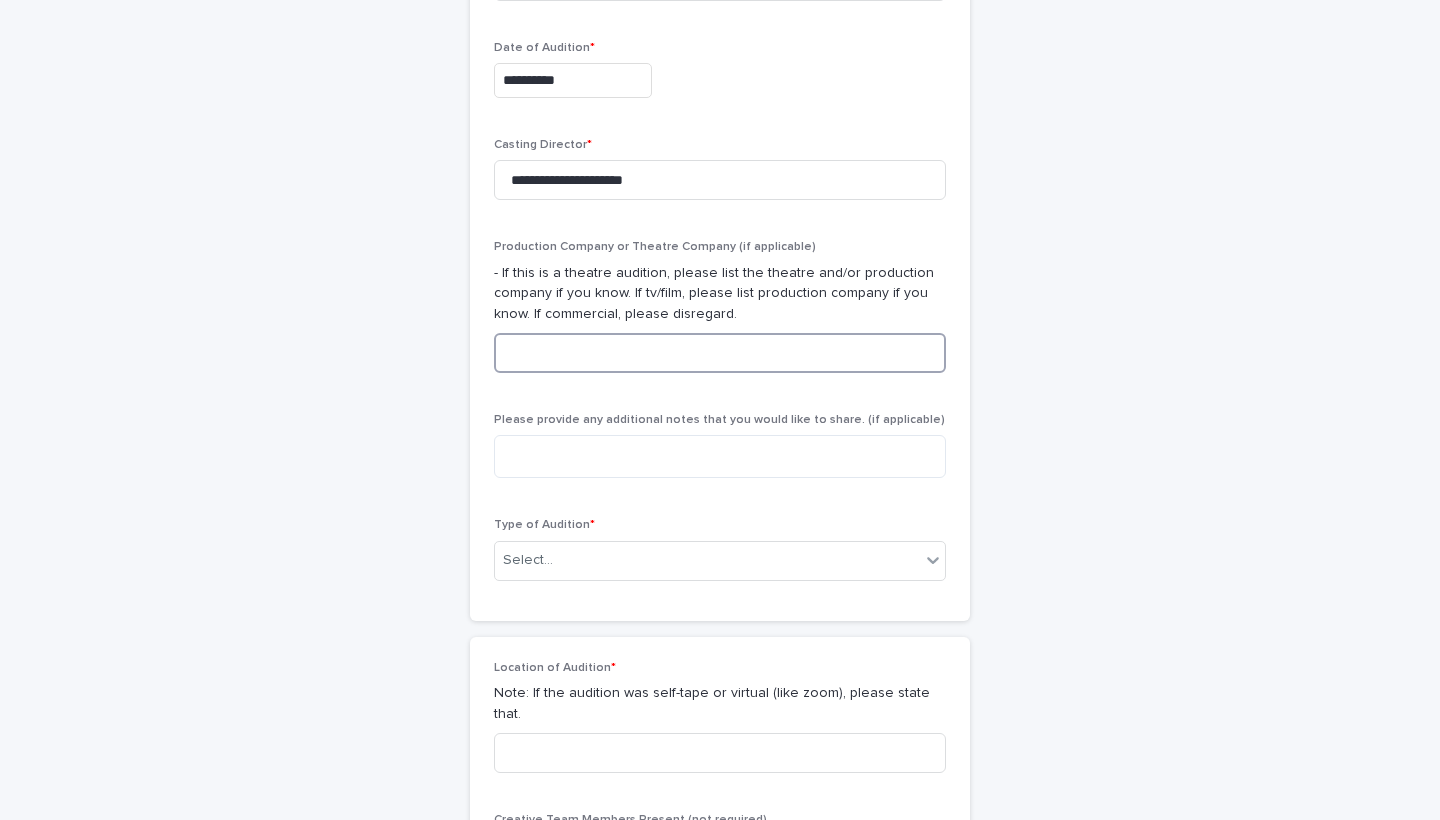 paste on "**********" 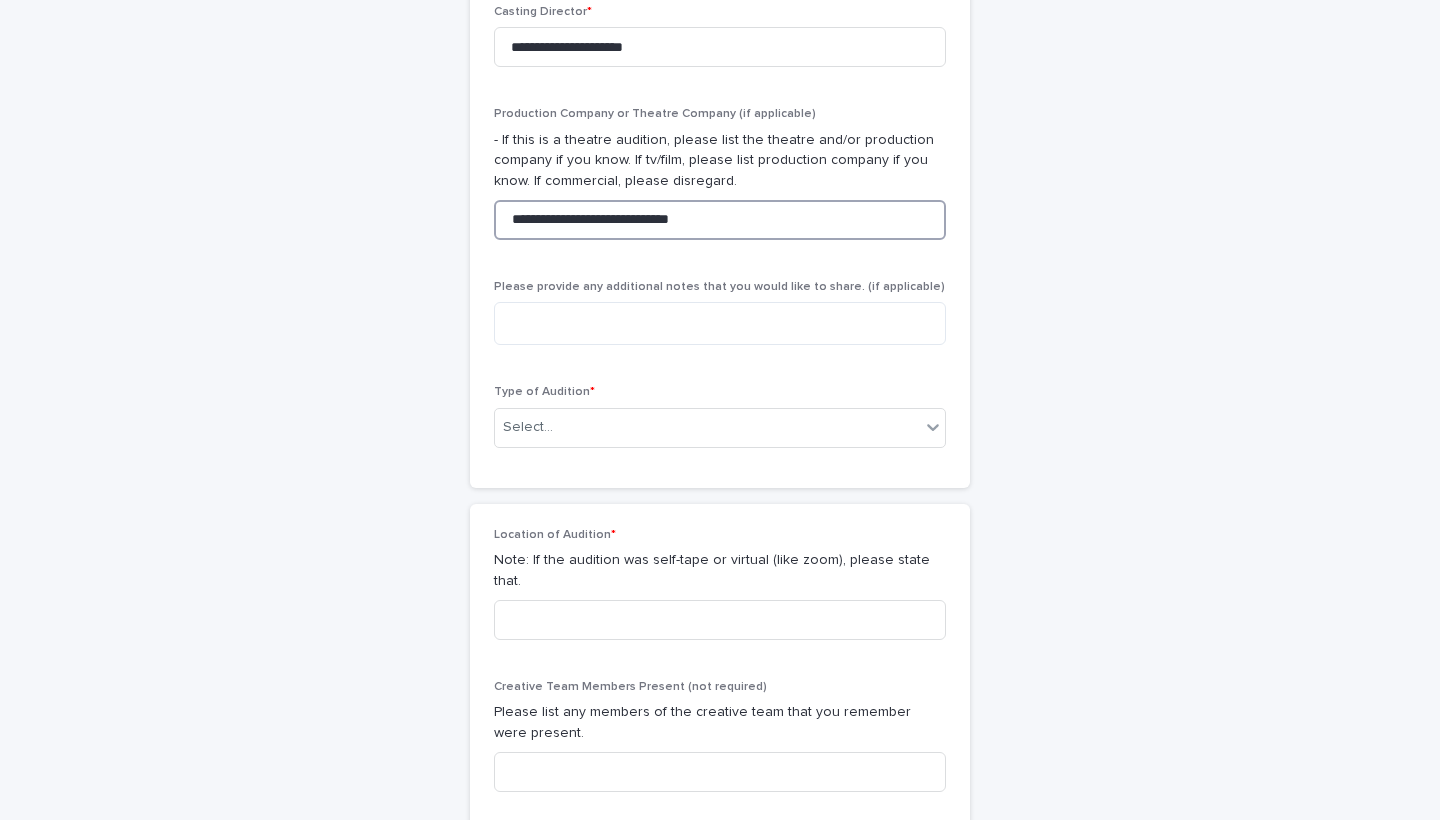 scroll, scrollTop: 889, scrollLeft: 0, axis: vertical 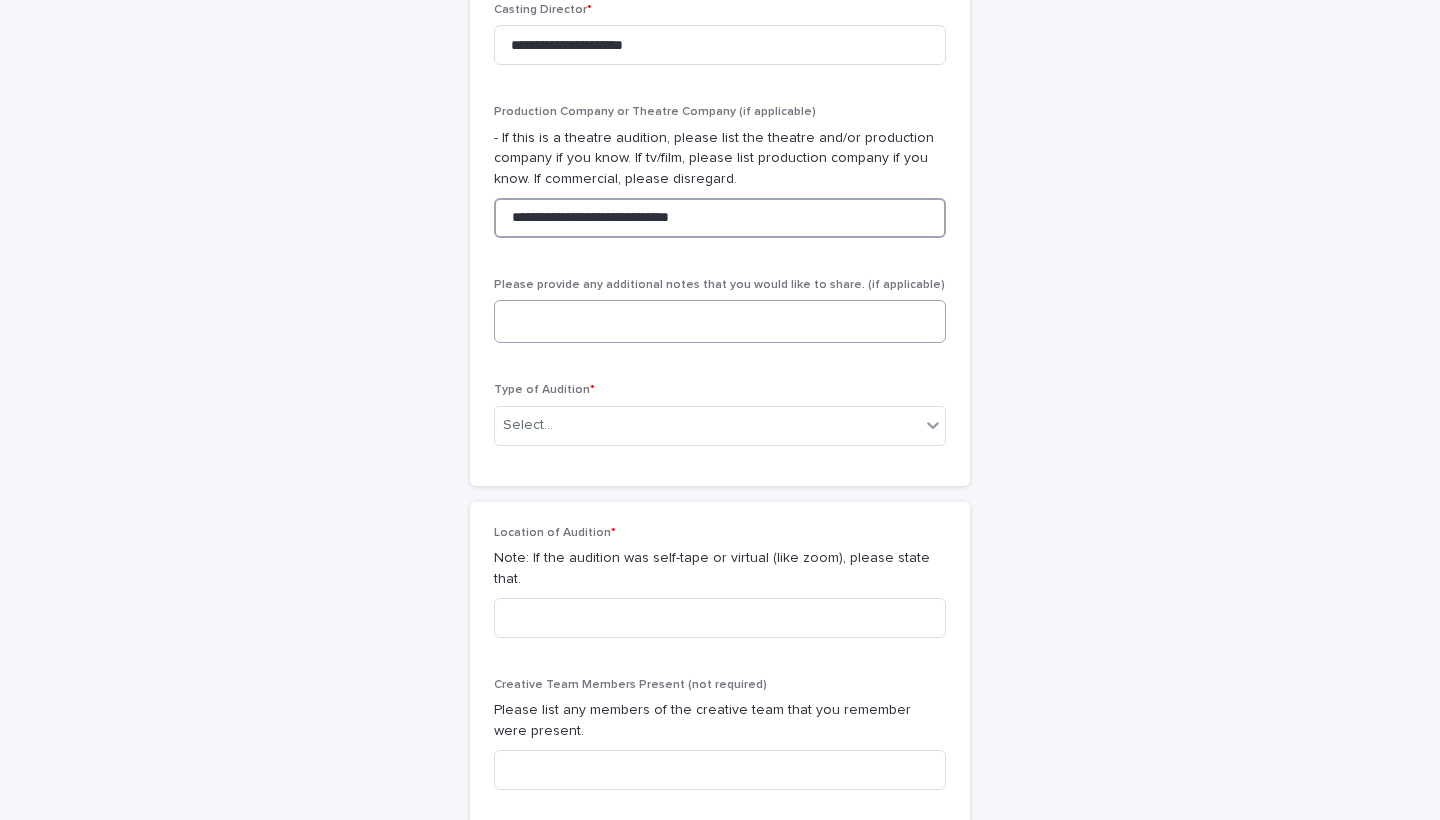 type on "**********" 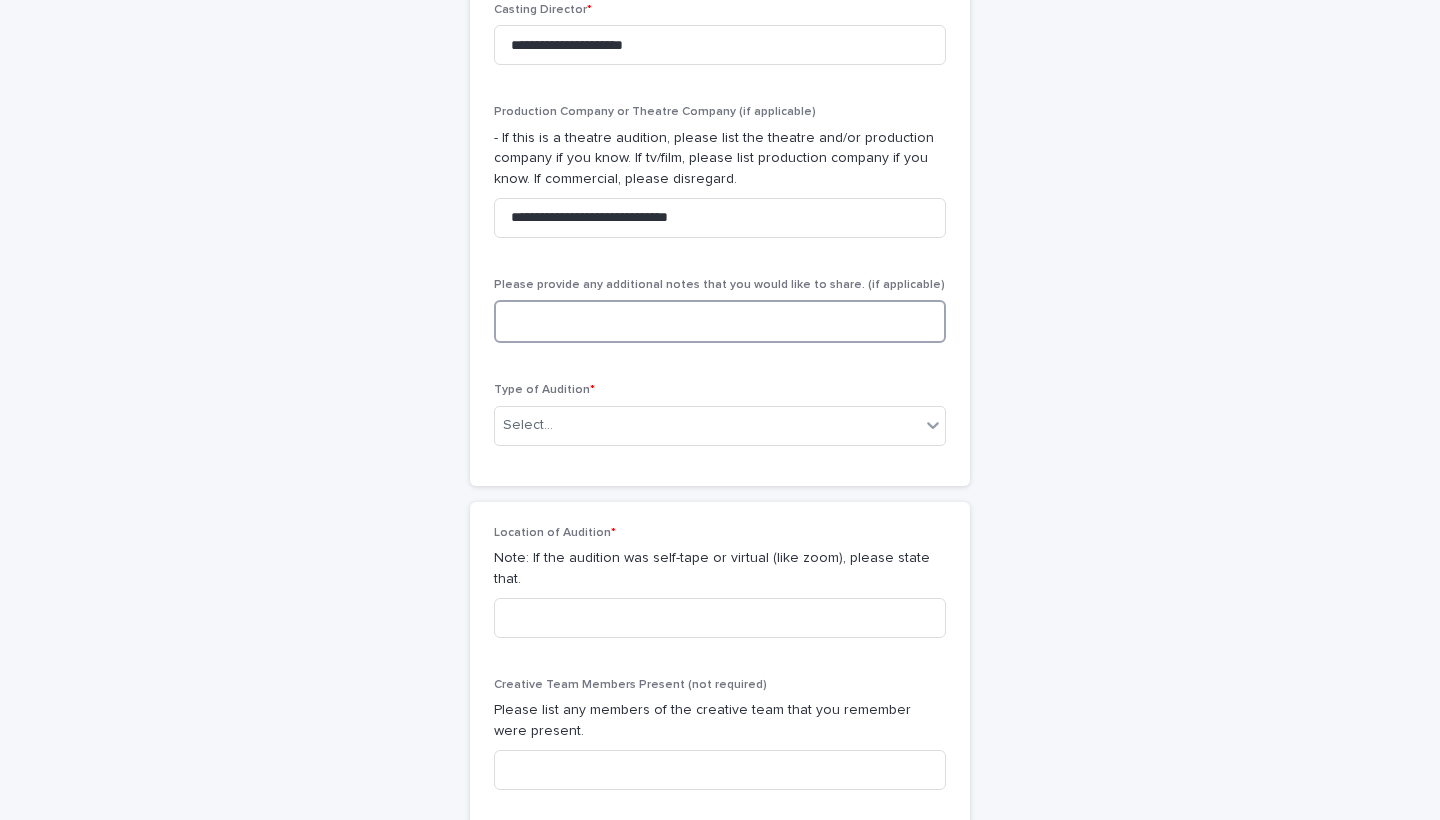 click at bounding box center (720, 321) 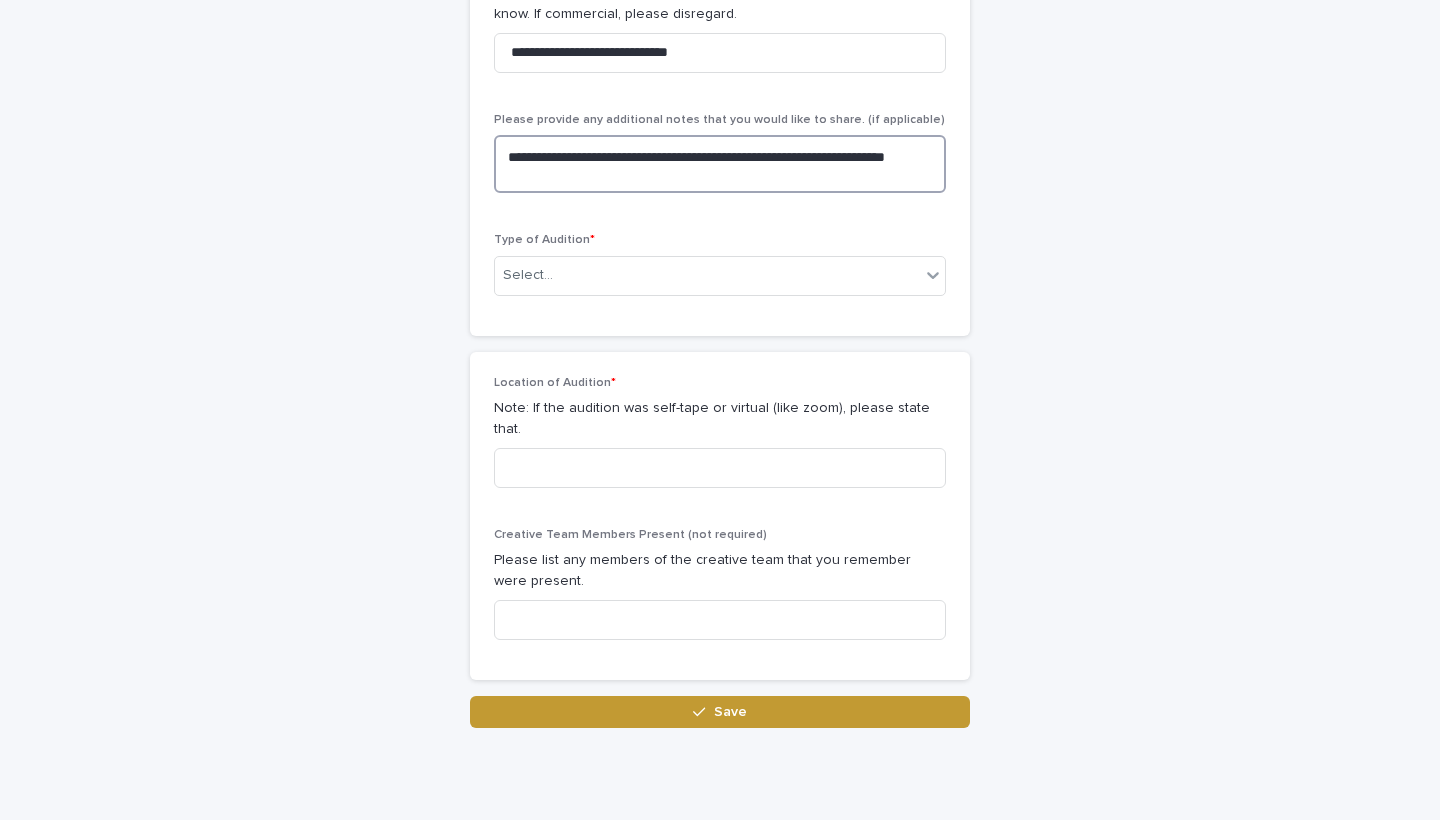 scroll, scrollTop: 1059, scrollLeft: 0, axis: vertical 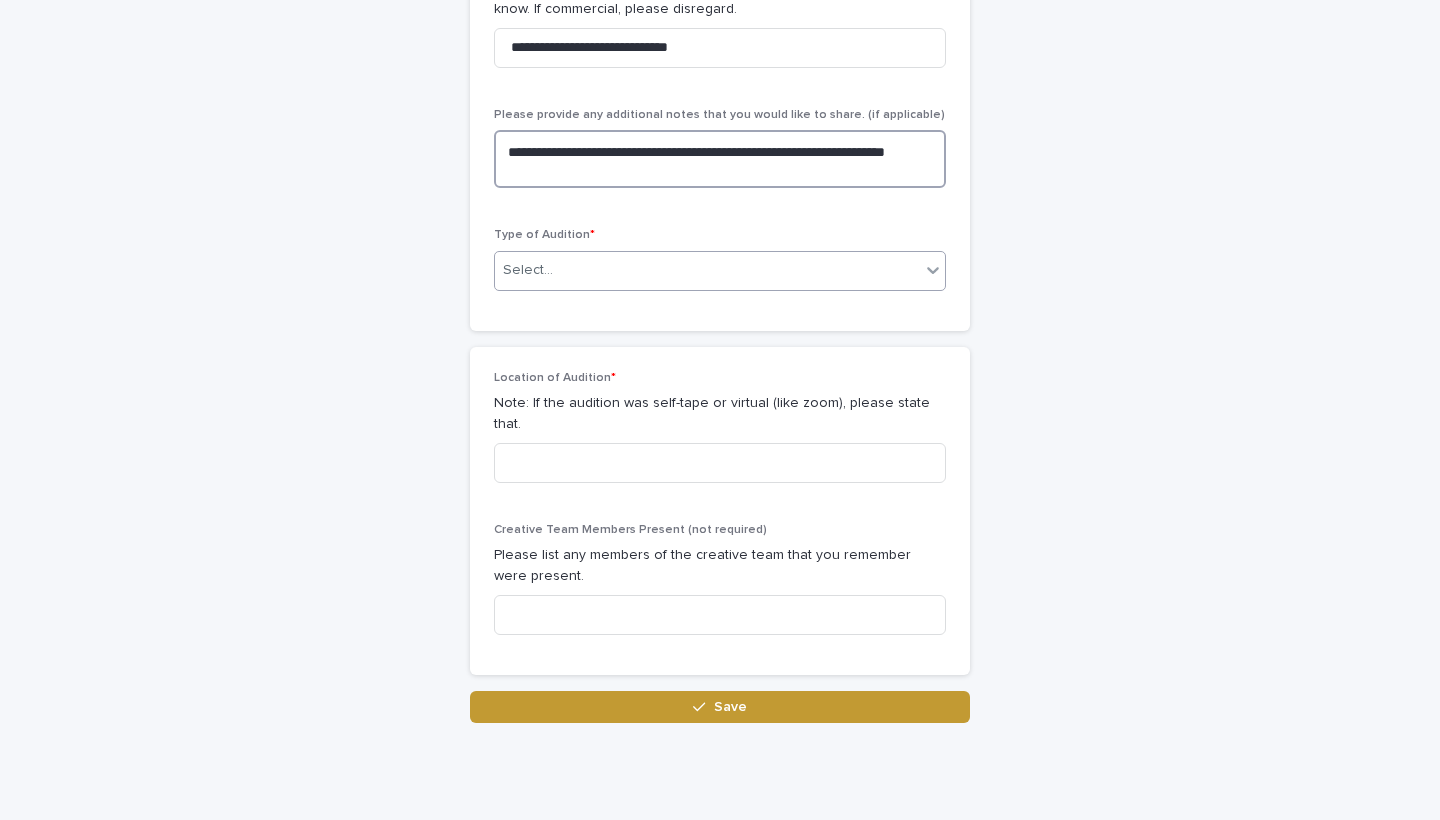 type on "**********" 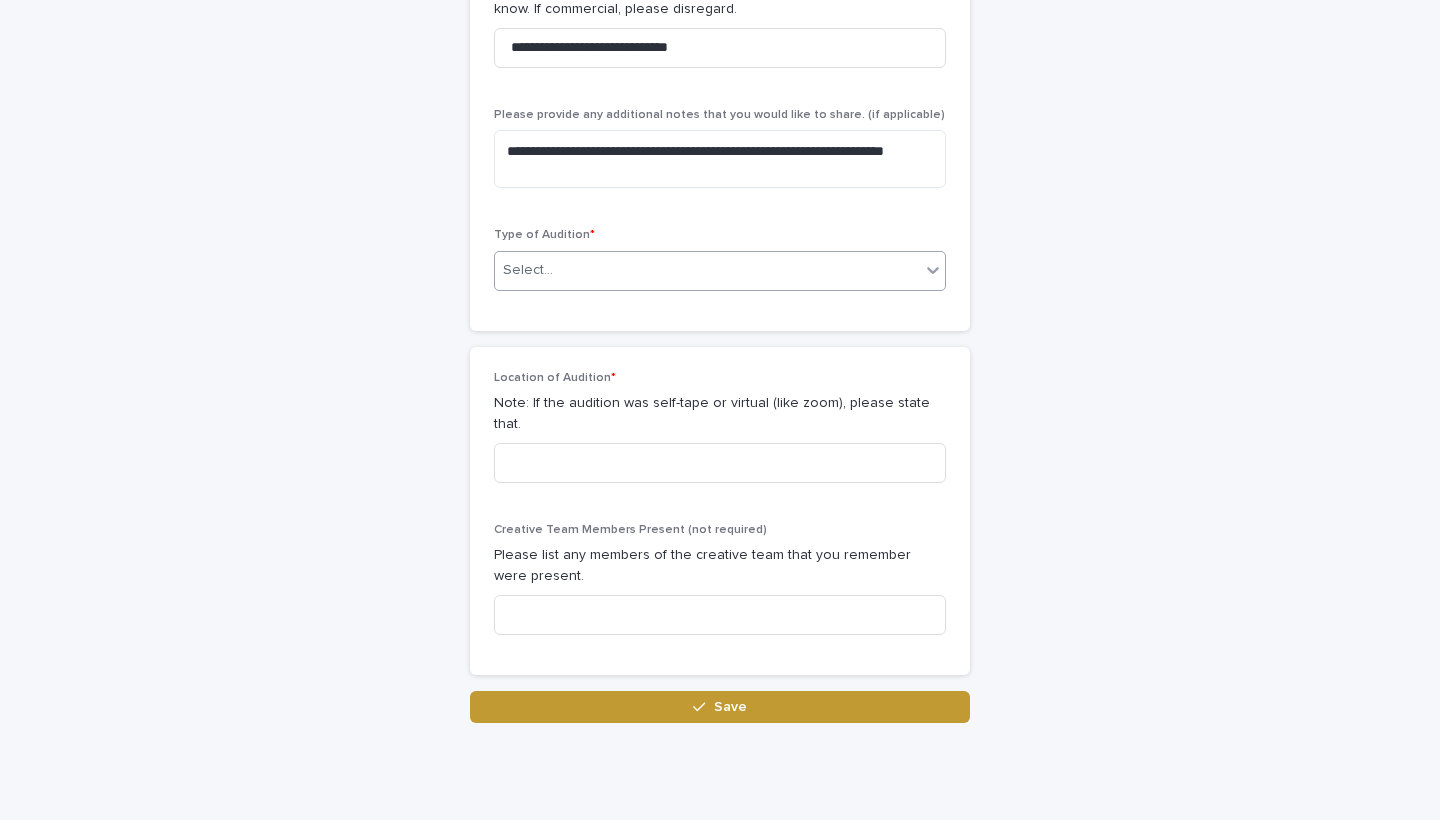 click on "Select..." at bounding box center [707, 270] 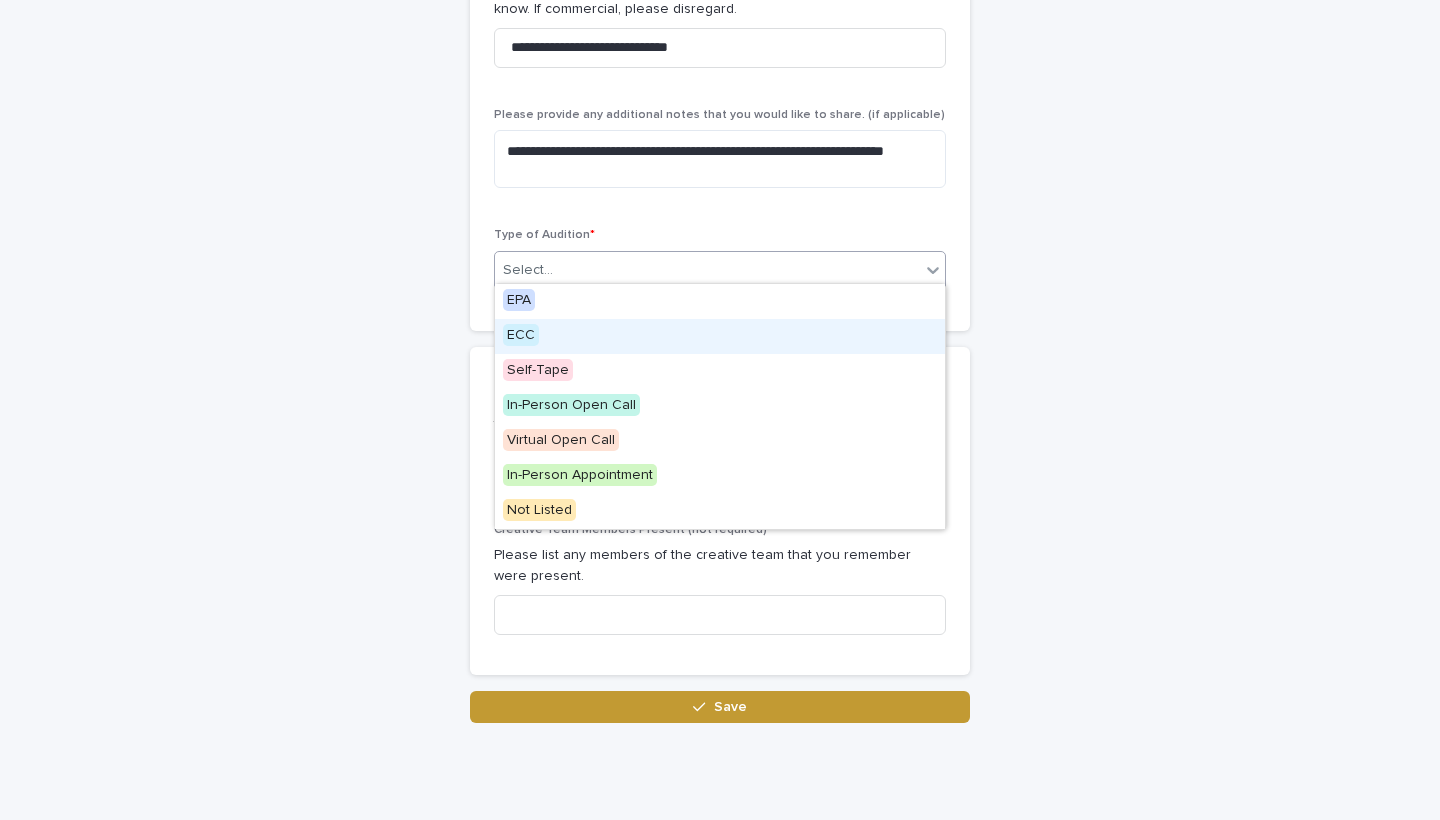 click on "ECC" at bounding box center (720, 336) 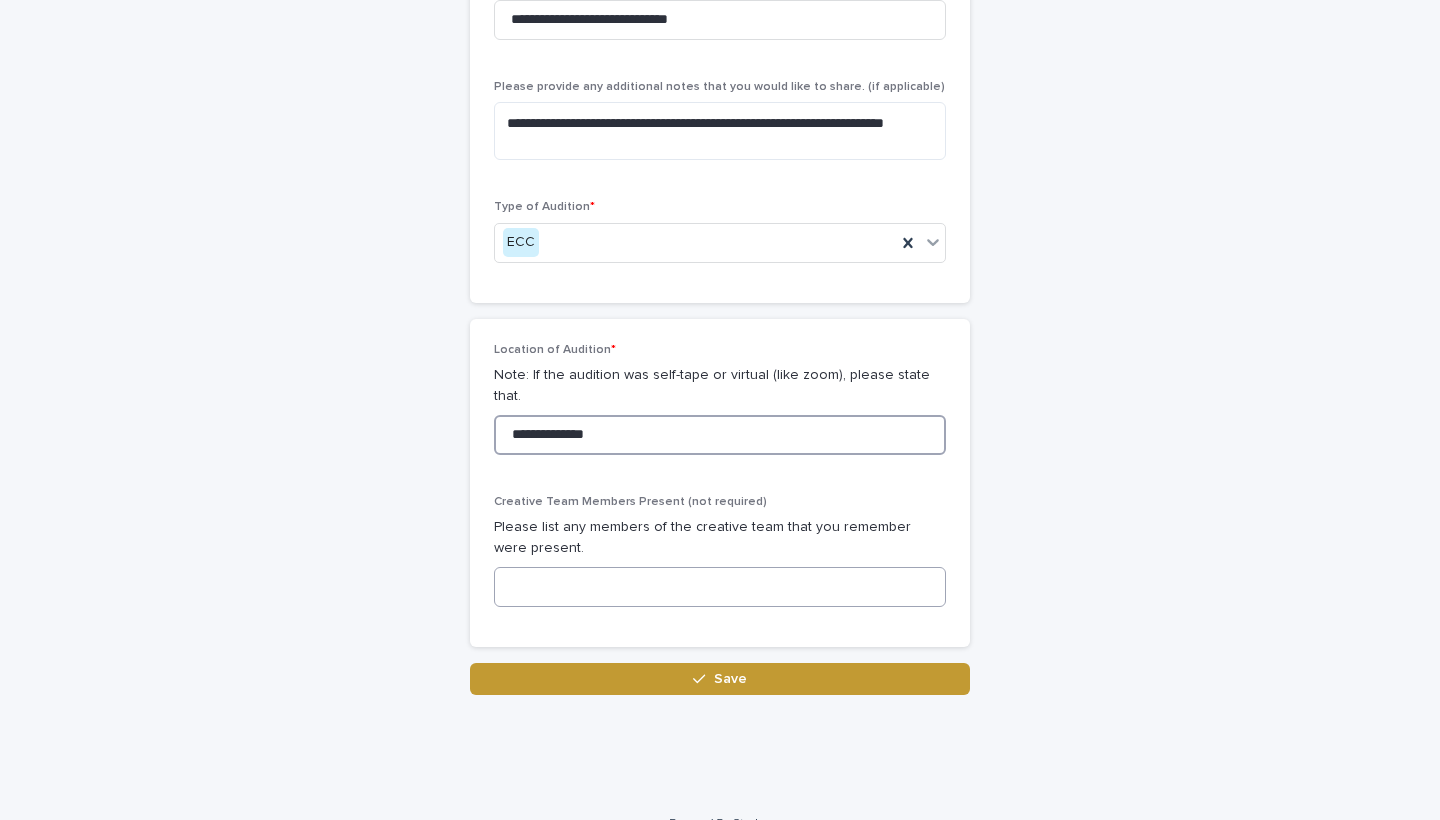 scroll, scrollTop: 1086, scrollLeft: 0, axis: vertical 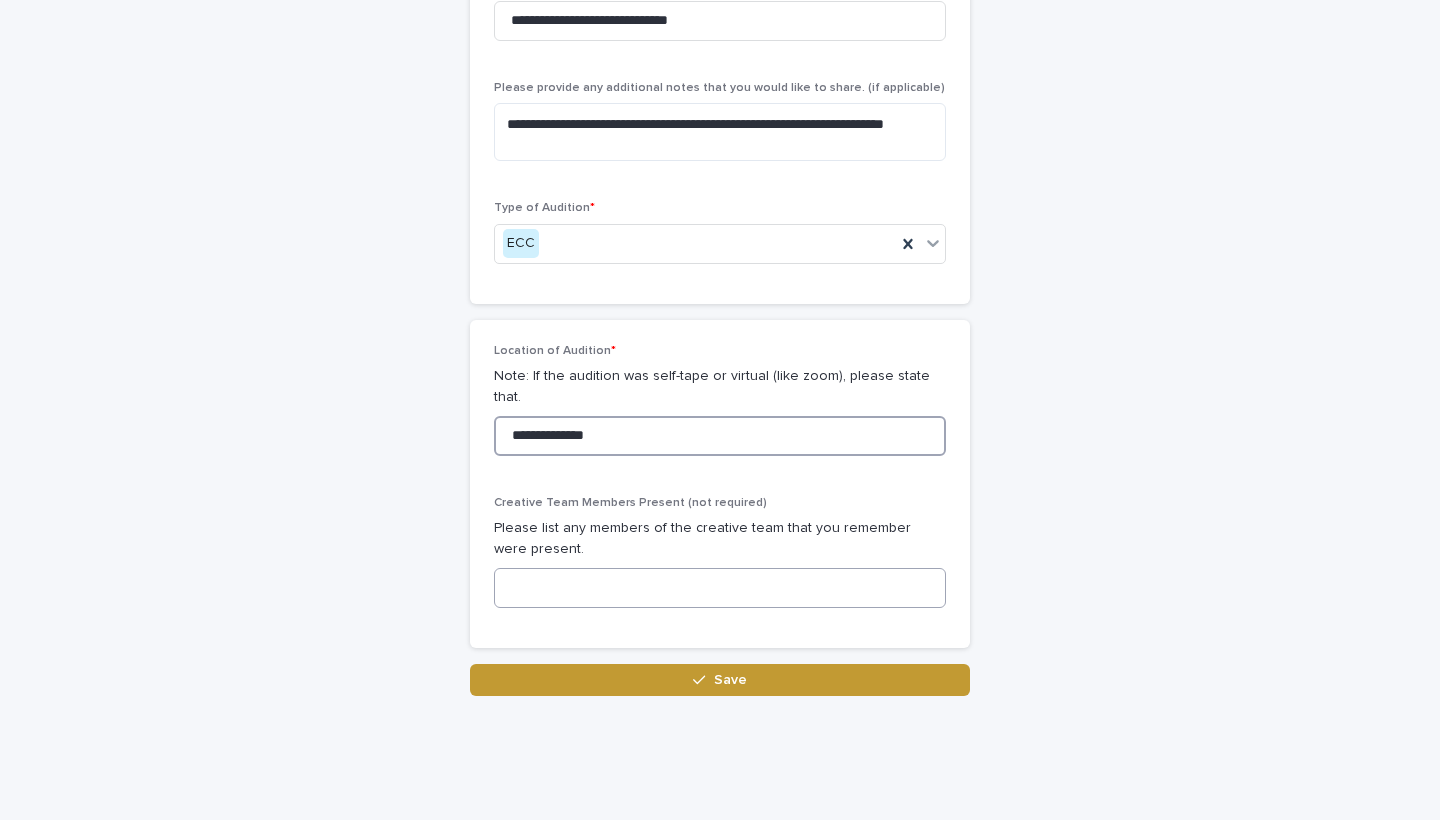 type on "**********" 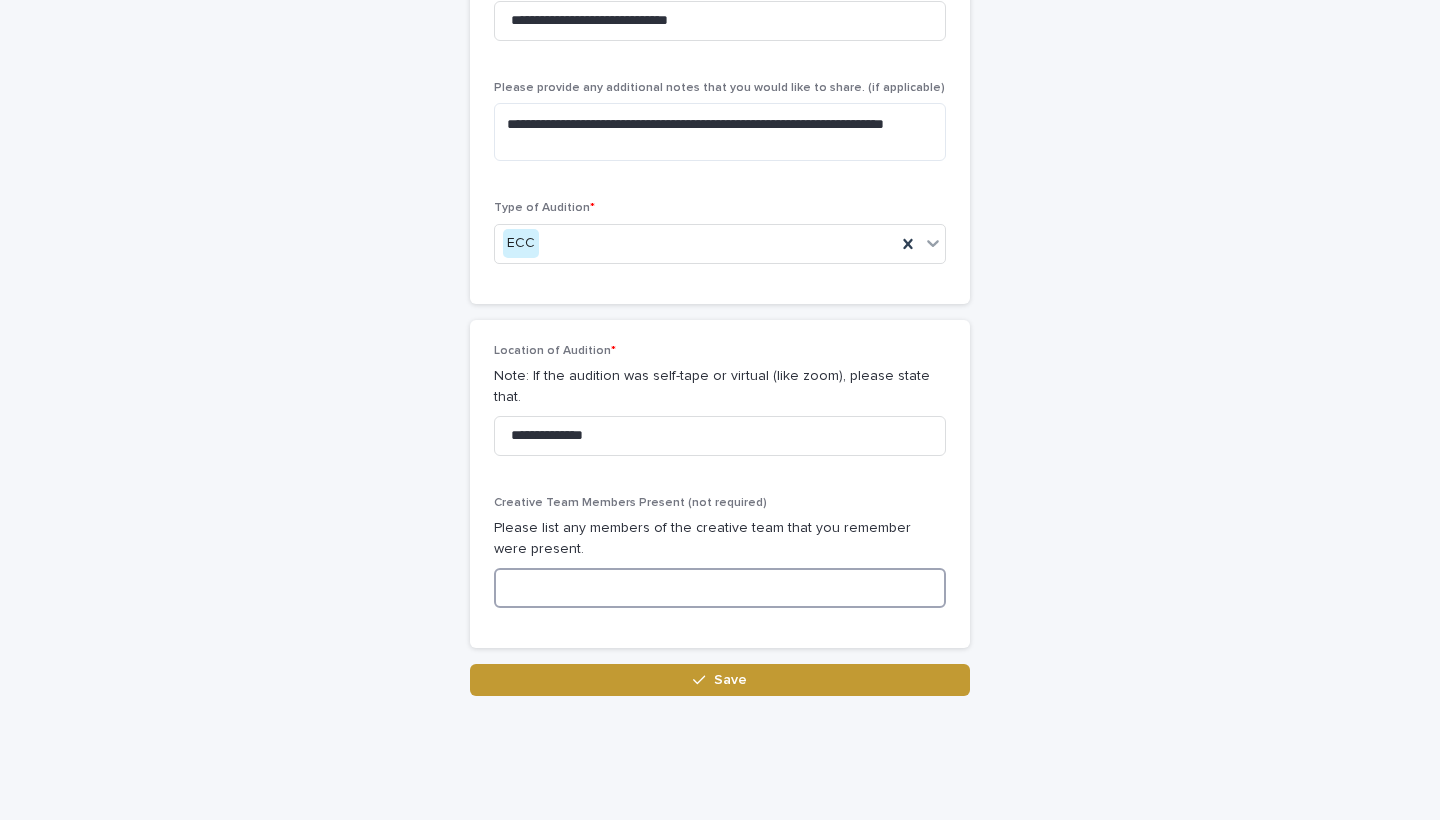 click at bounding box center (720, 588) 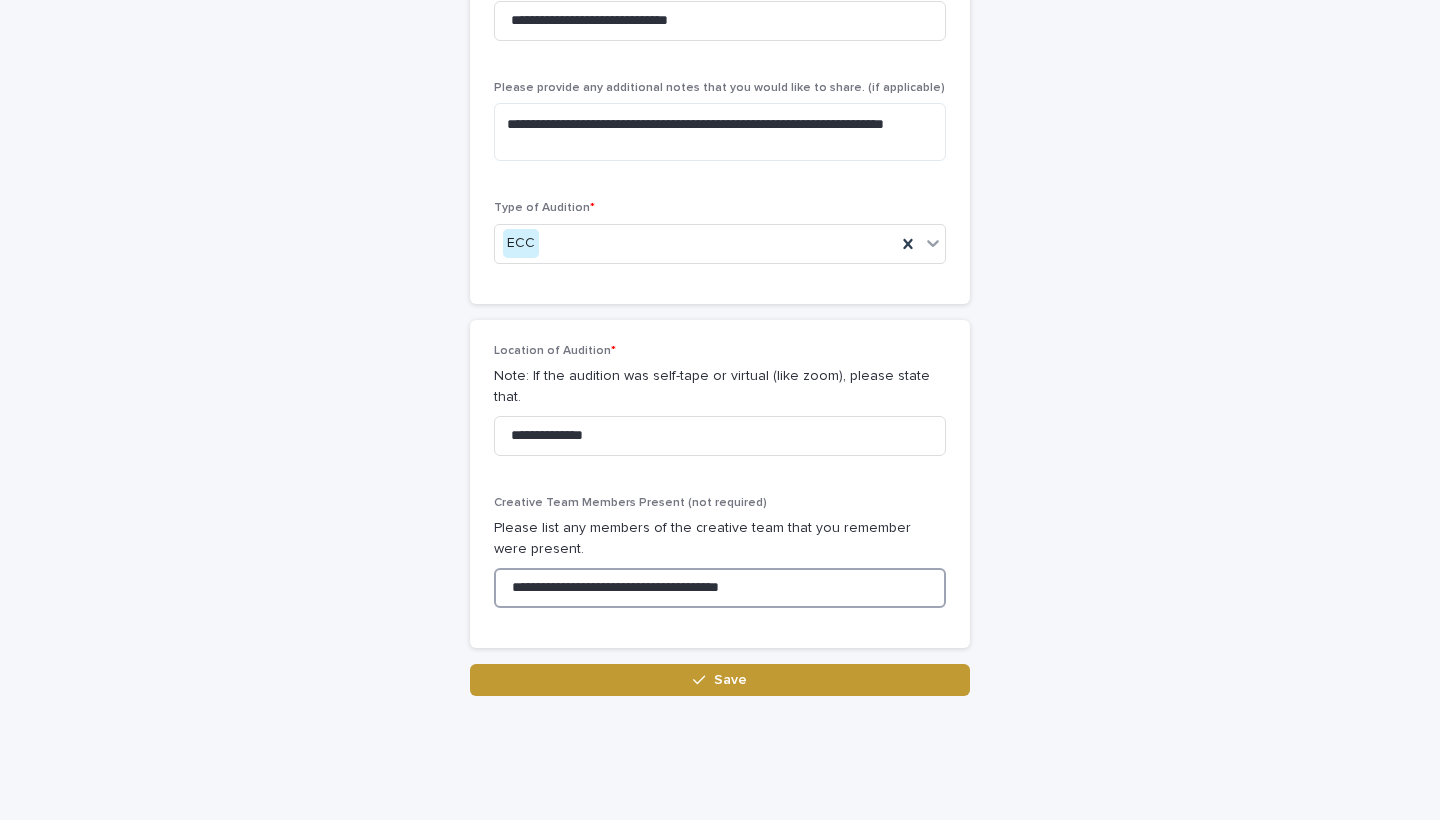 scroll, scrollTop: 1086, scrollLeft: 0, axis: vertical 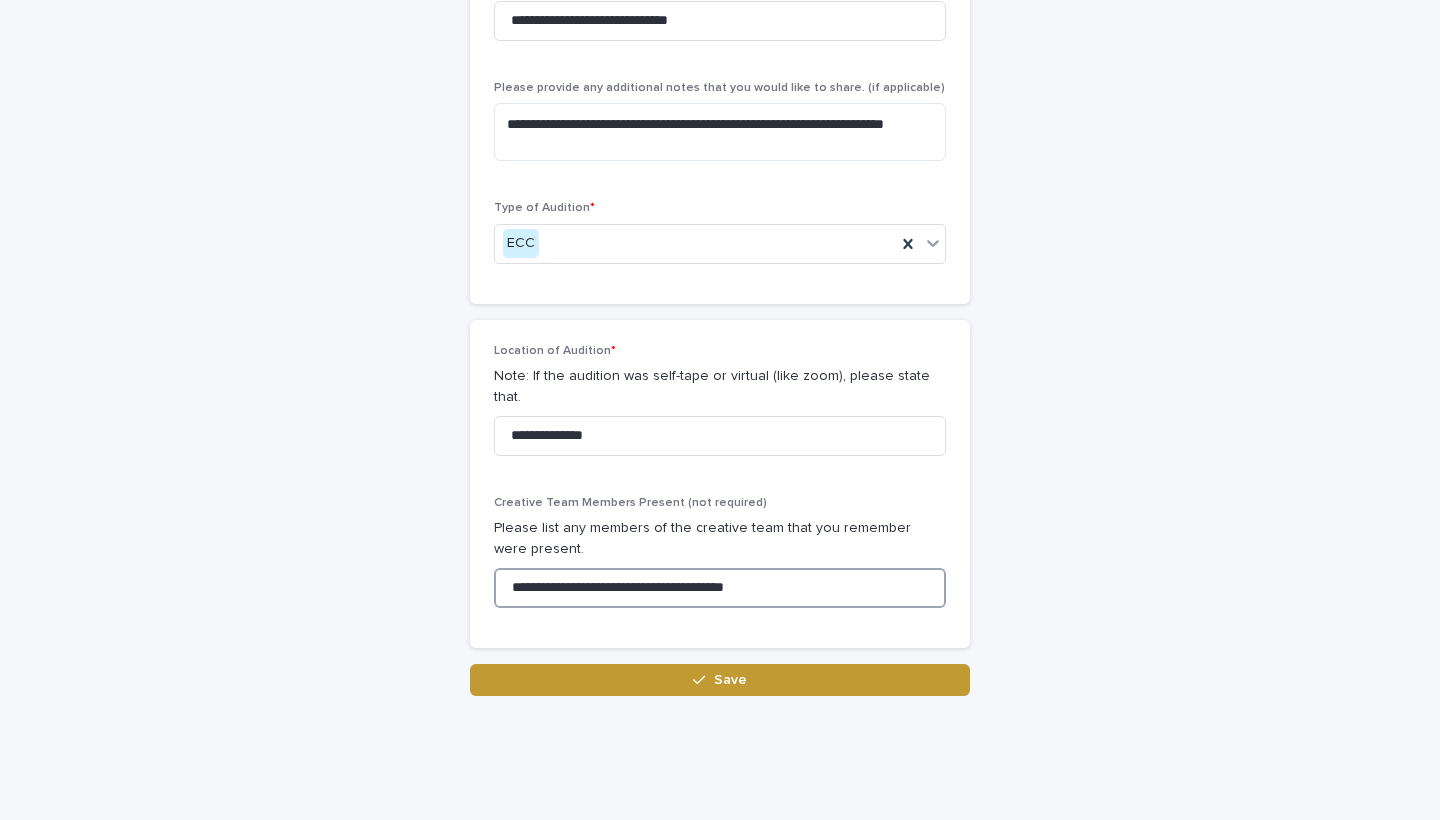 click on "**********" at bounding box center (720, 588) 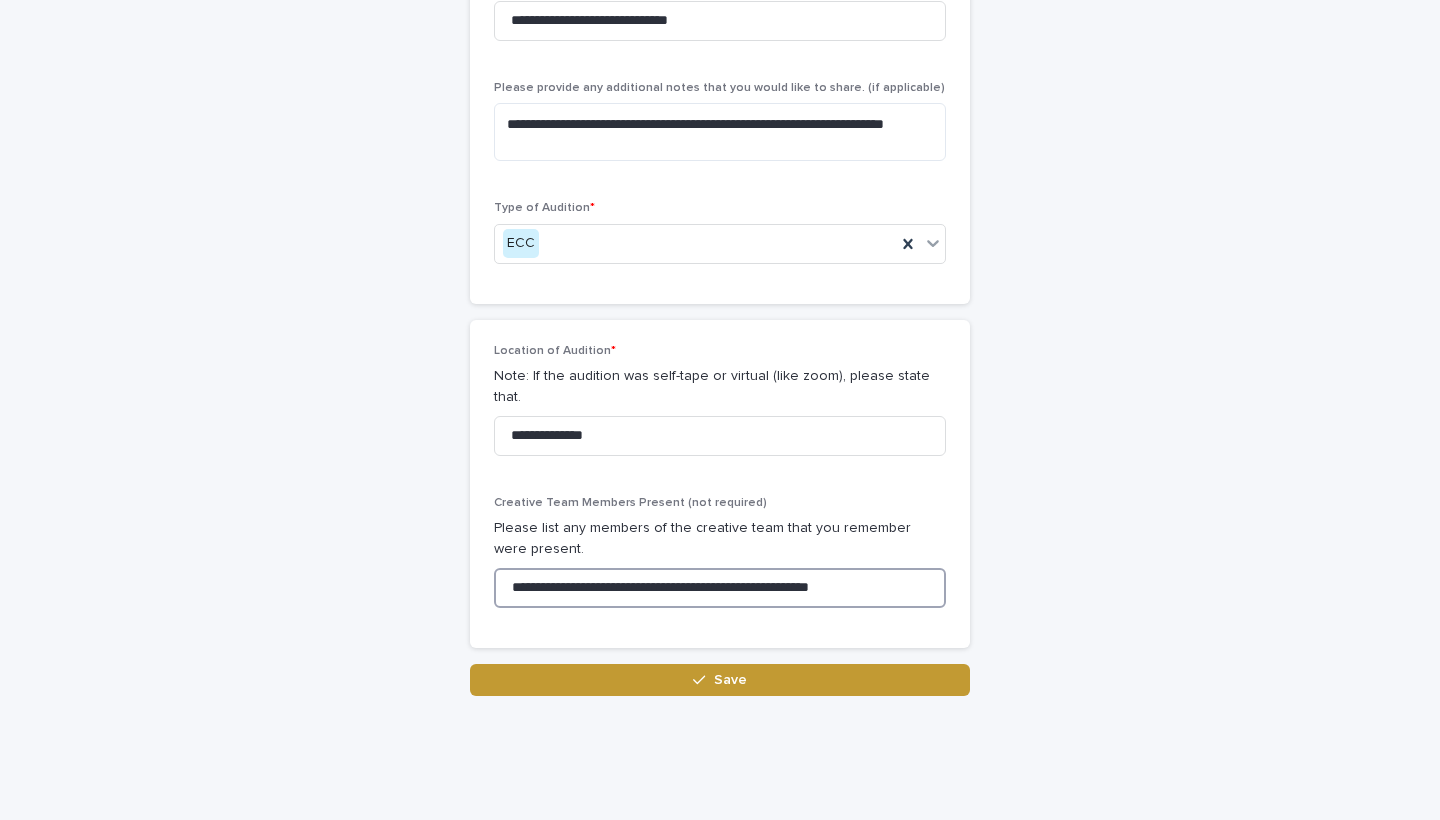 scroll, scrollTop: 1086, scrollLeft: 0, axis: vertical 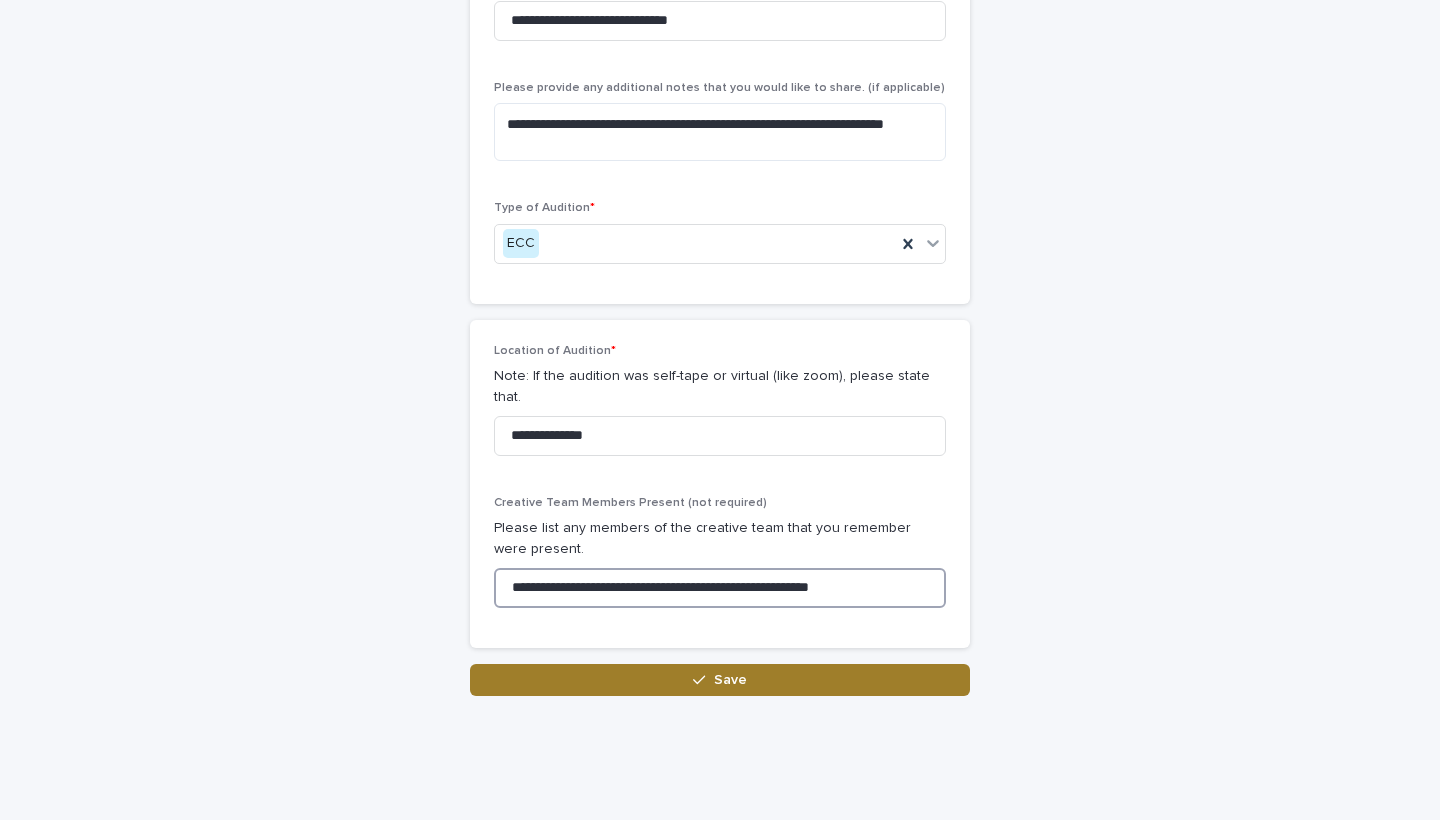 type on "**********" 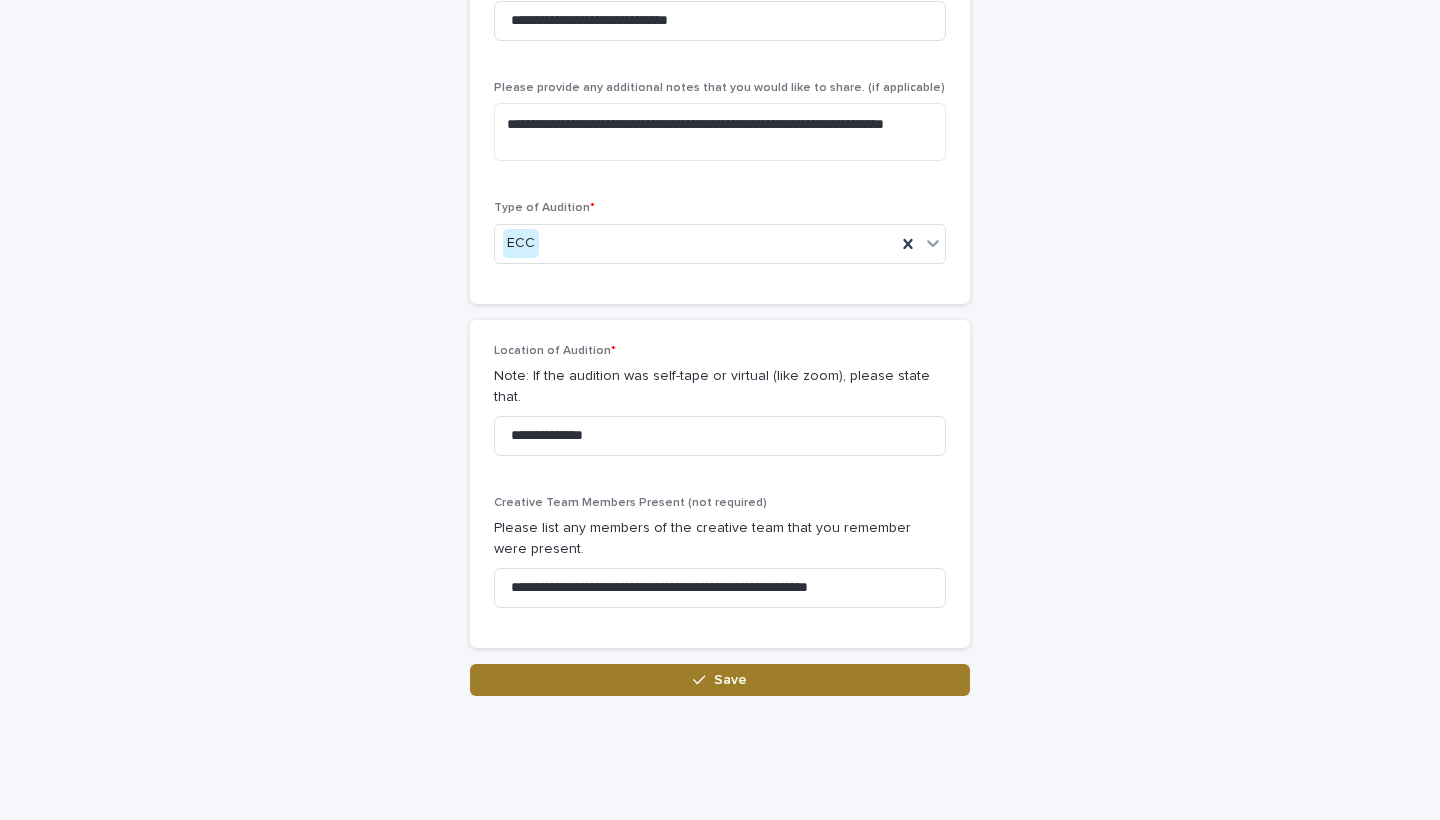 click on "Save" at bounding box center [720, 680] 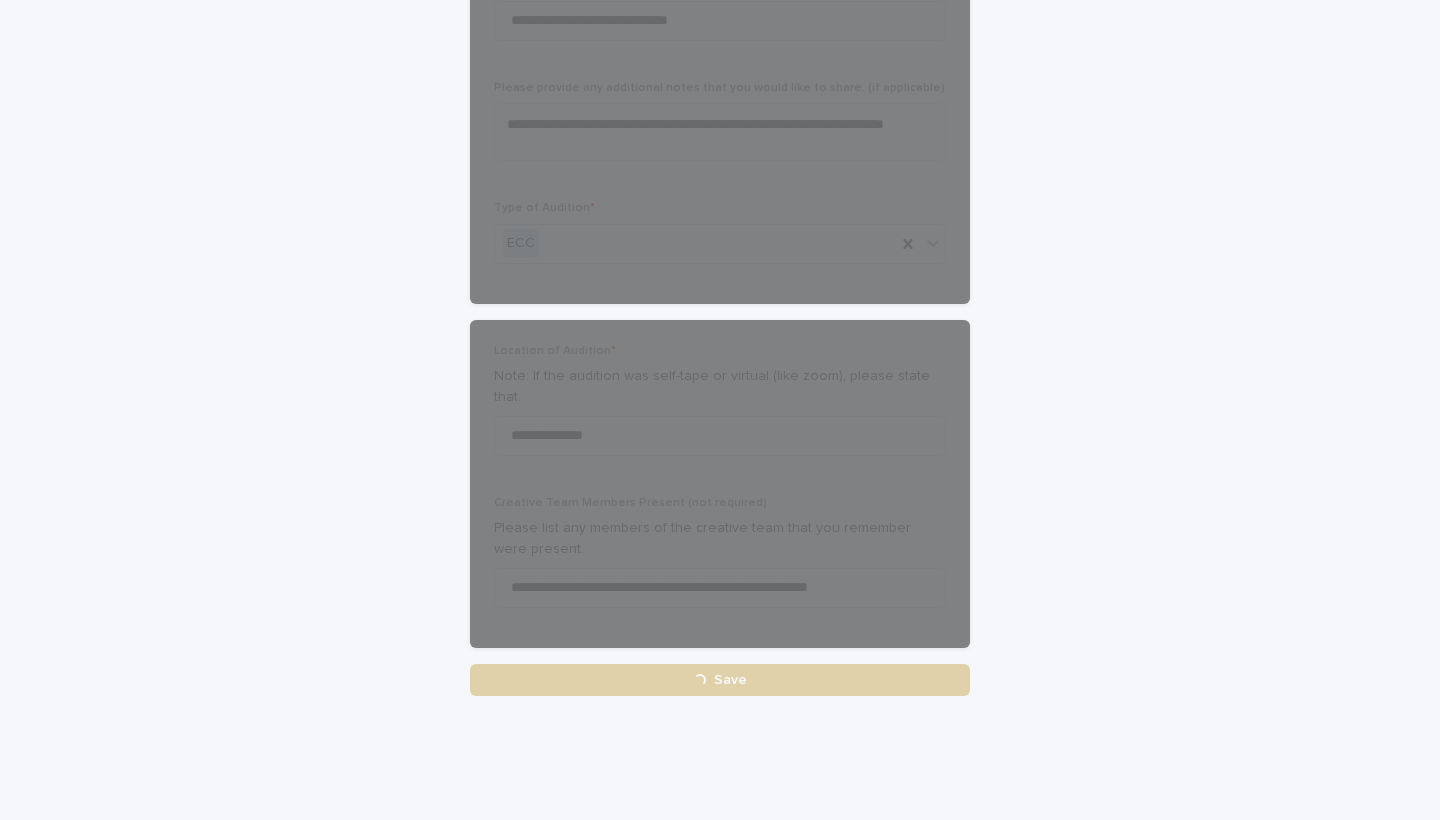 scroll, scrollTop: 1086, scrollLeft: 0, axis: vertical 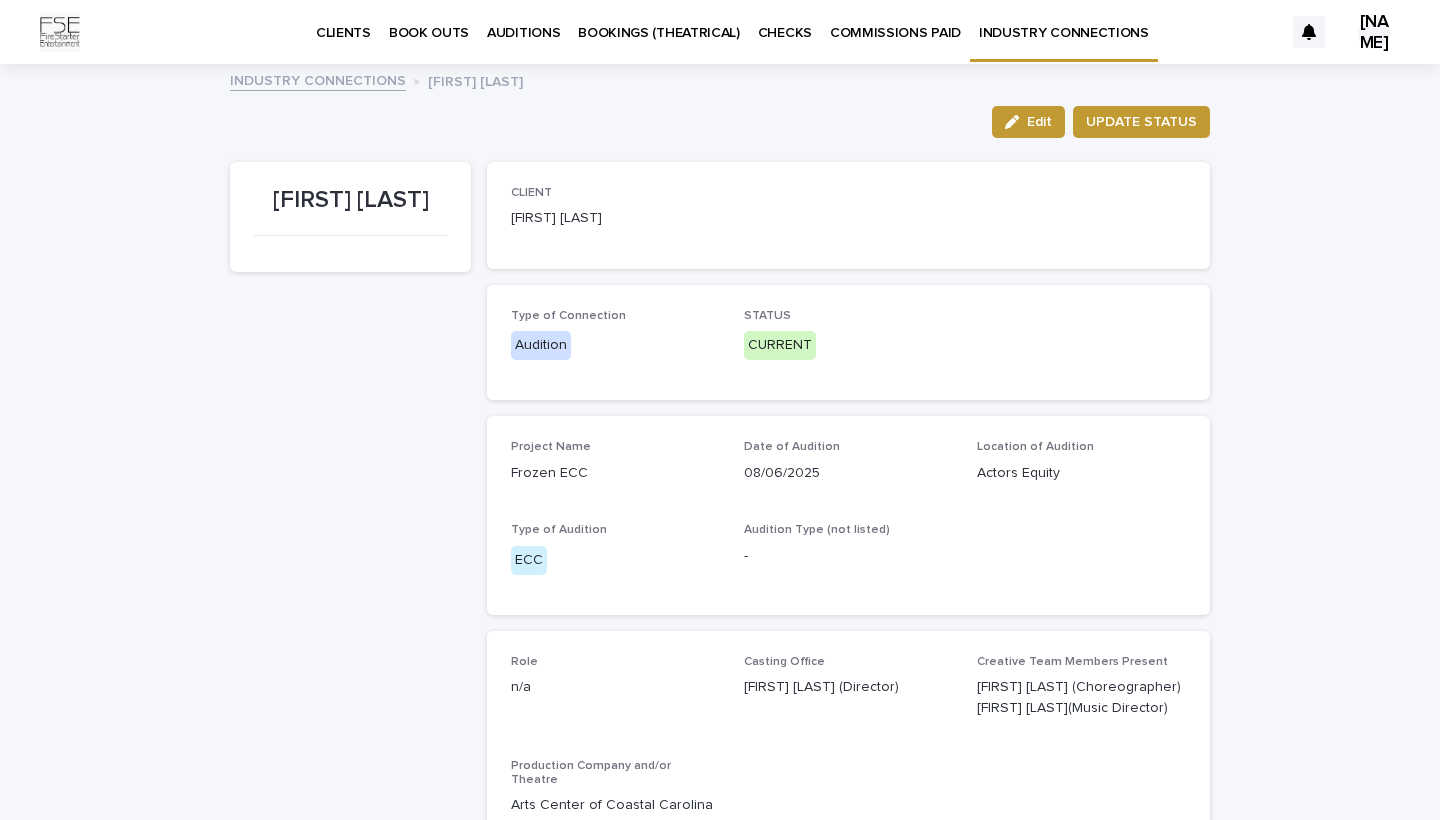 click on "INDUSTRY CONNECTIONS" at bounding box center [1064, 21] 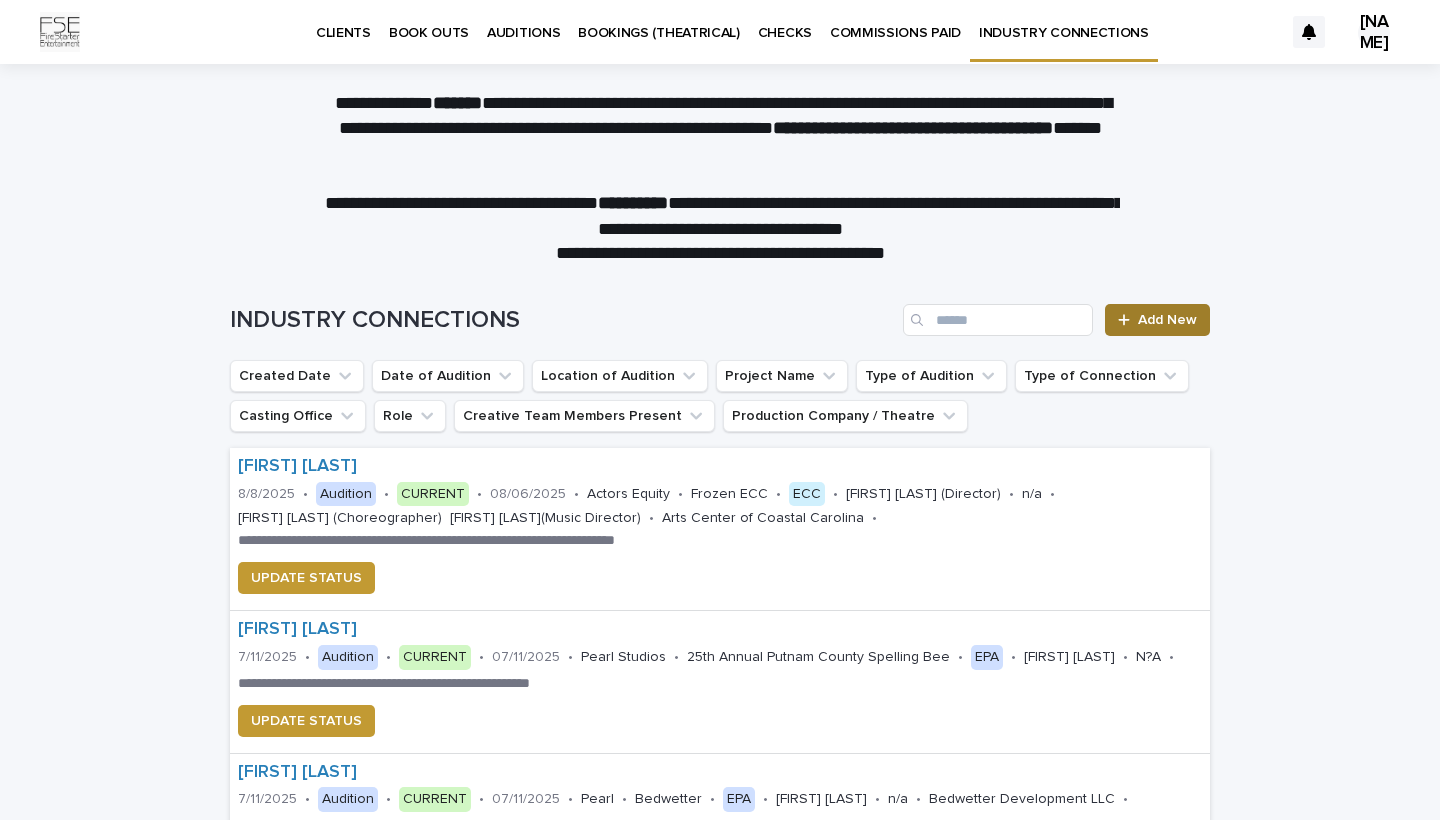 click at bounding box center (1128, 320) 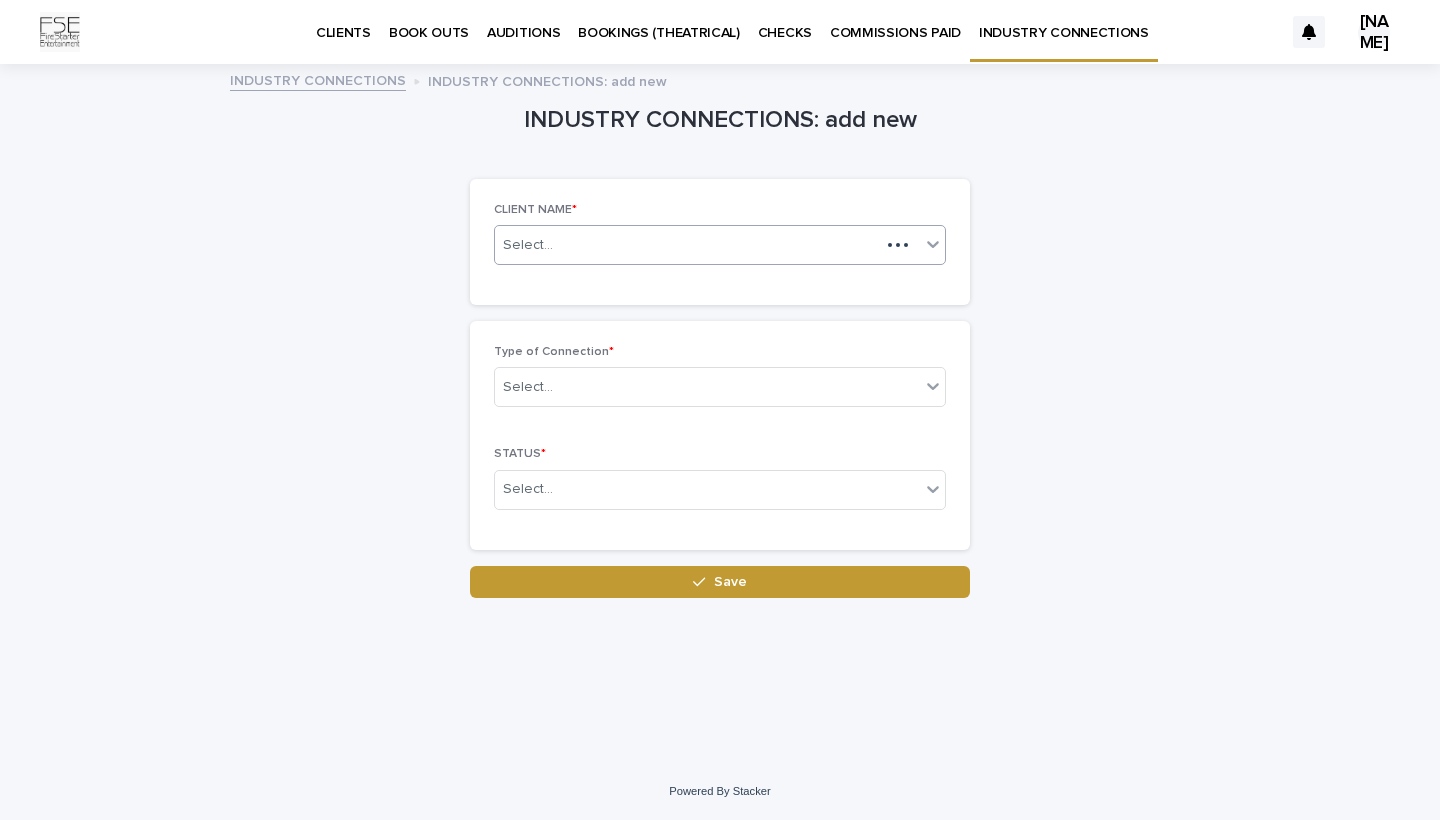 click on "Select..." at bounding box center (687, 245) 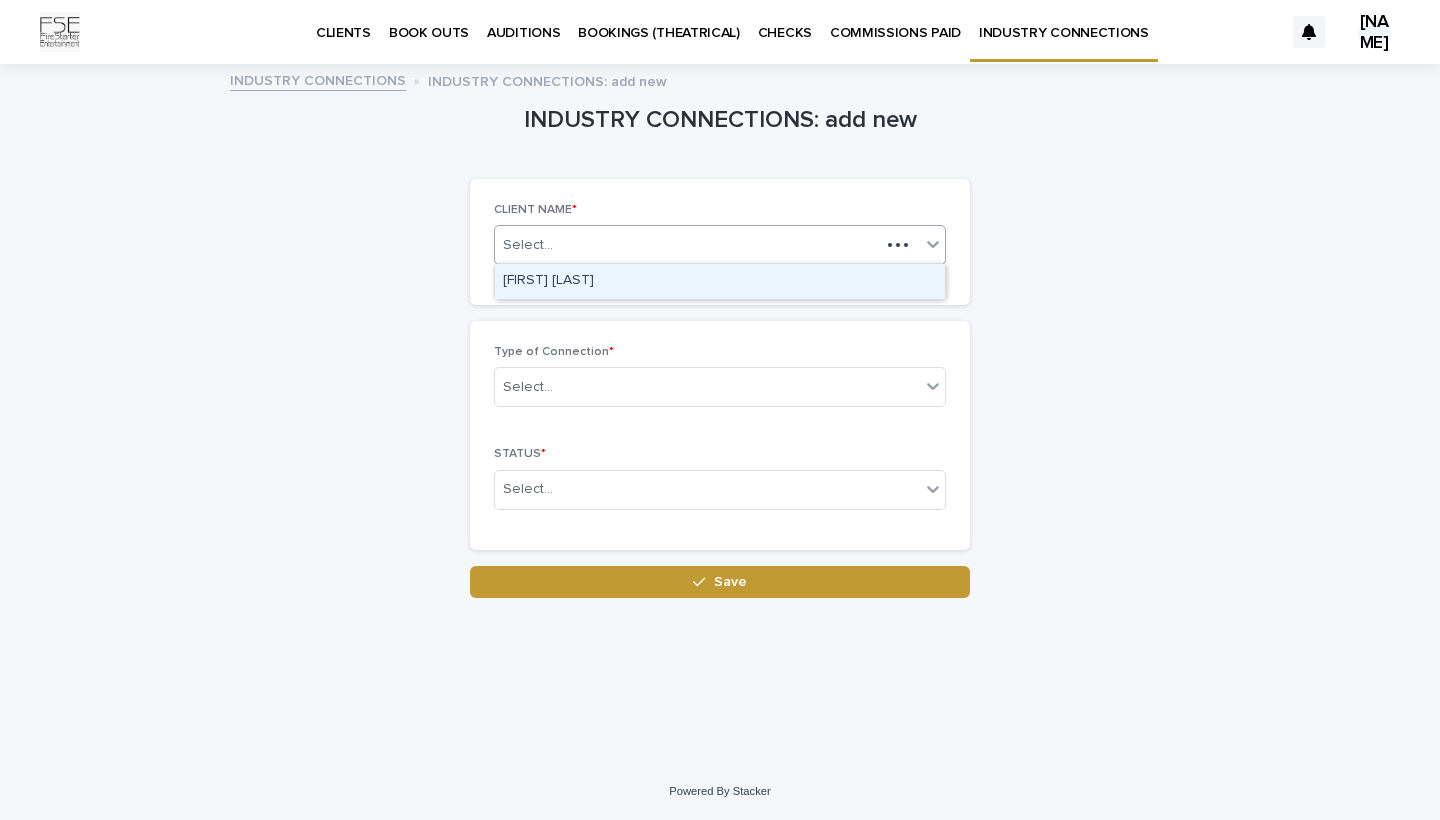 click on "[FIRST] [LAST]" at bounding box center (720, 281) 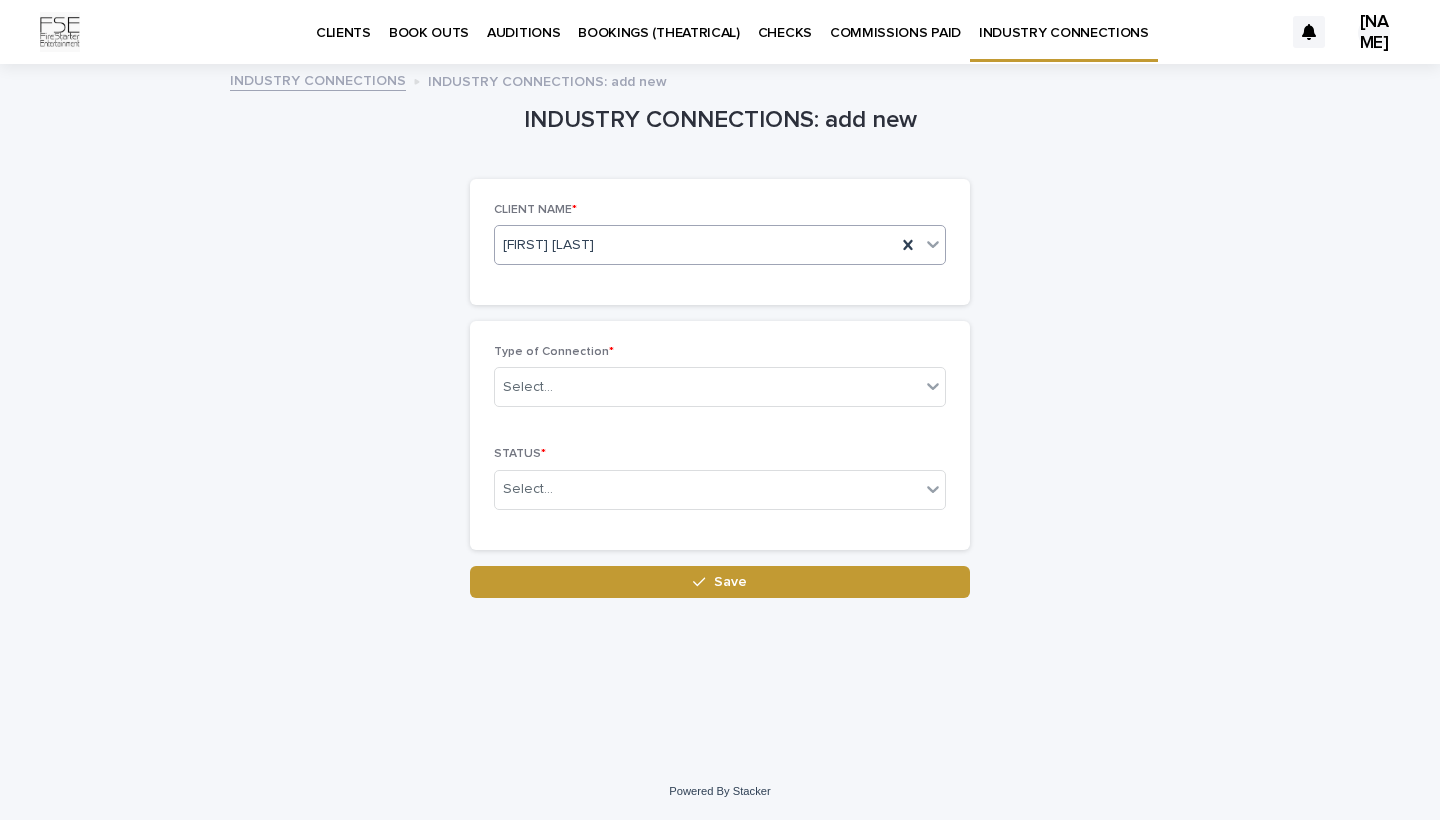 click on "Select..." at bounding box center (720, 387) 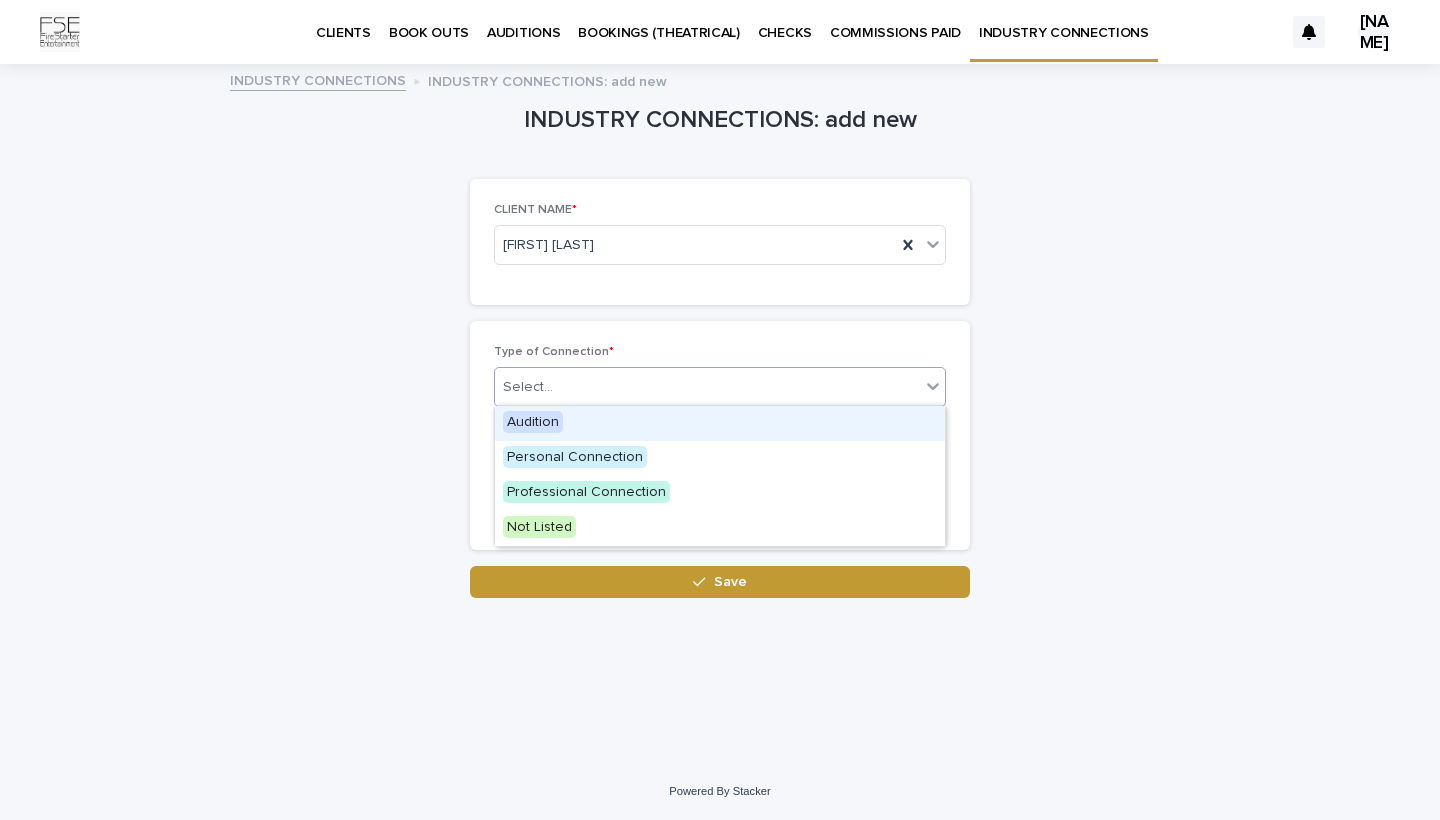 click on "Audition" at bounding box center (720, 423) 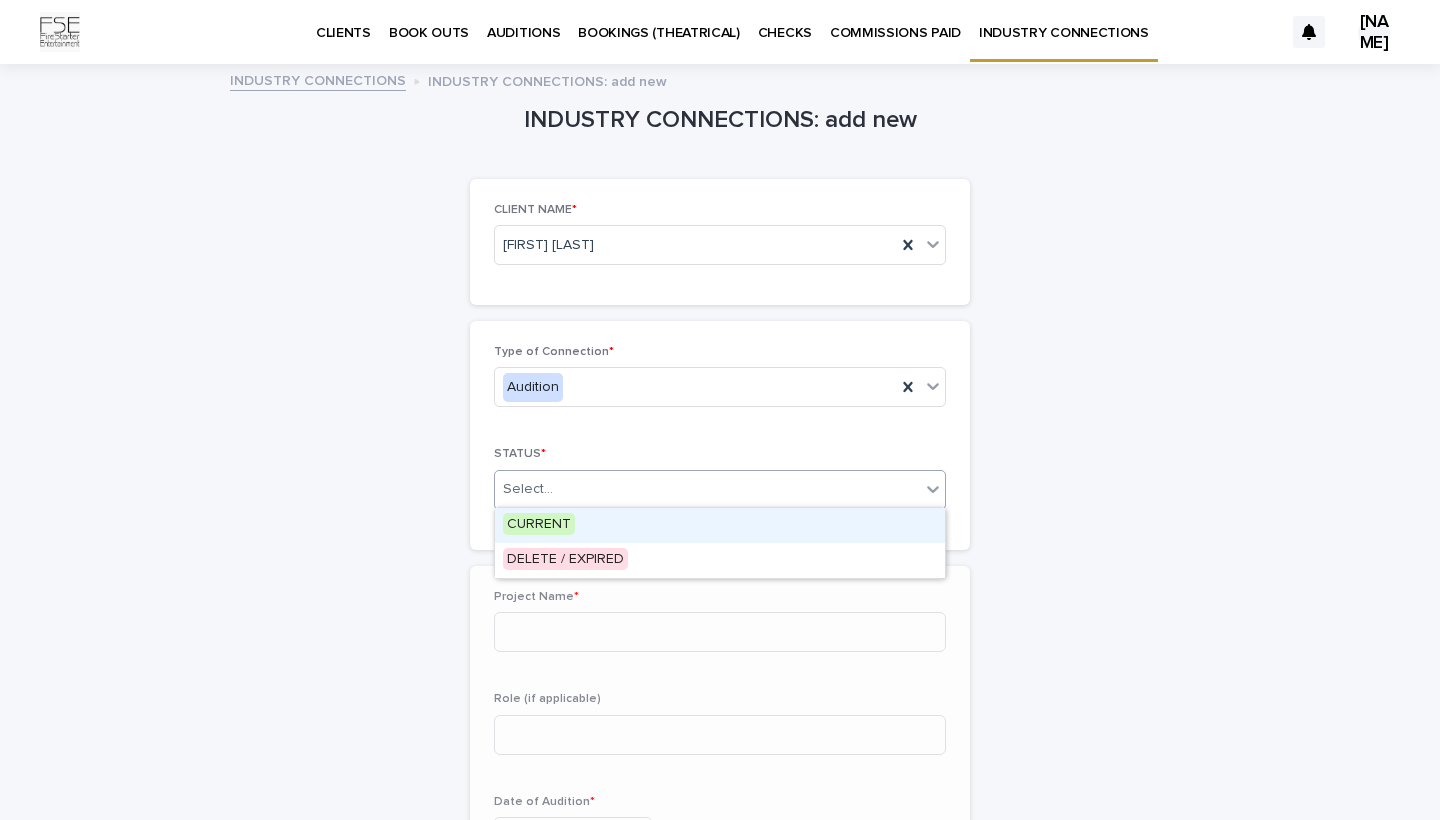 click on "option CURRENT focused, 1 of 2. 2 results available. Use Up and Down to choose options, press Enter to select the currently focused option, press Escape to exit the menu, press Tab to select the option and exit the menu. Select..." at bounding box center [720, 490] 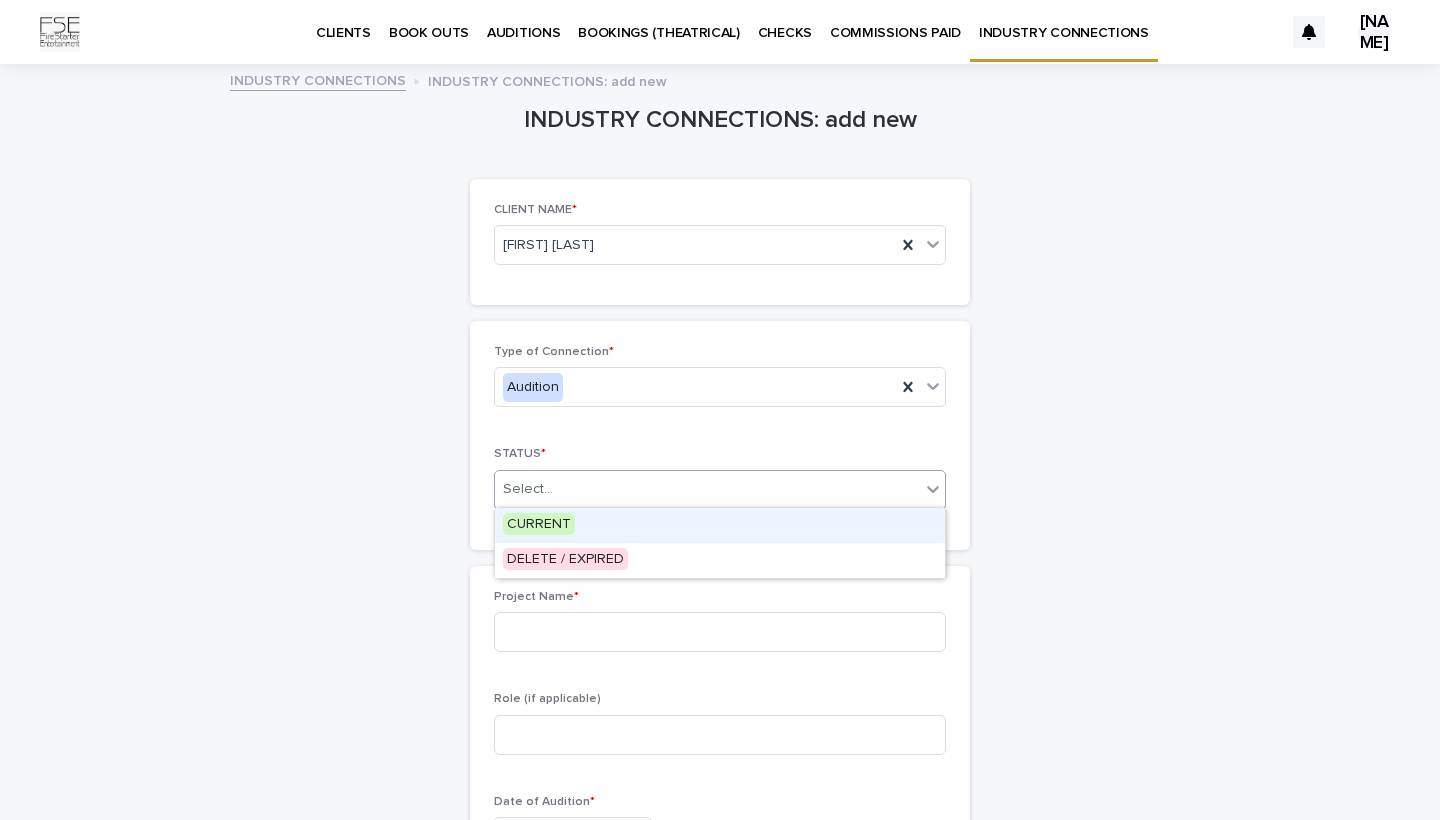 click on "CURRENT" at bounding box center (720, 525) 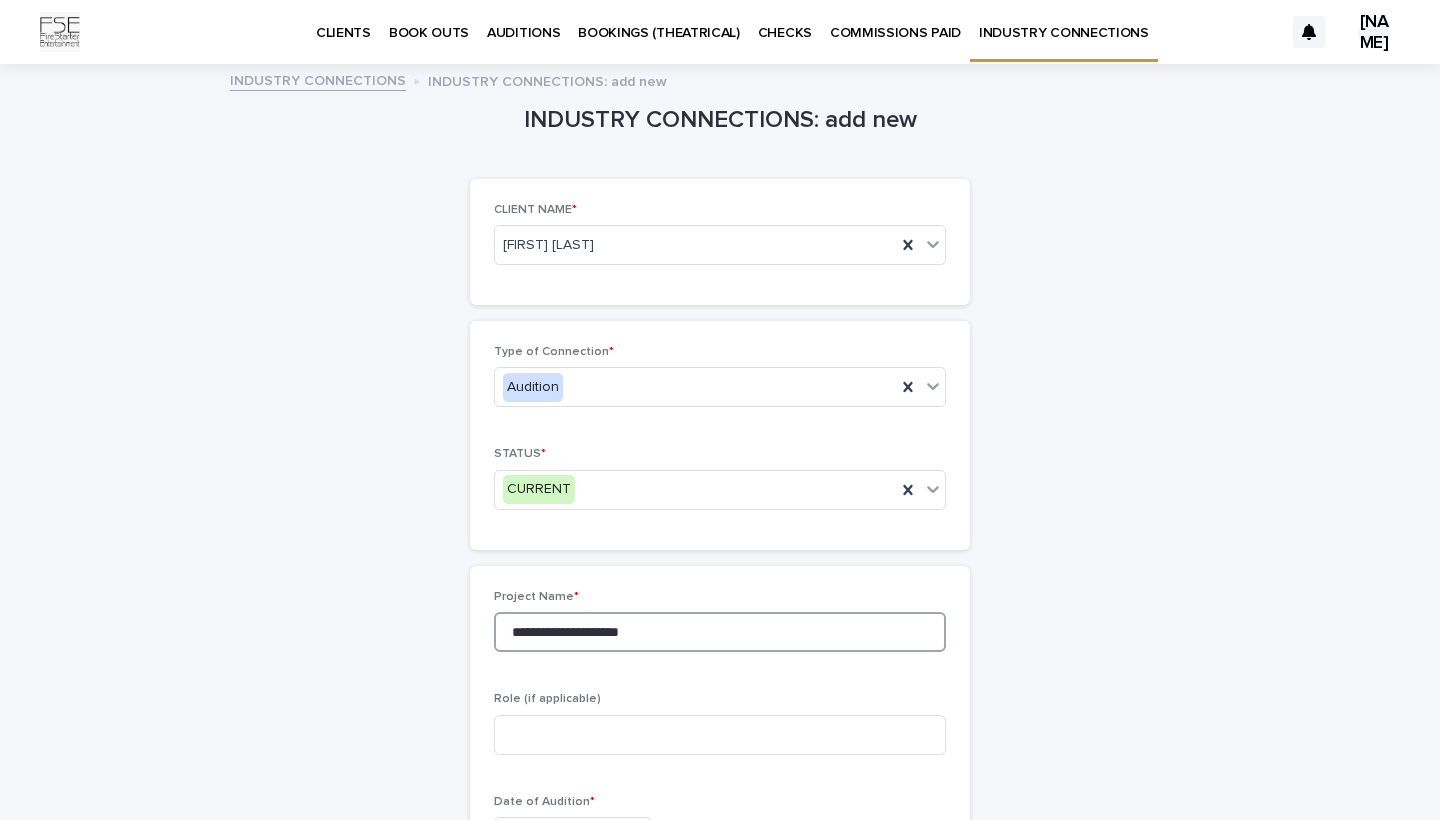 click on "**********" at bounding box center [720, 632] 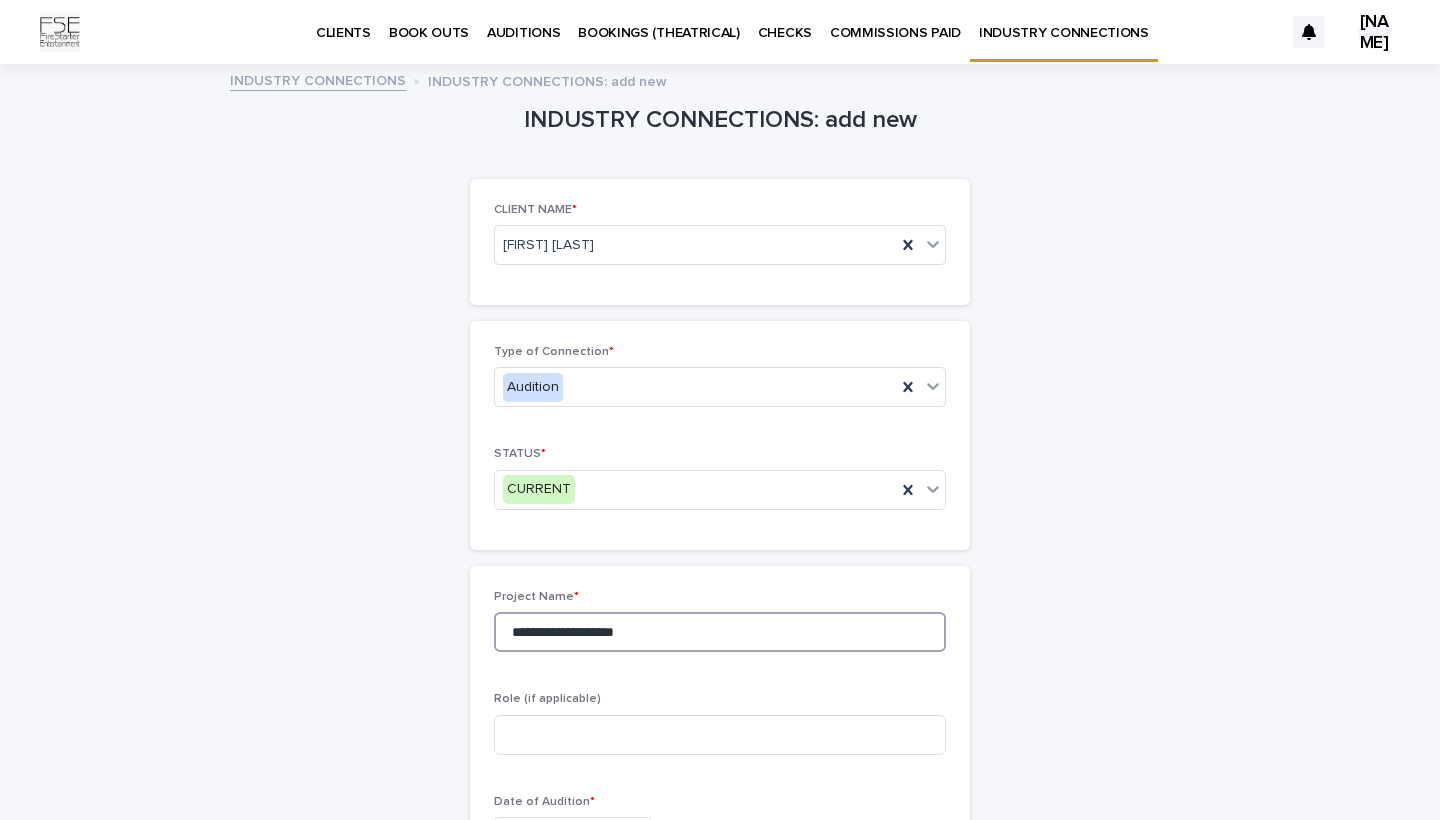 type on "**********" 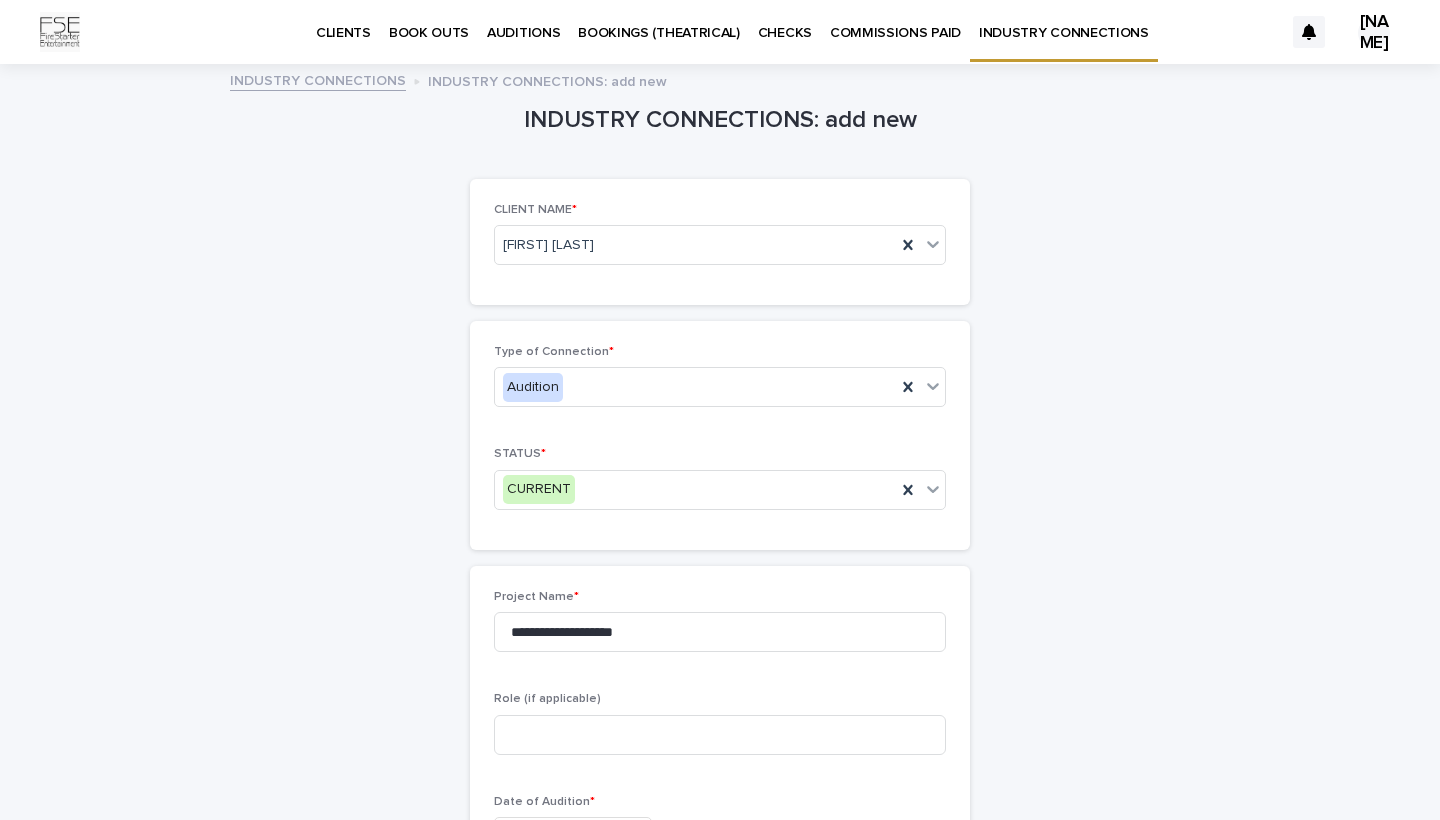 click on "Role (if applicable)" at bounding box center (720, 699) 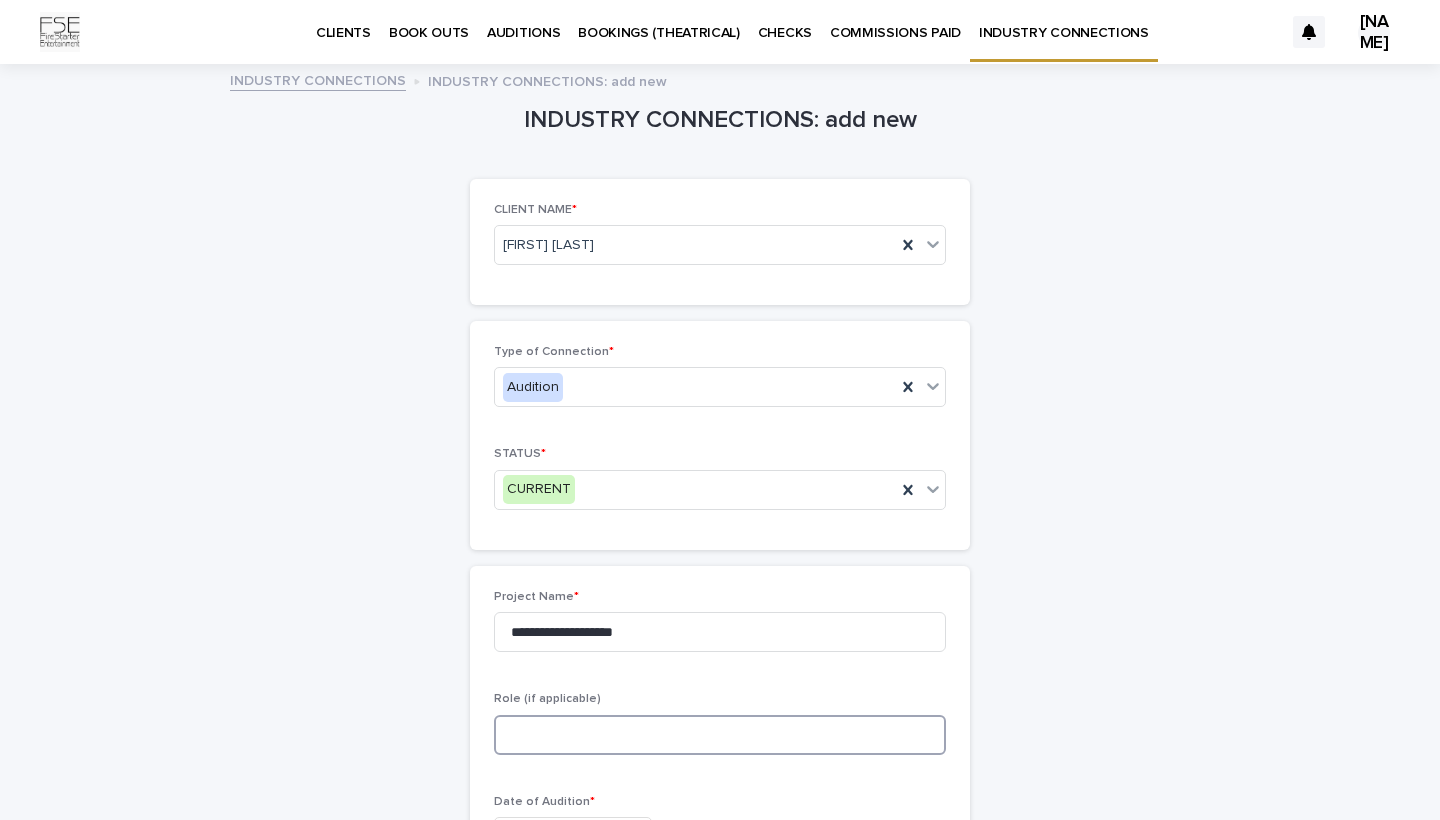 click at bounding box center (720, 735) 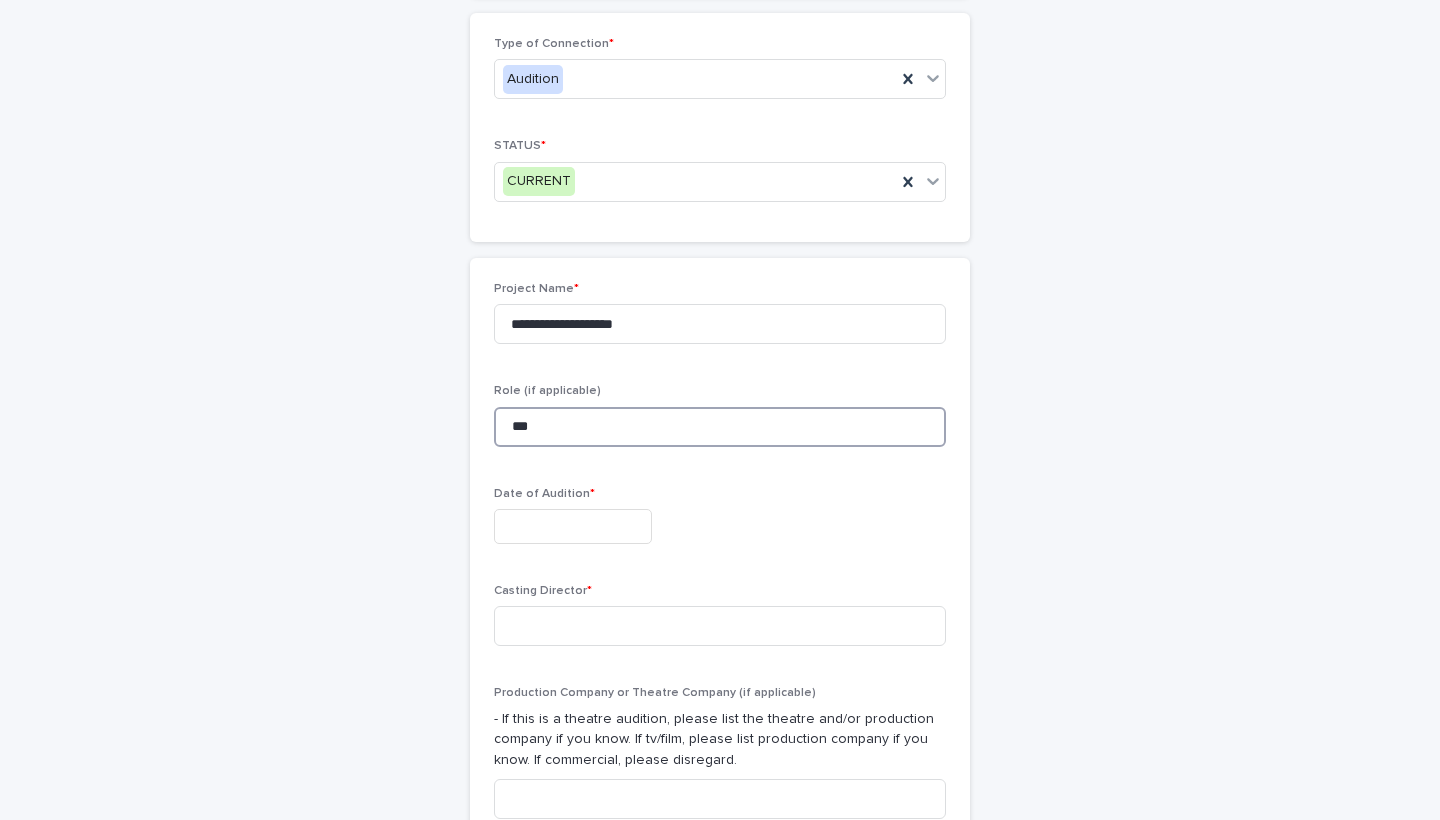 scroll, scrollTop: 309, scrollLeft: 0, axis: vertical 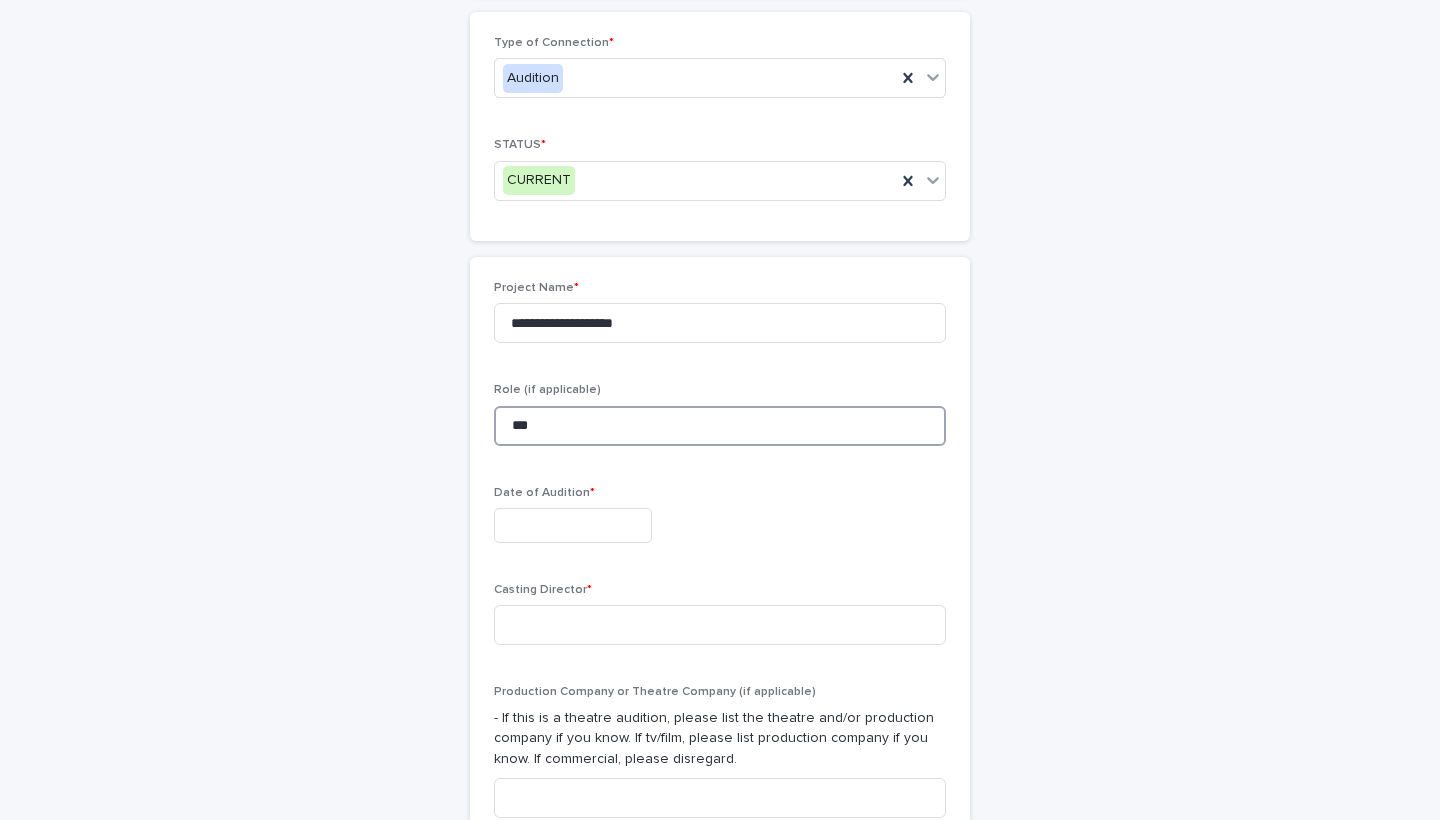 type on "***" 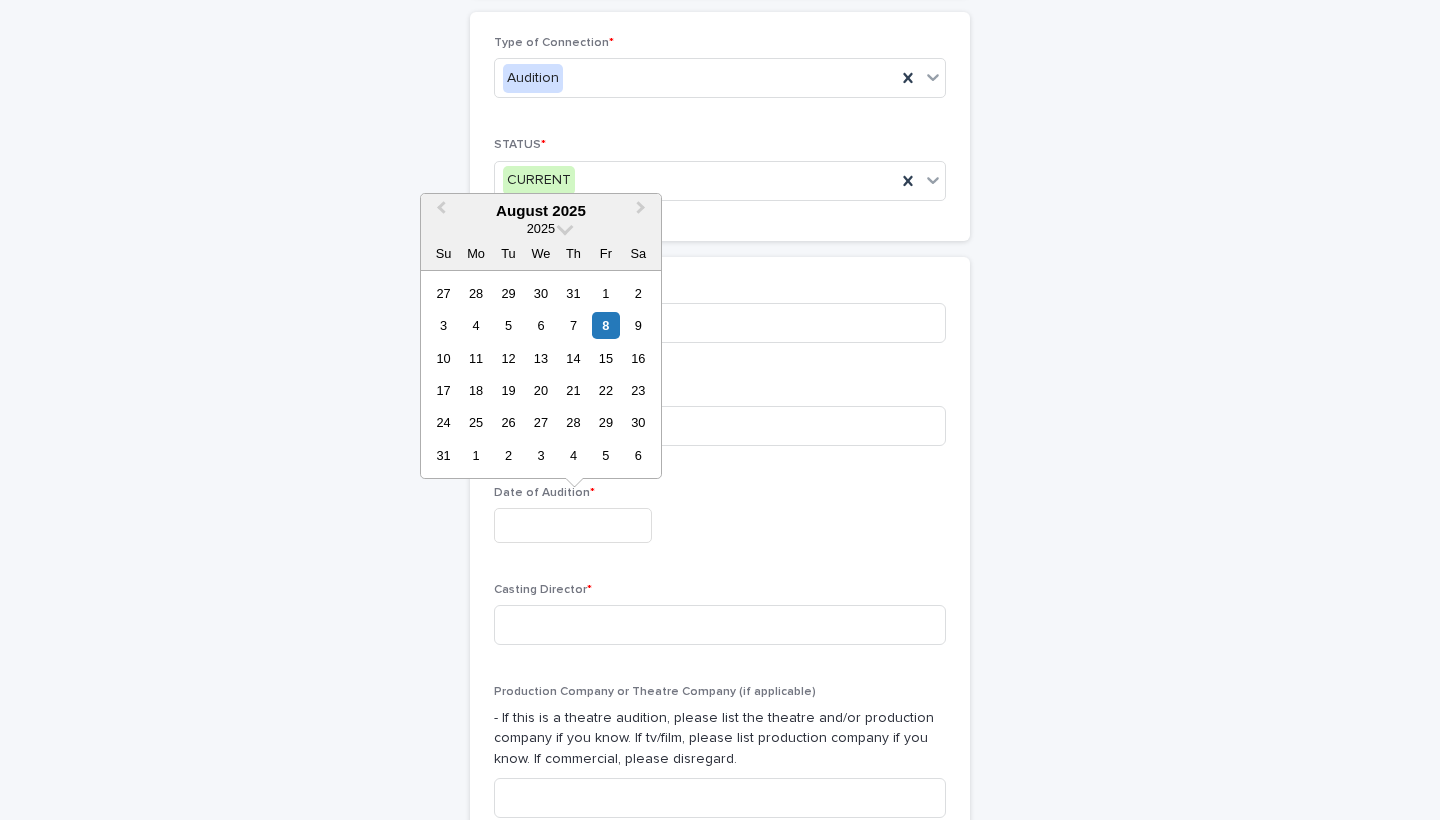 click at bounding box center [573, 525] 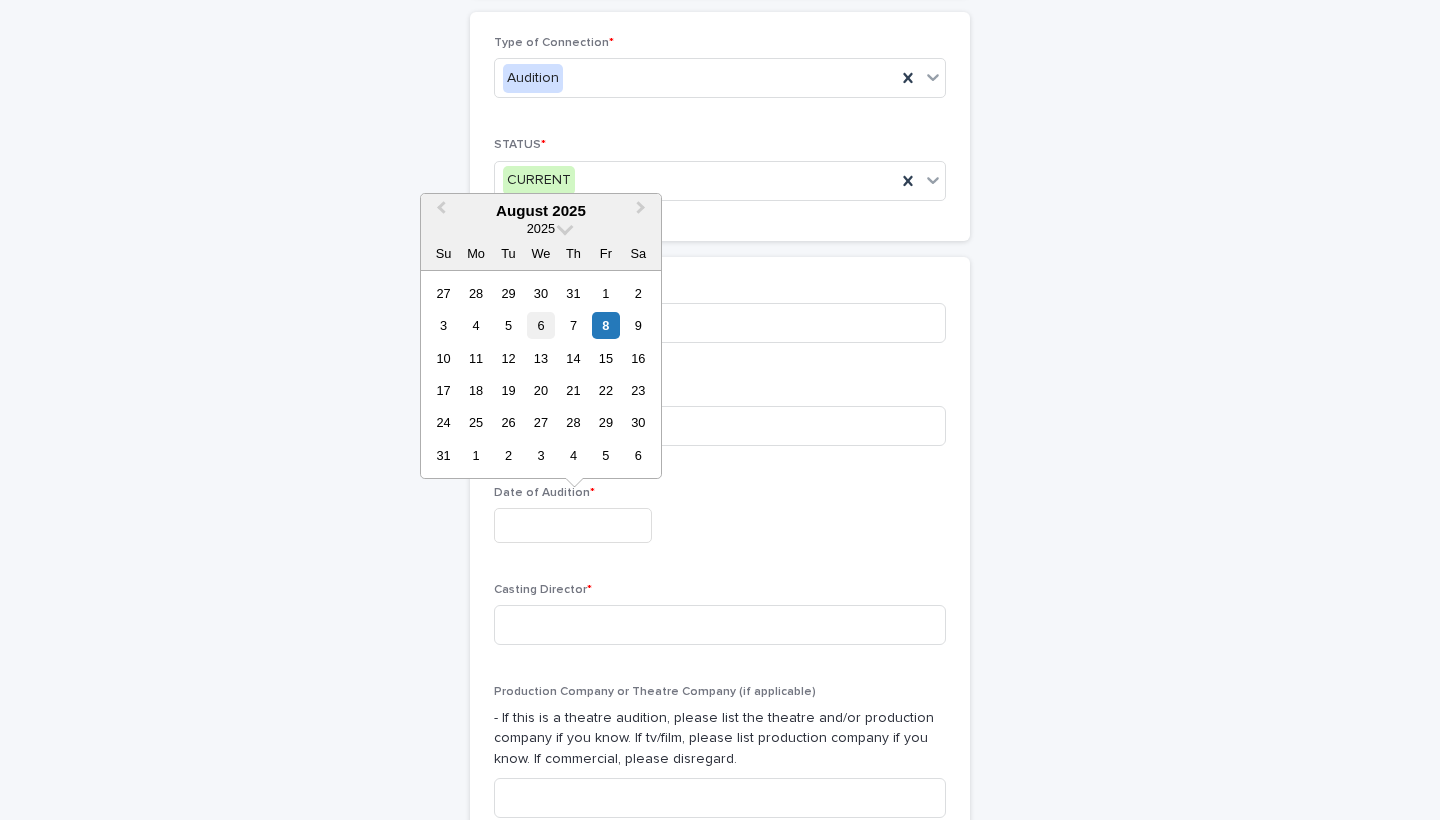 click on "6" at bounding box center (540, 325) 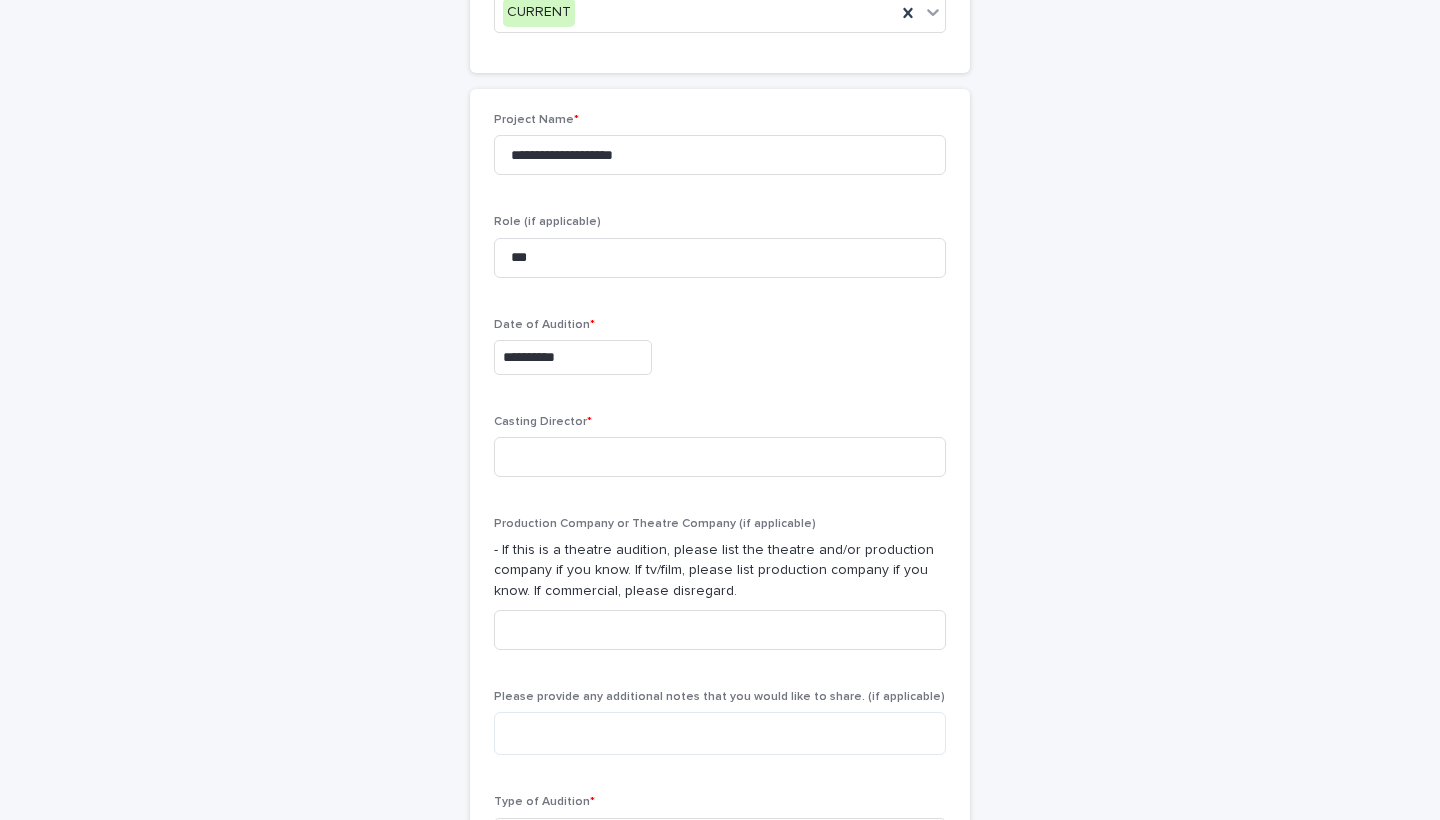 scroll, scrollTop: 496, scrollLeft: 0, axis: vertical 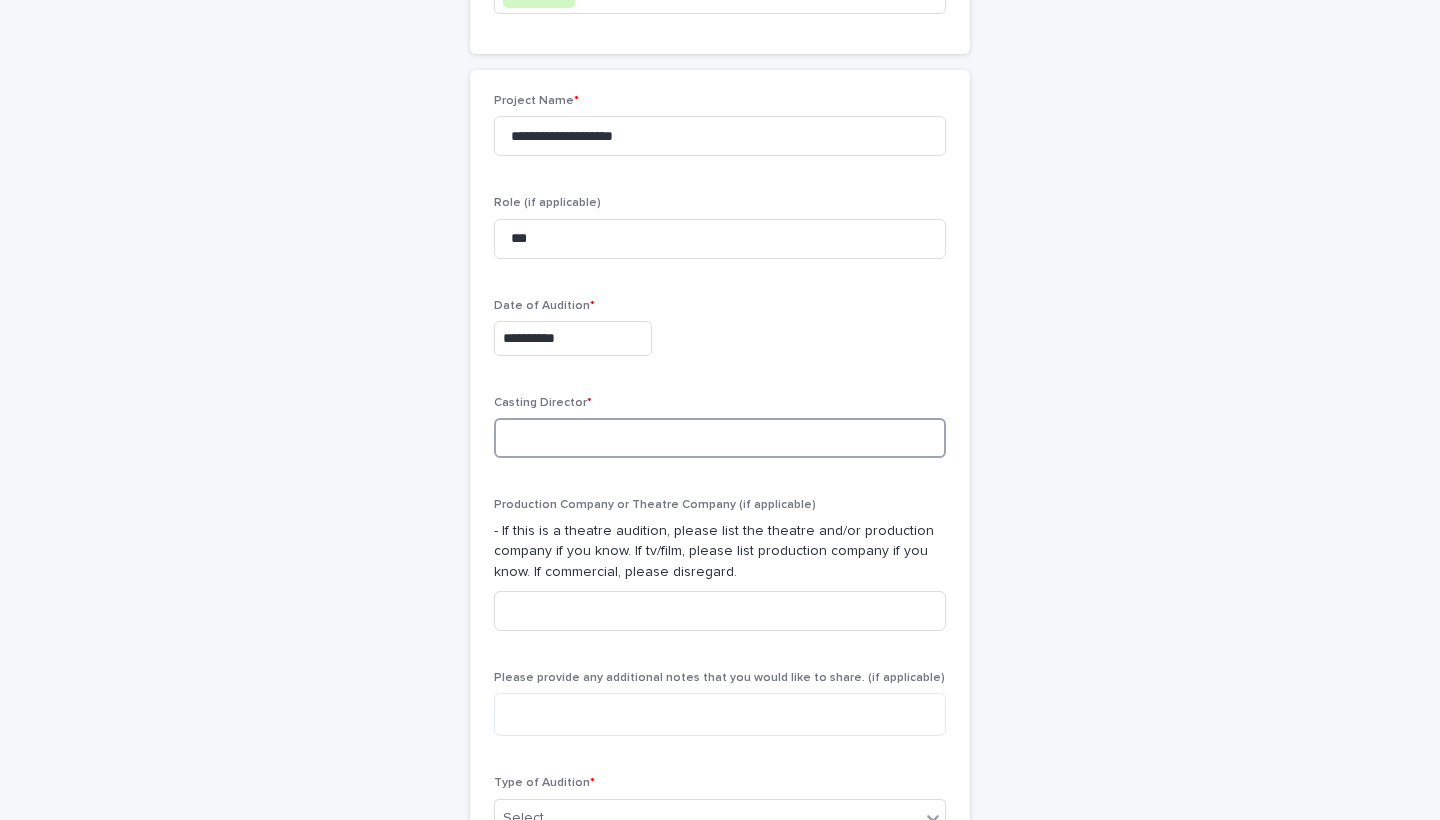 click at bounding box center [720, 438] 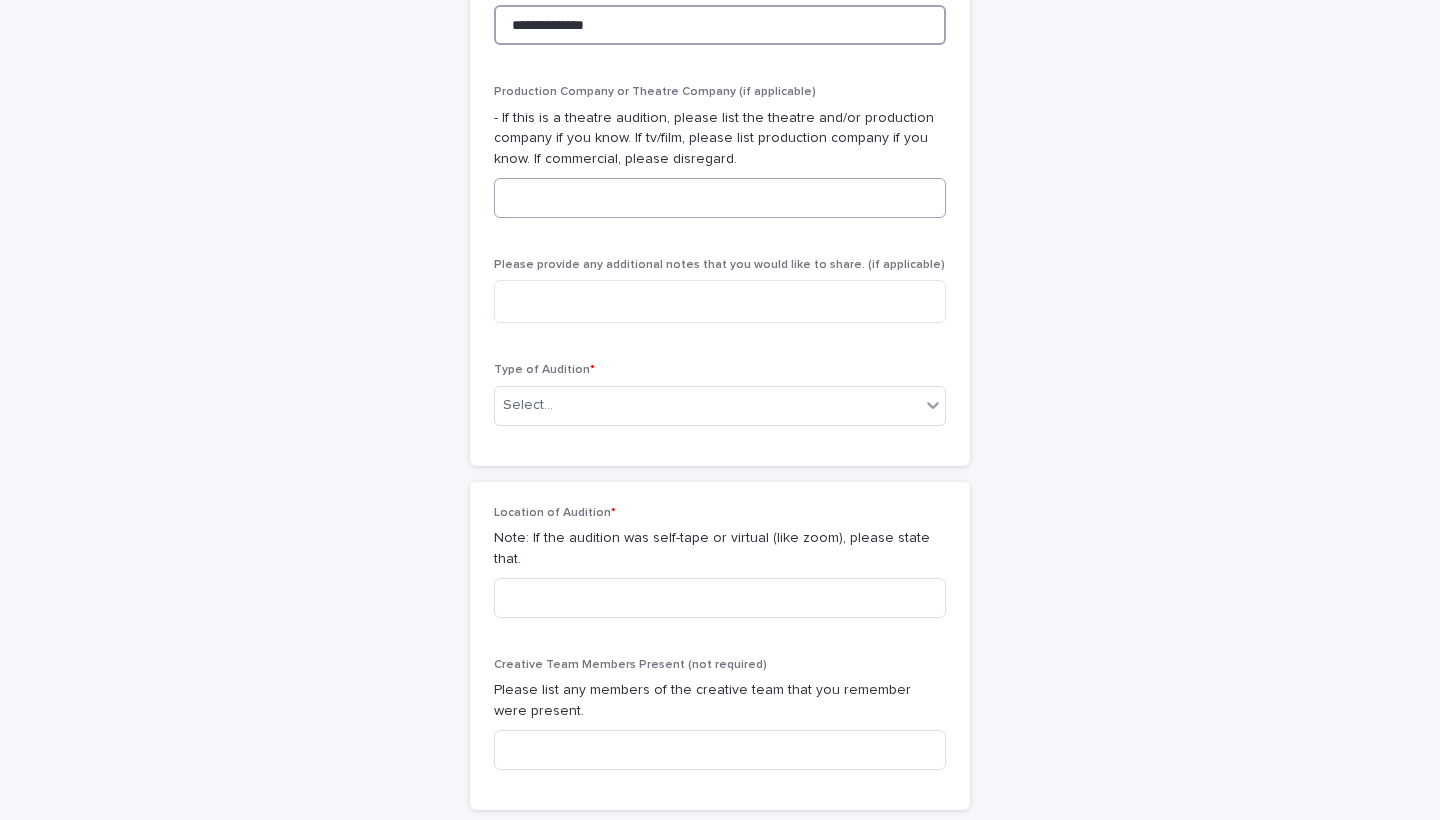 scroll, scrollTop: 947, scrollLeft: 0, axis: vertical 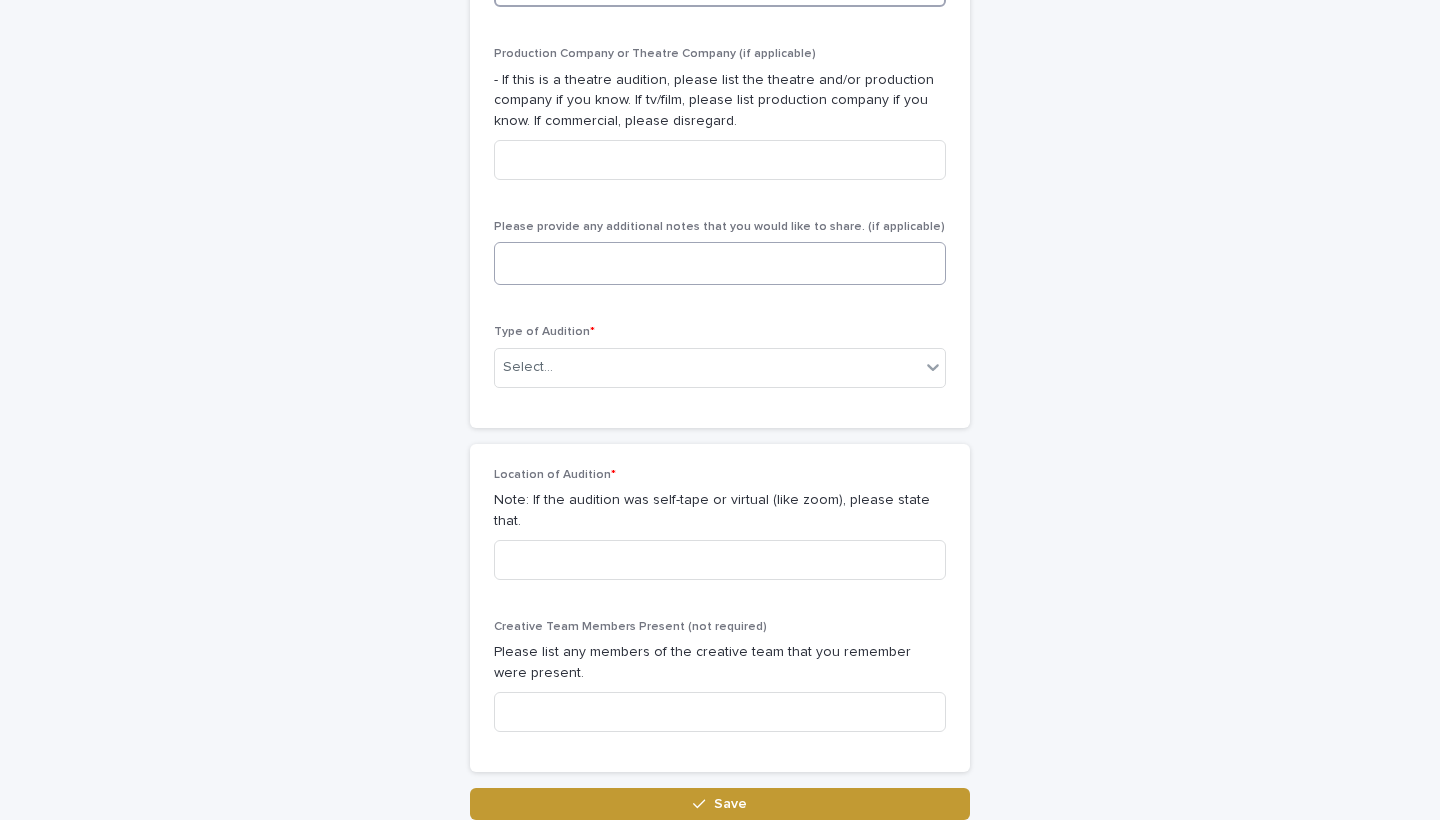 type on "**********" 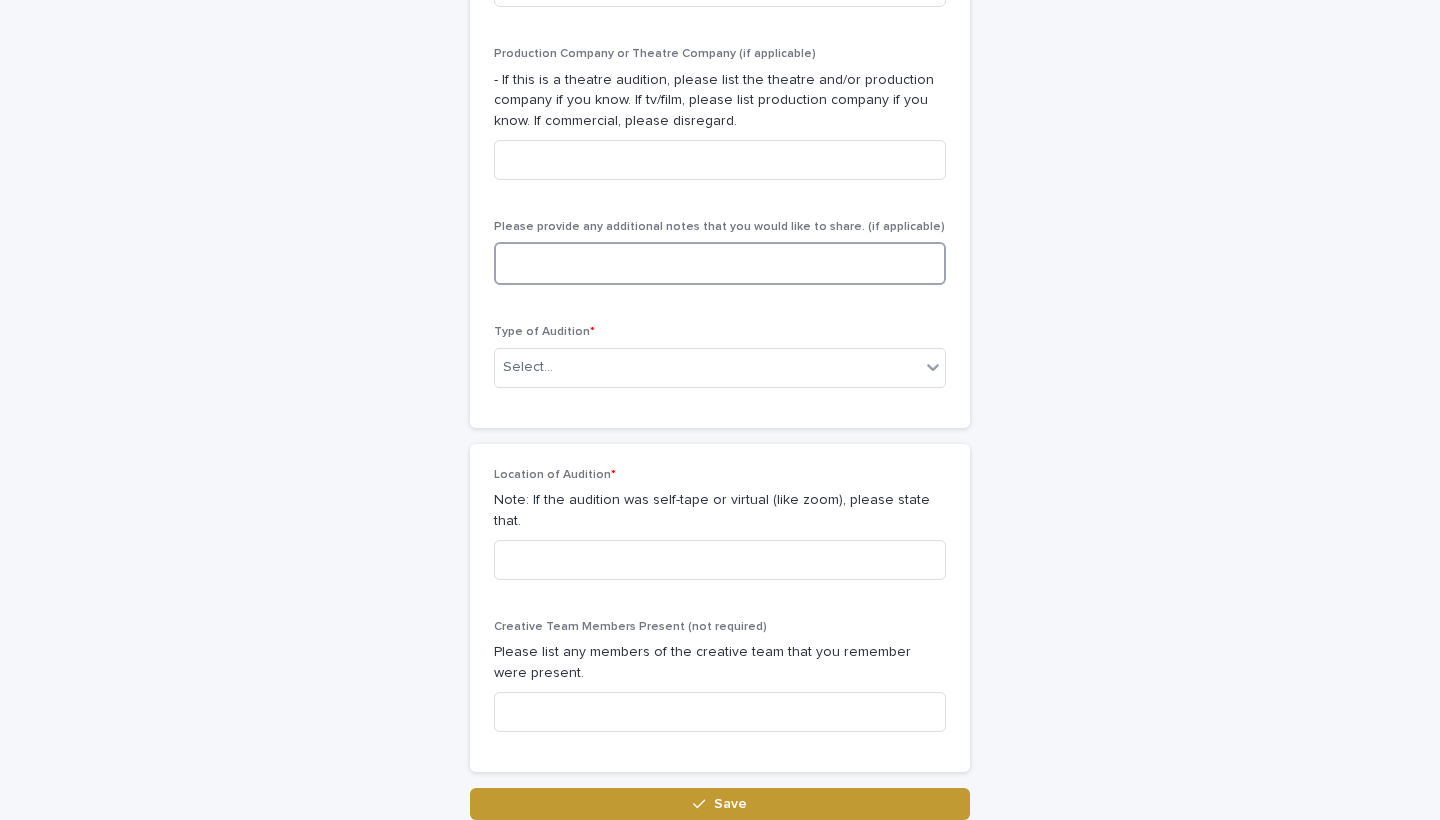 click at bounding box center [720, 263] 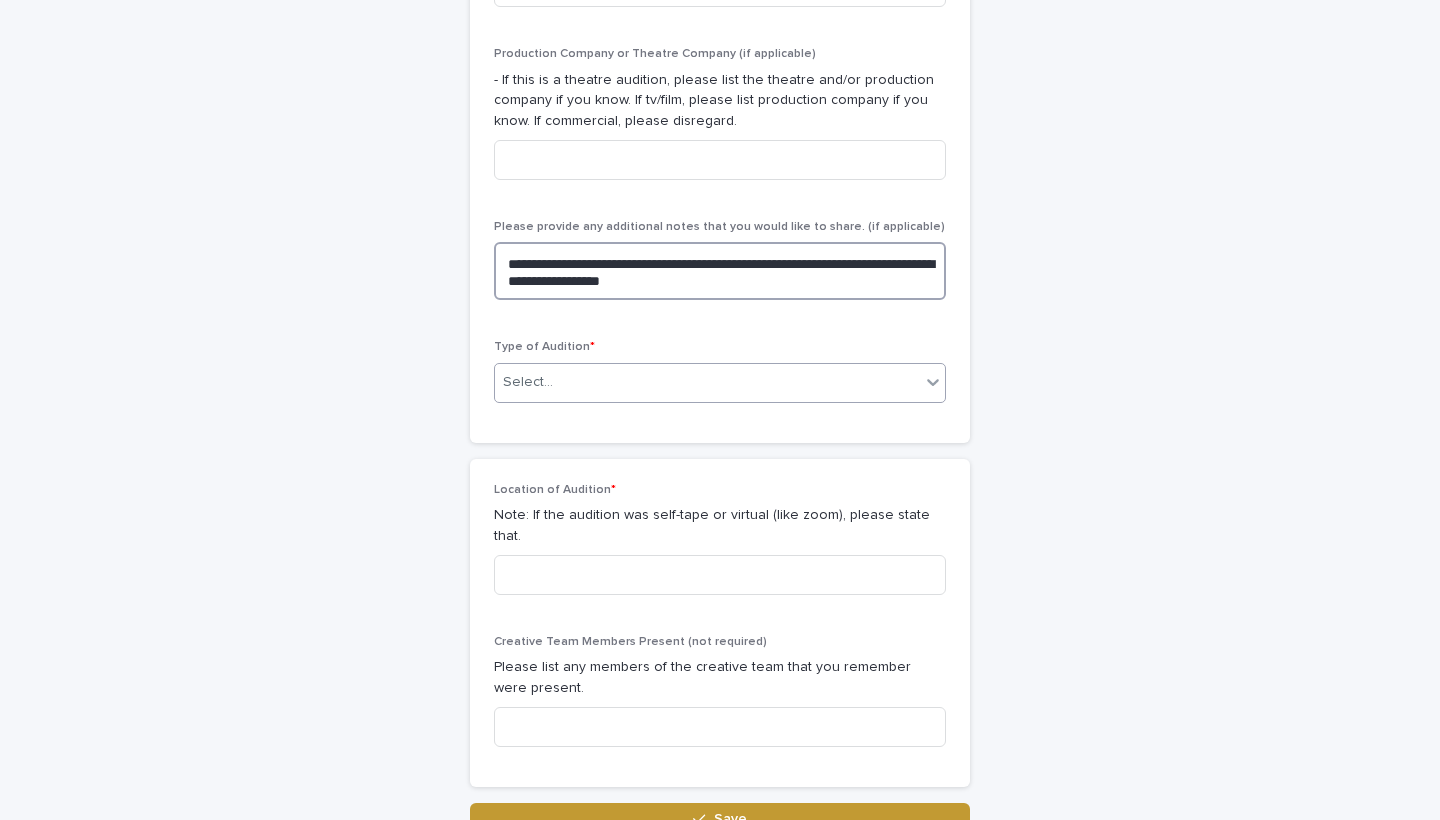 type on "**********" 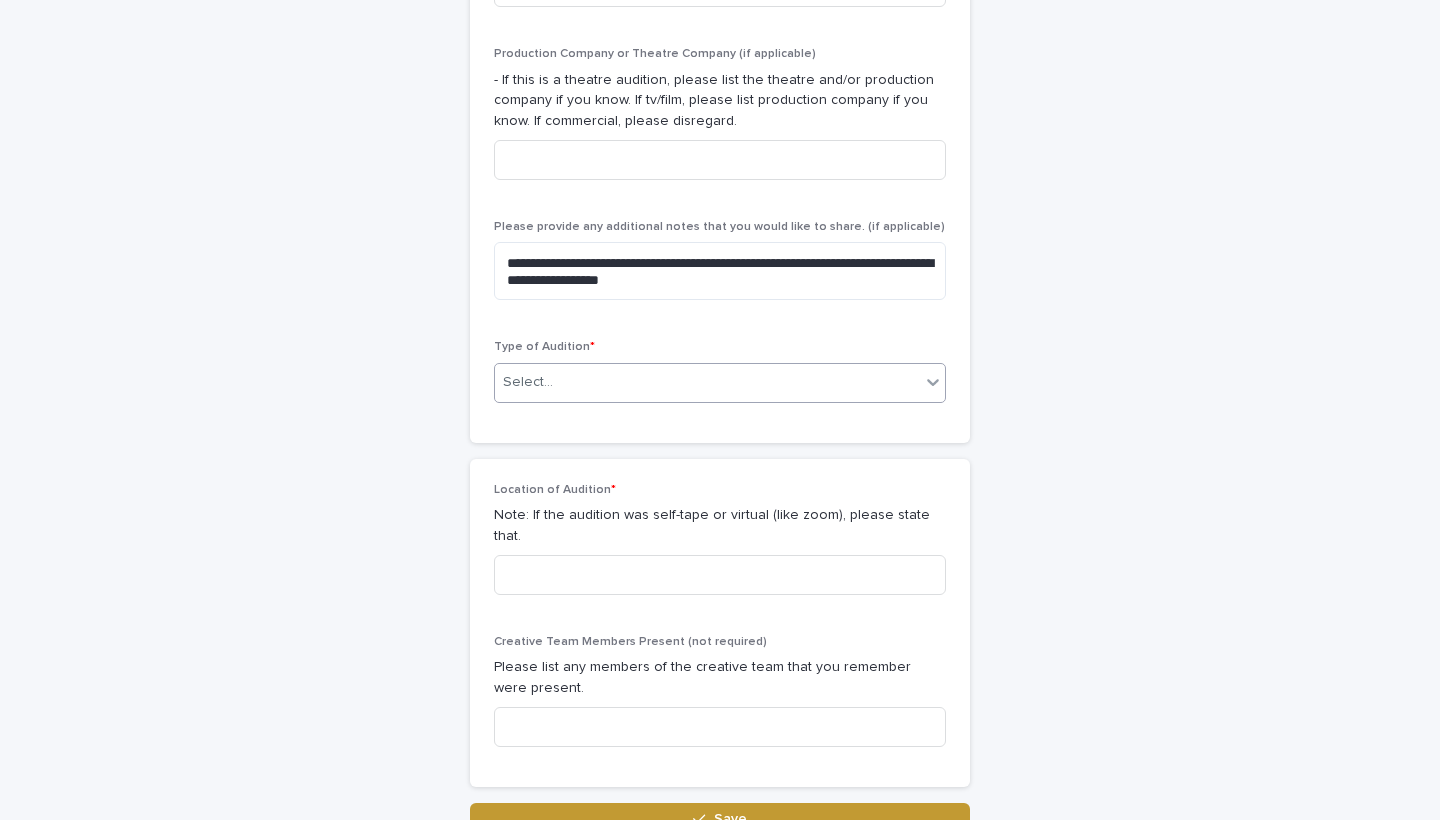 click on "Select..." at bounding box center [707, 382] 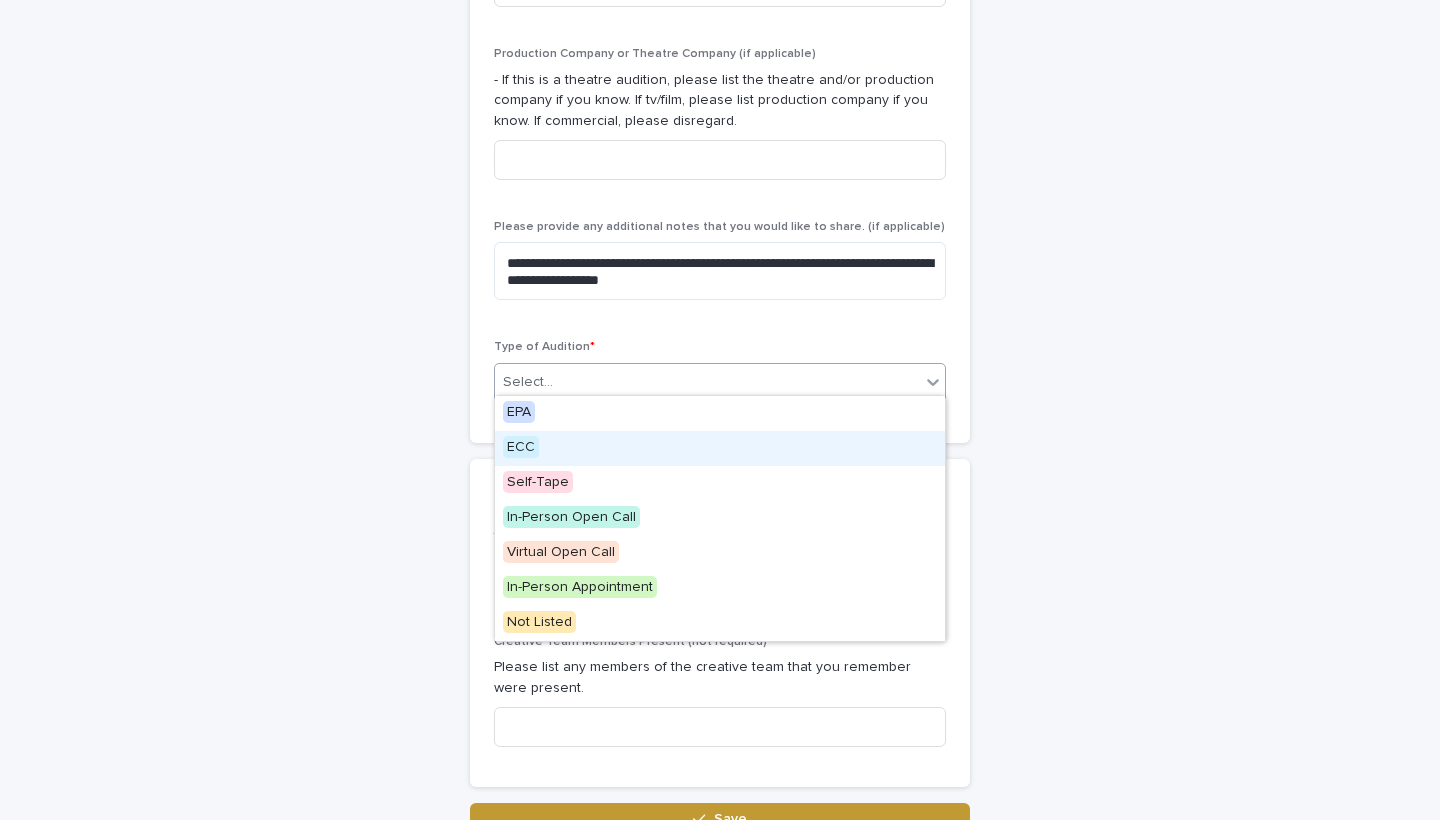 drag, startPoint x: 649, startPoint y: 429, endPoint x: 643, endPoint y: 445, distance: 17.088007 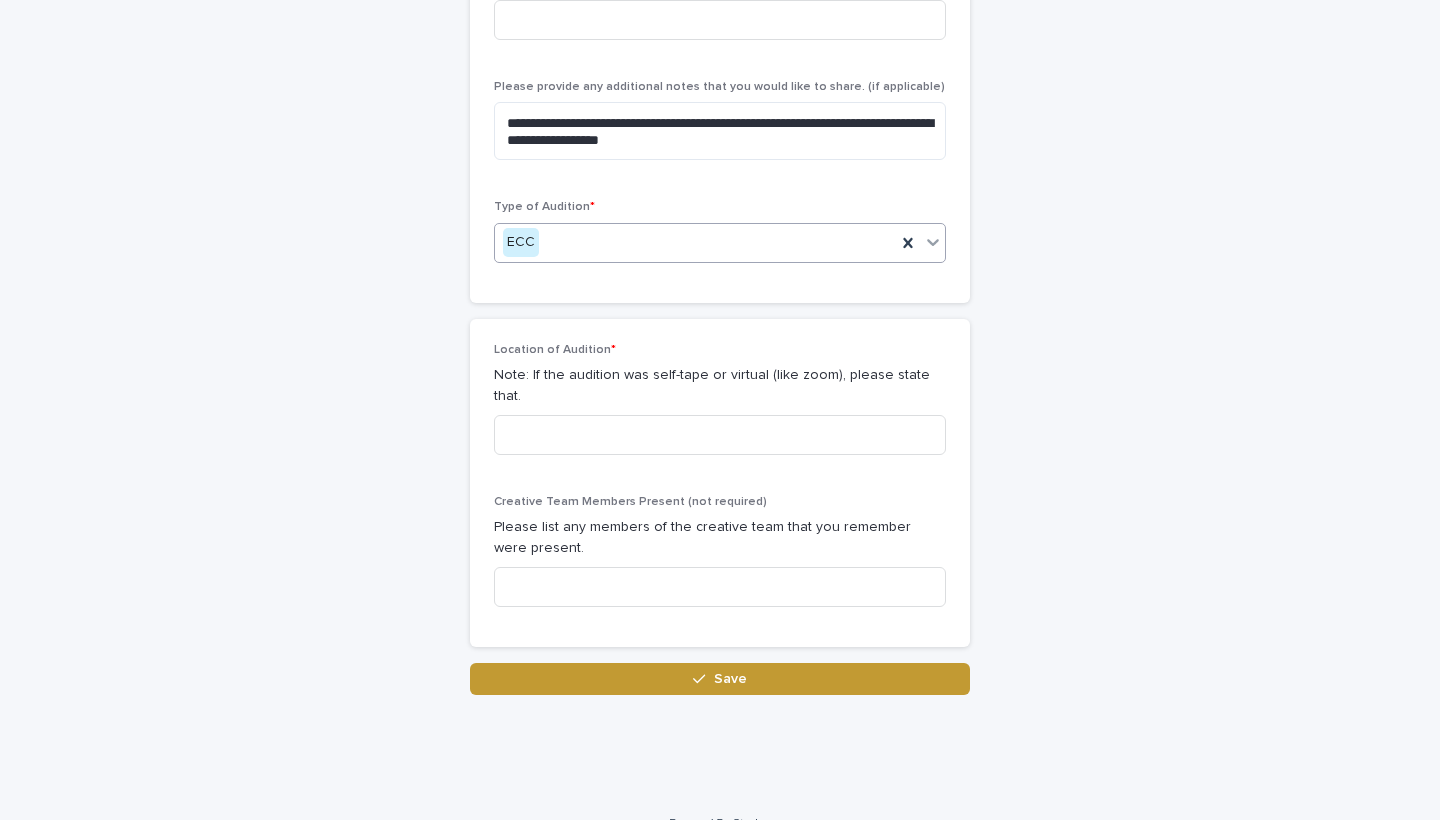 scroll, scrollTop: 1086, scrollLeft: 0, axis: vertical 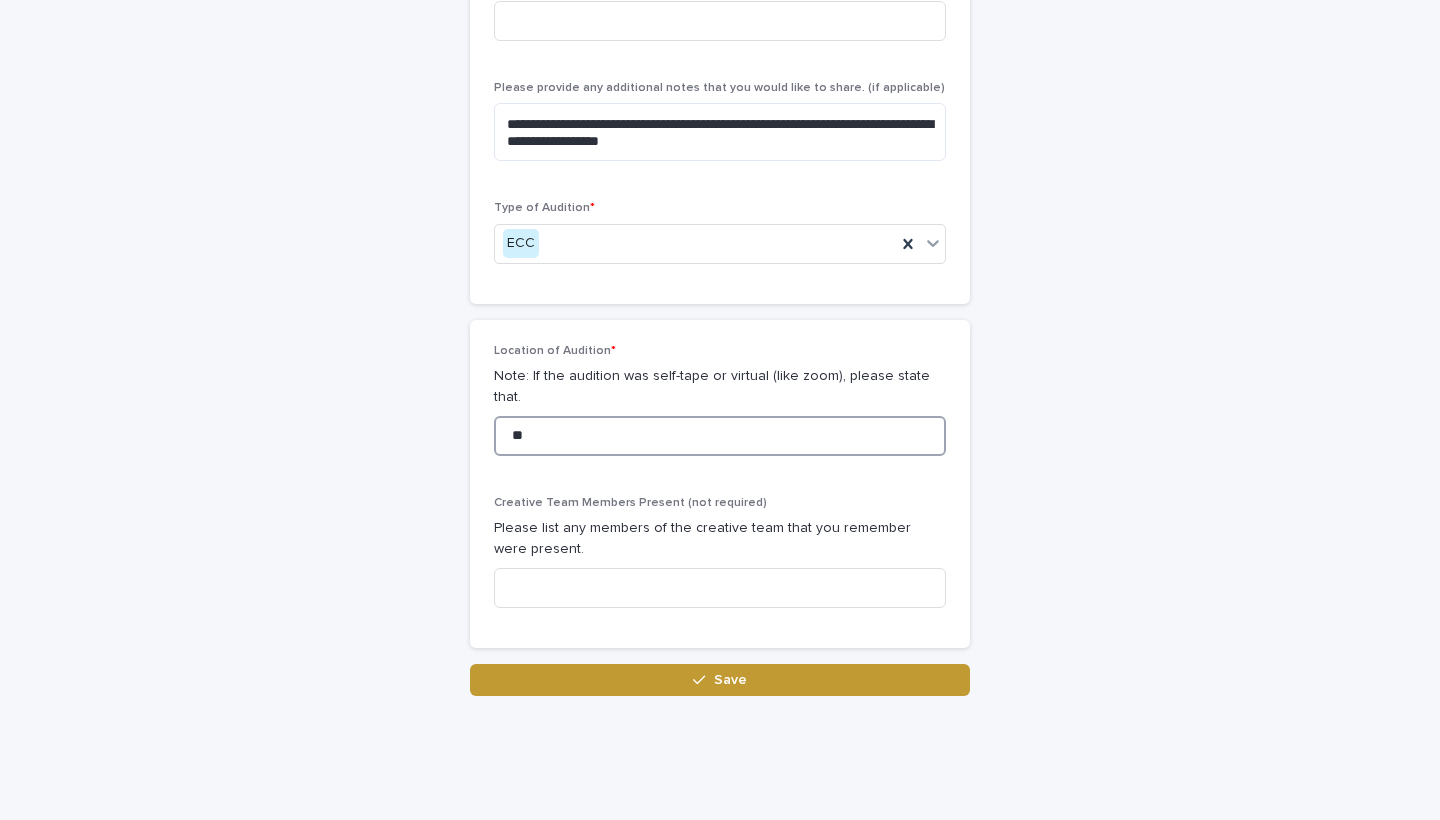 type on "*" 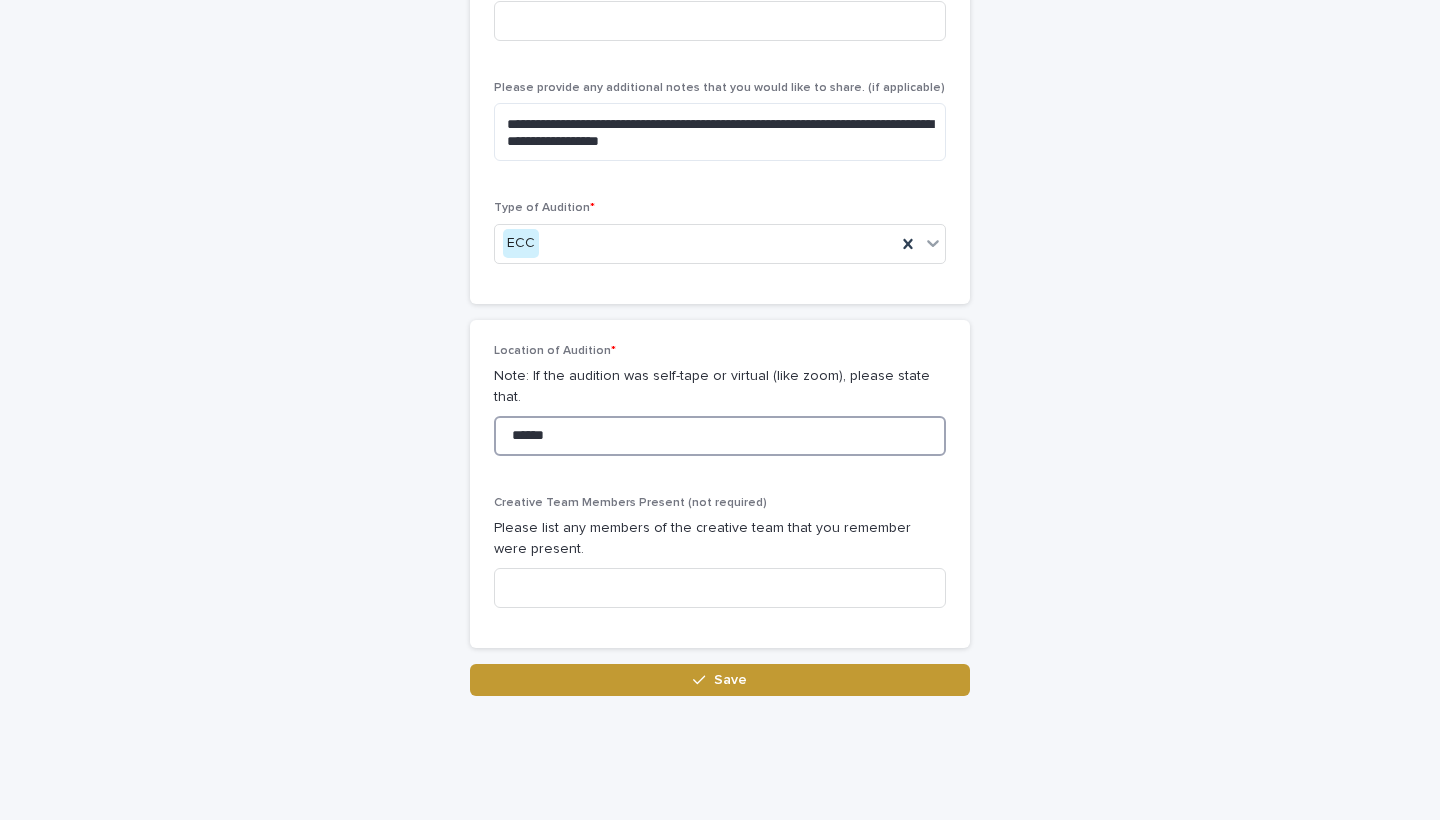 scroll, scrollTop: 1086, scrollLeft: 0, axis: vertical 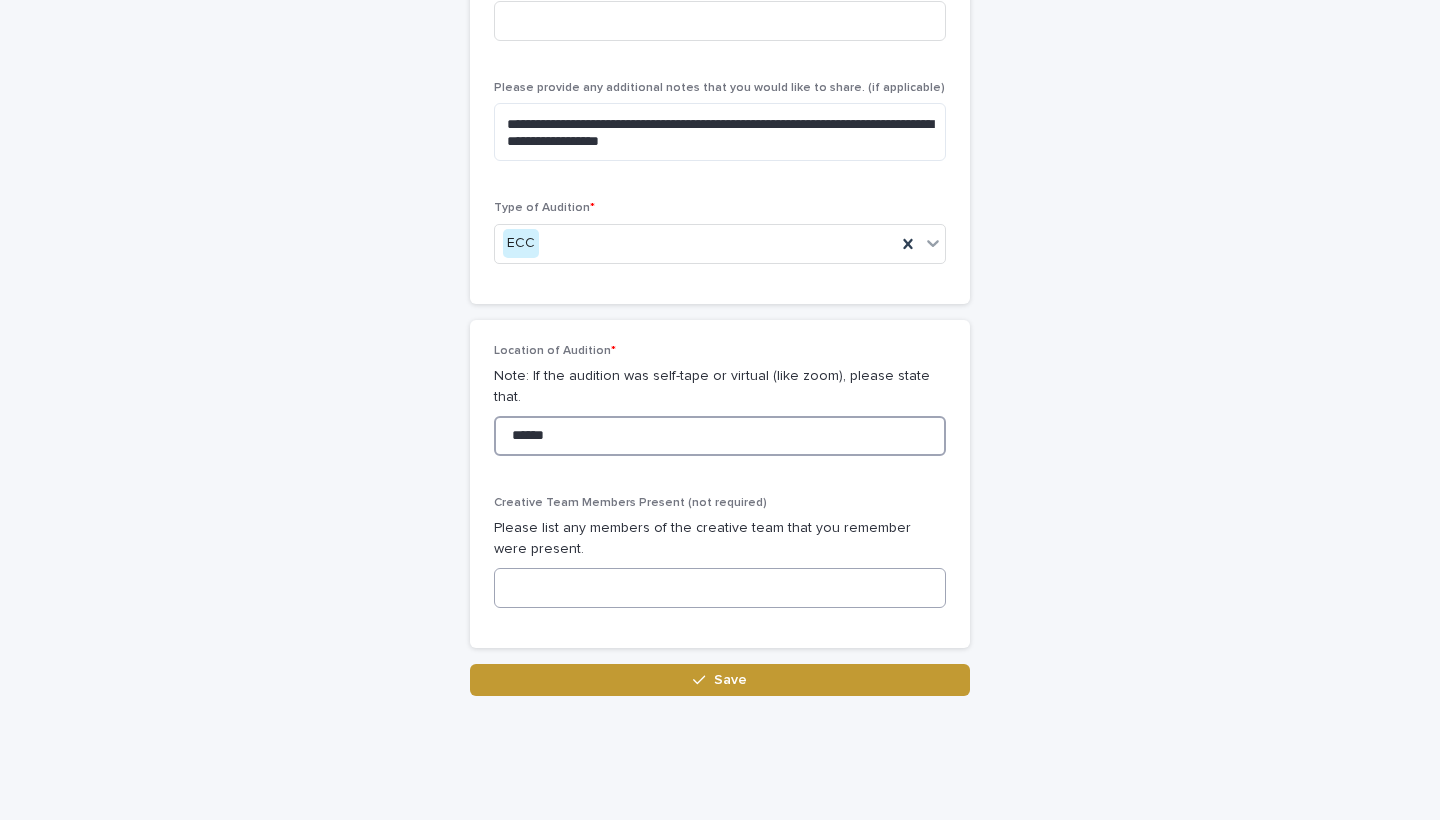 type on "******" 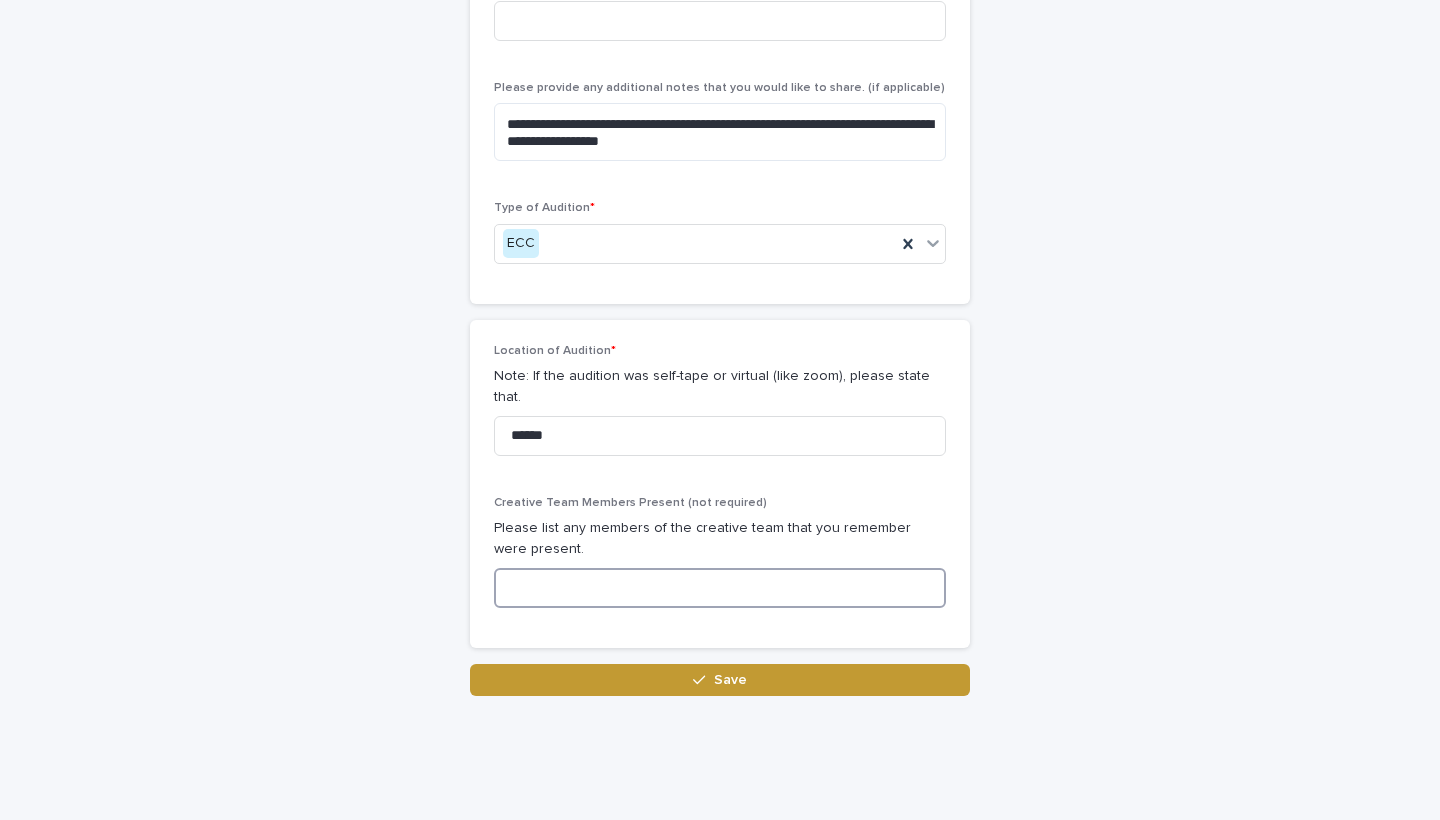 click at bounding box center (720, 588) 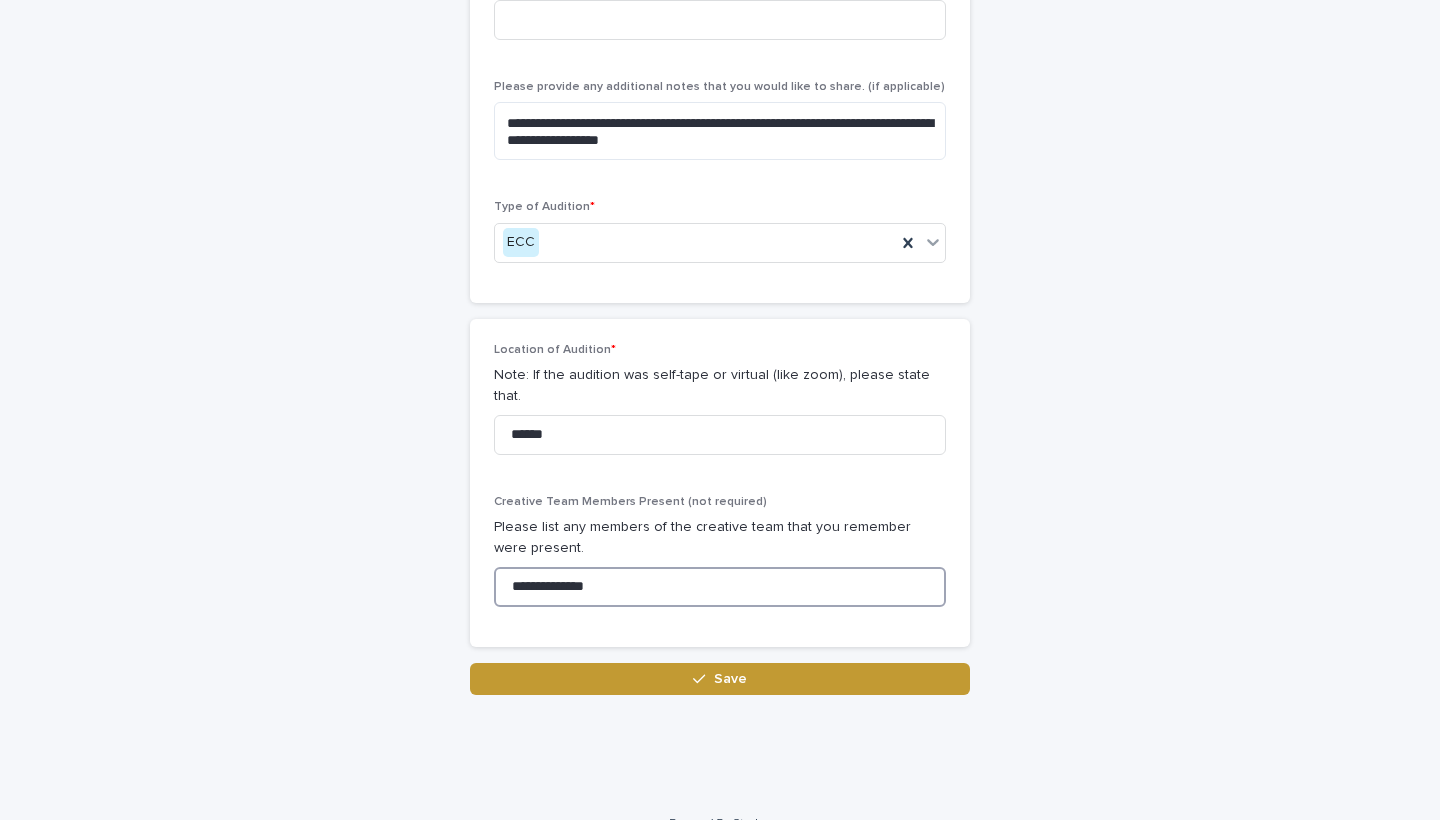 scroll, scrollTop: 1086, scrollLeft: 0, axis: vertical 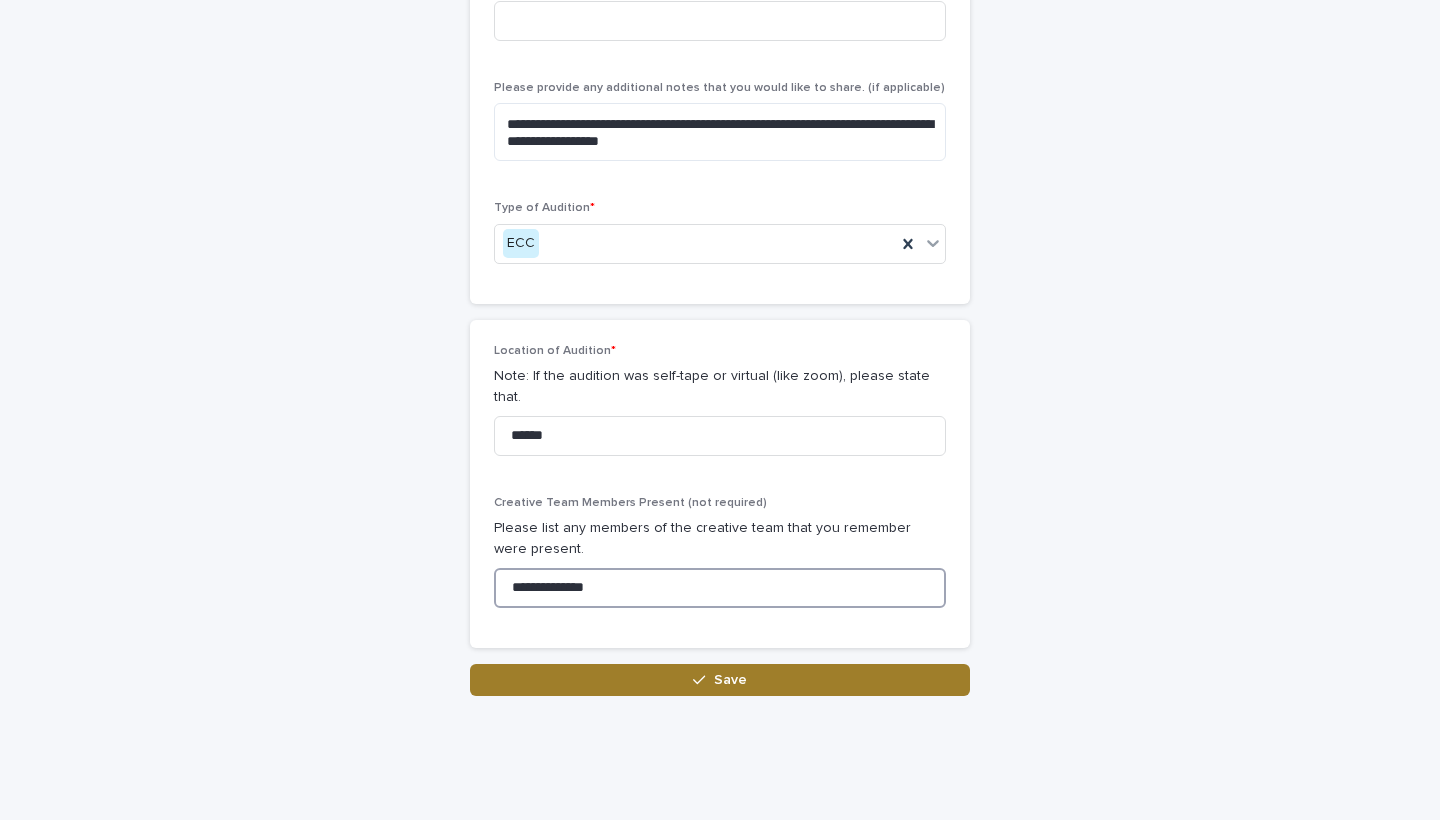 type on "**********" 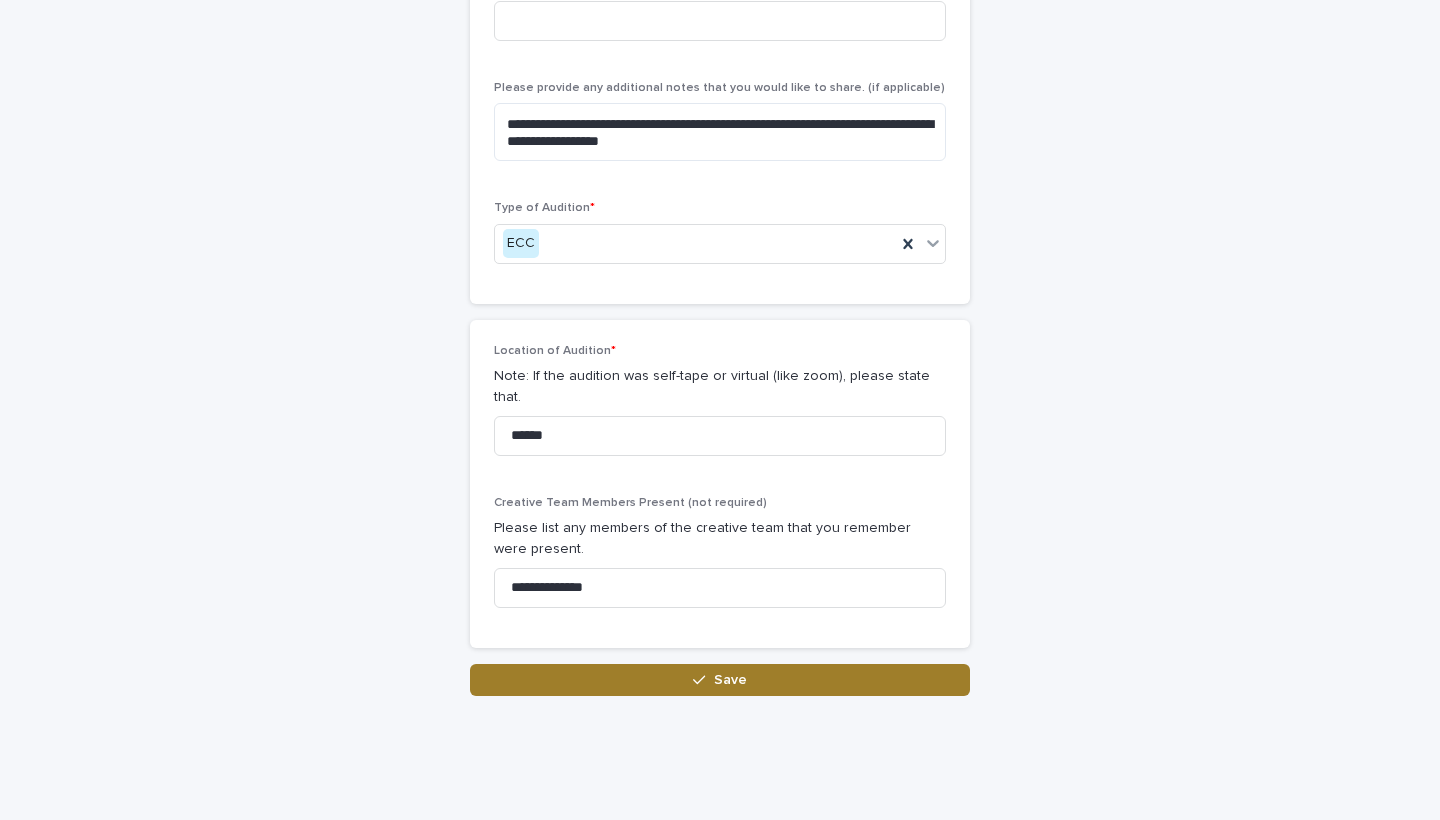 click on "Save" at bounding box center (720, 680) 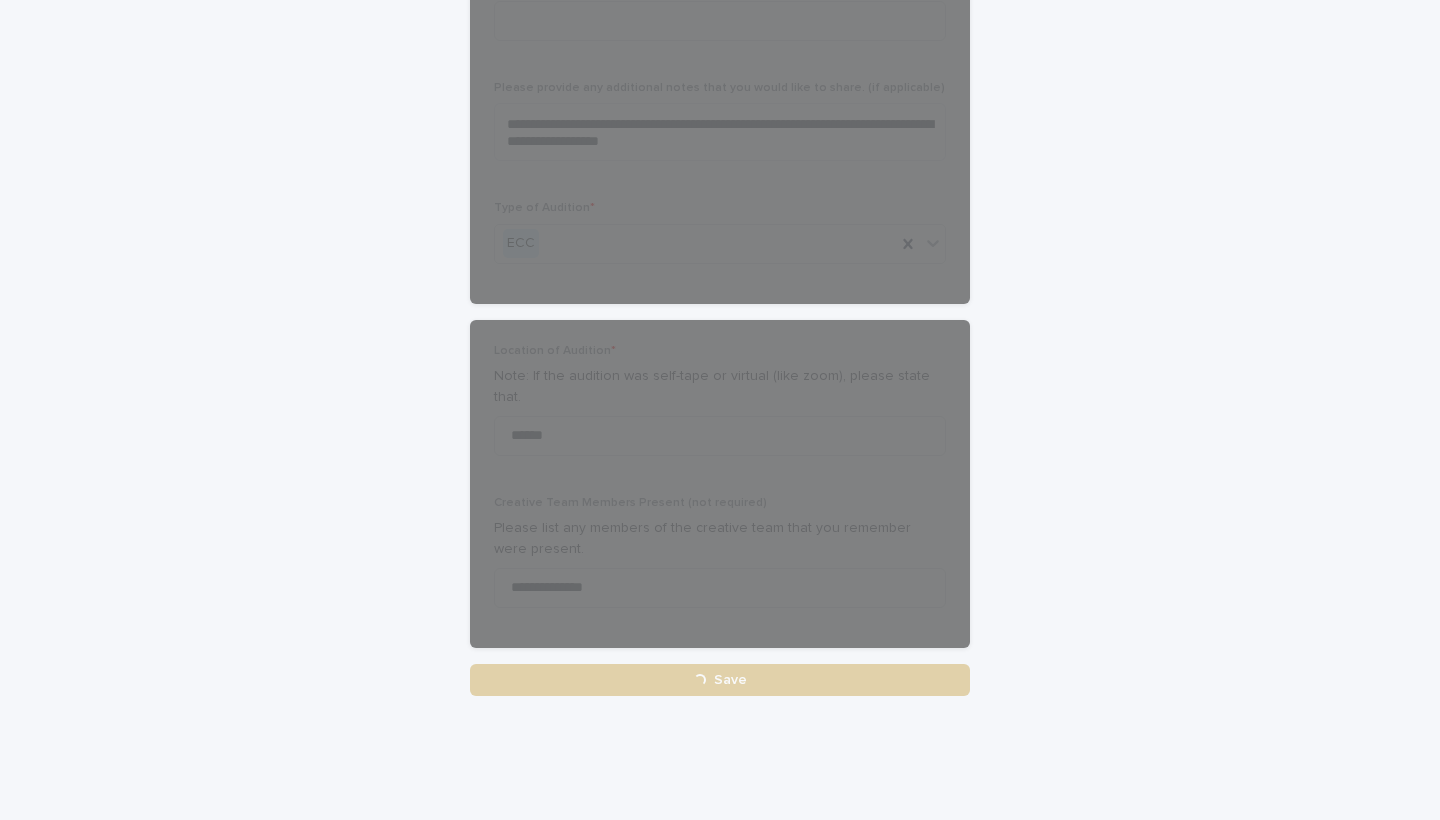 scroll, scrollTop: 1086, scrollLeft: 0, axis: vertical 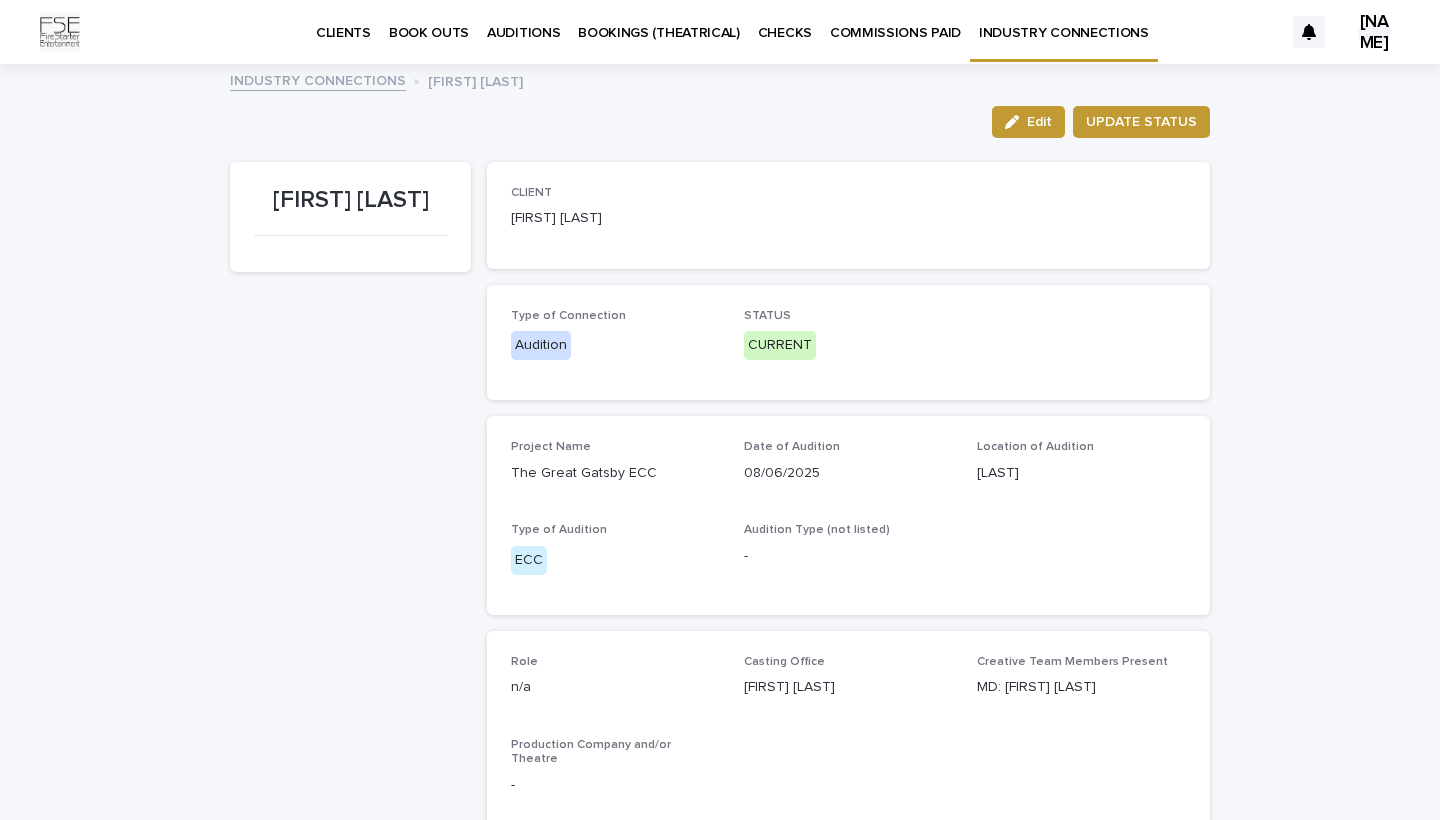 click on "INDUSTRY CONNECTIONS" at bounding box center (1064, 21) 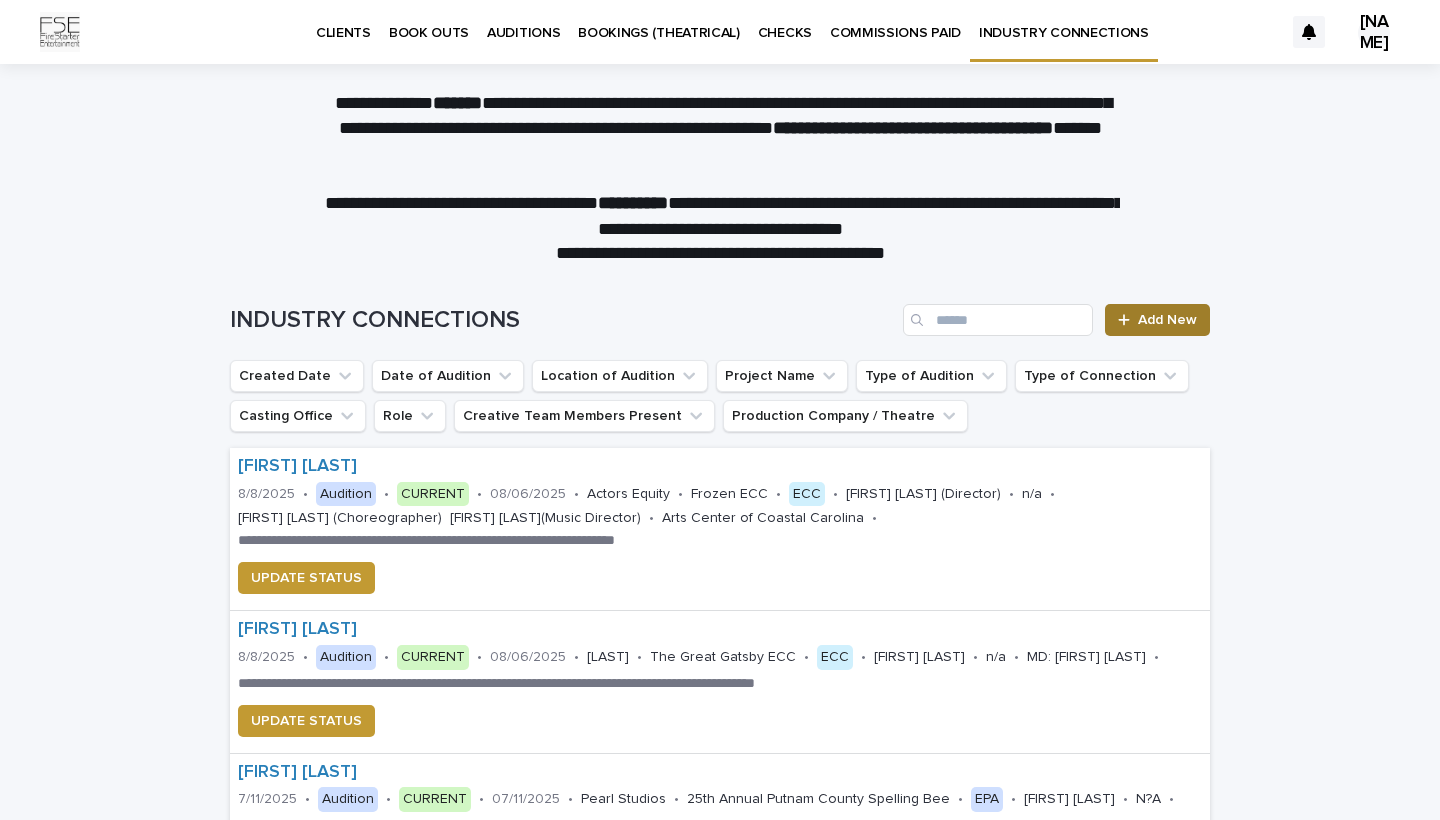 click on "Add New" at bounding box center (1167, 320) 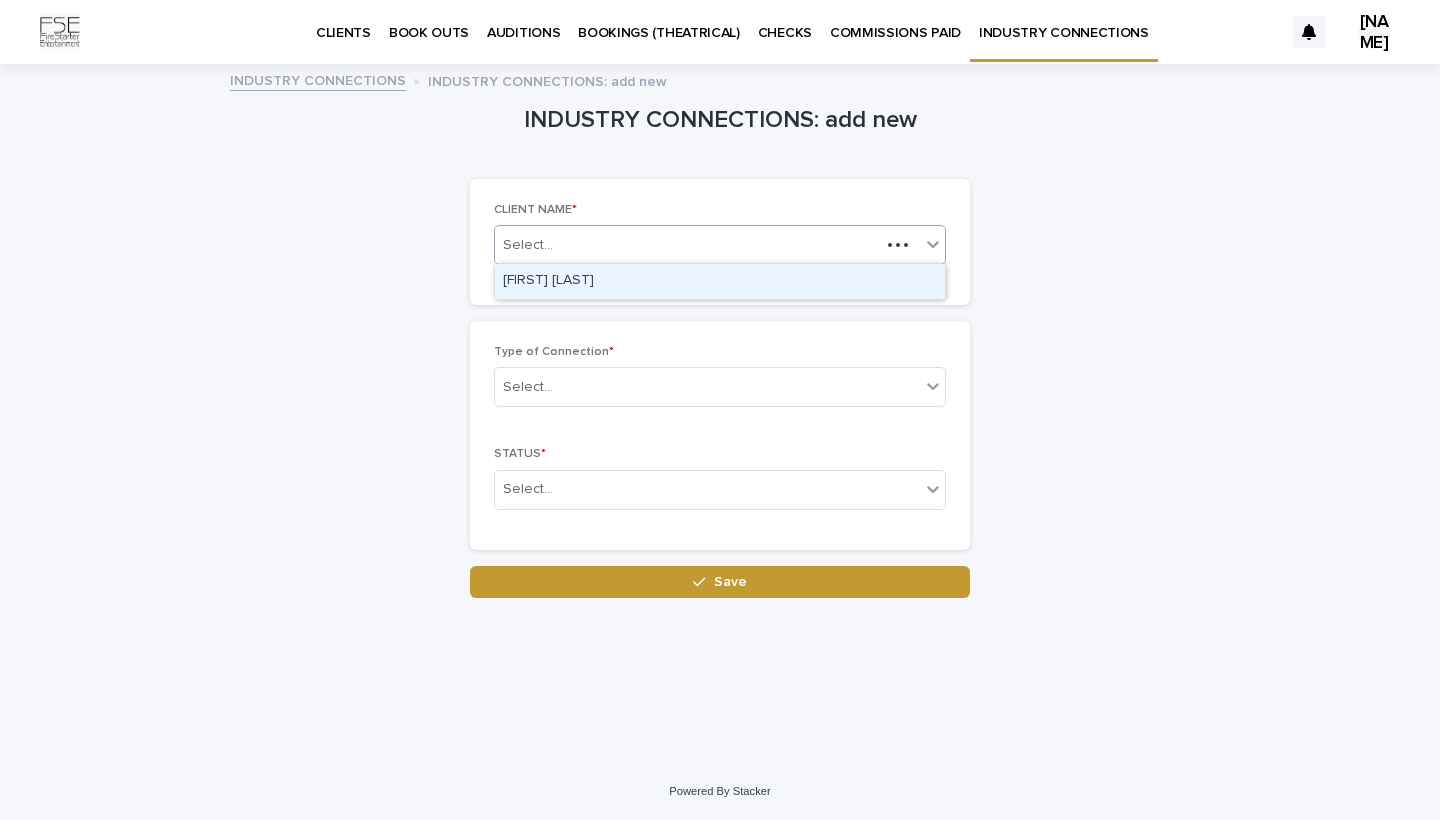 click on "Select..." at bounding box center [687, 245] 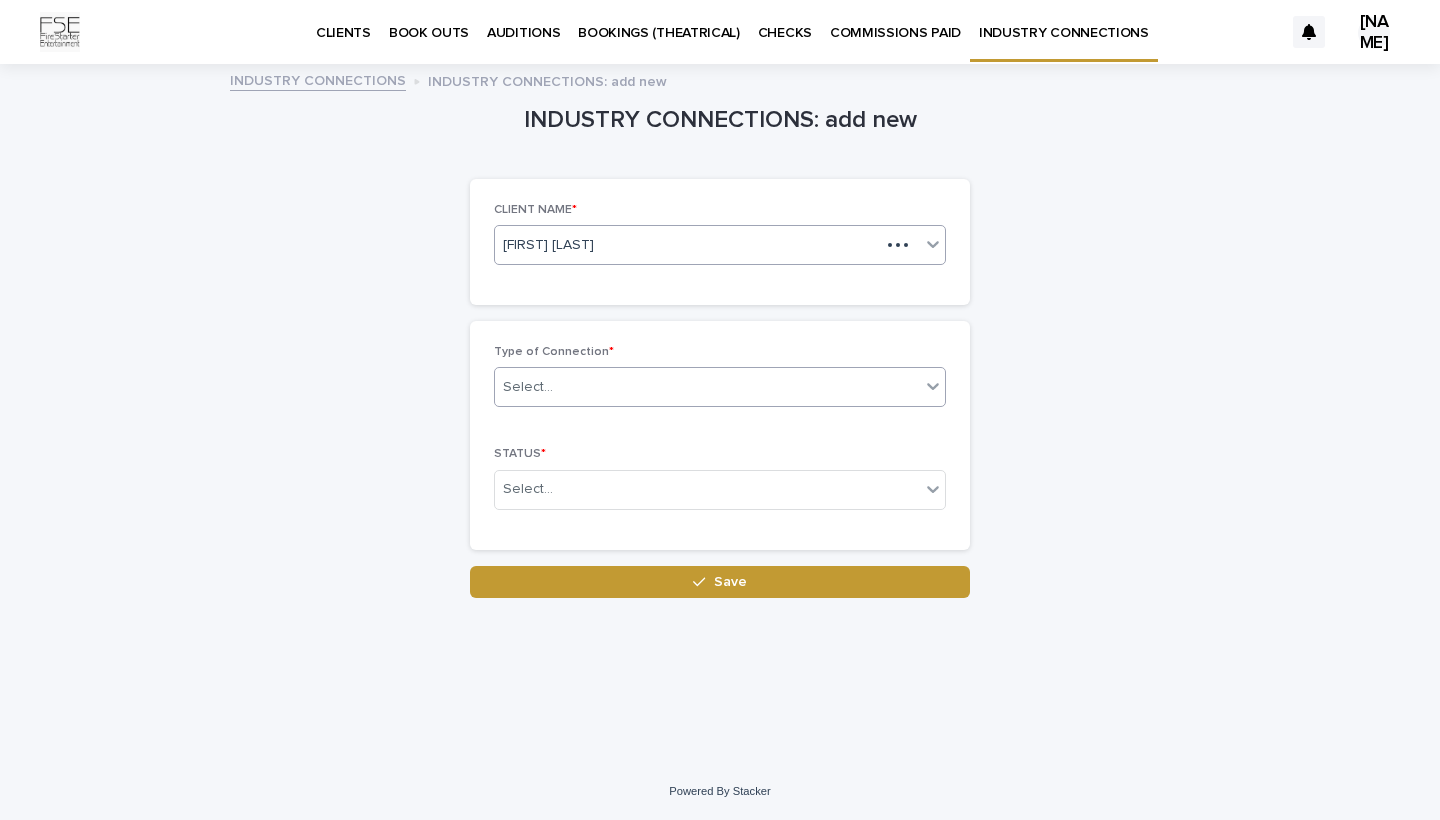 click on "Select..." at bounding box center [720, 387] 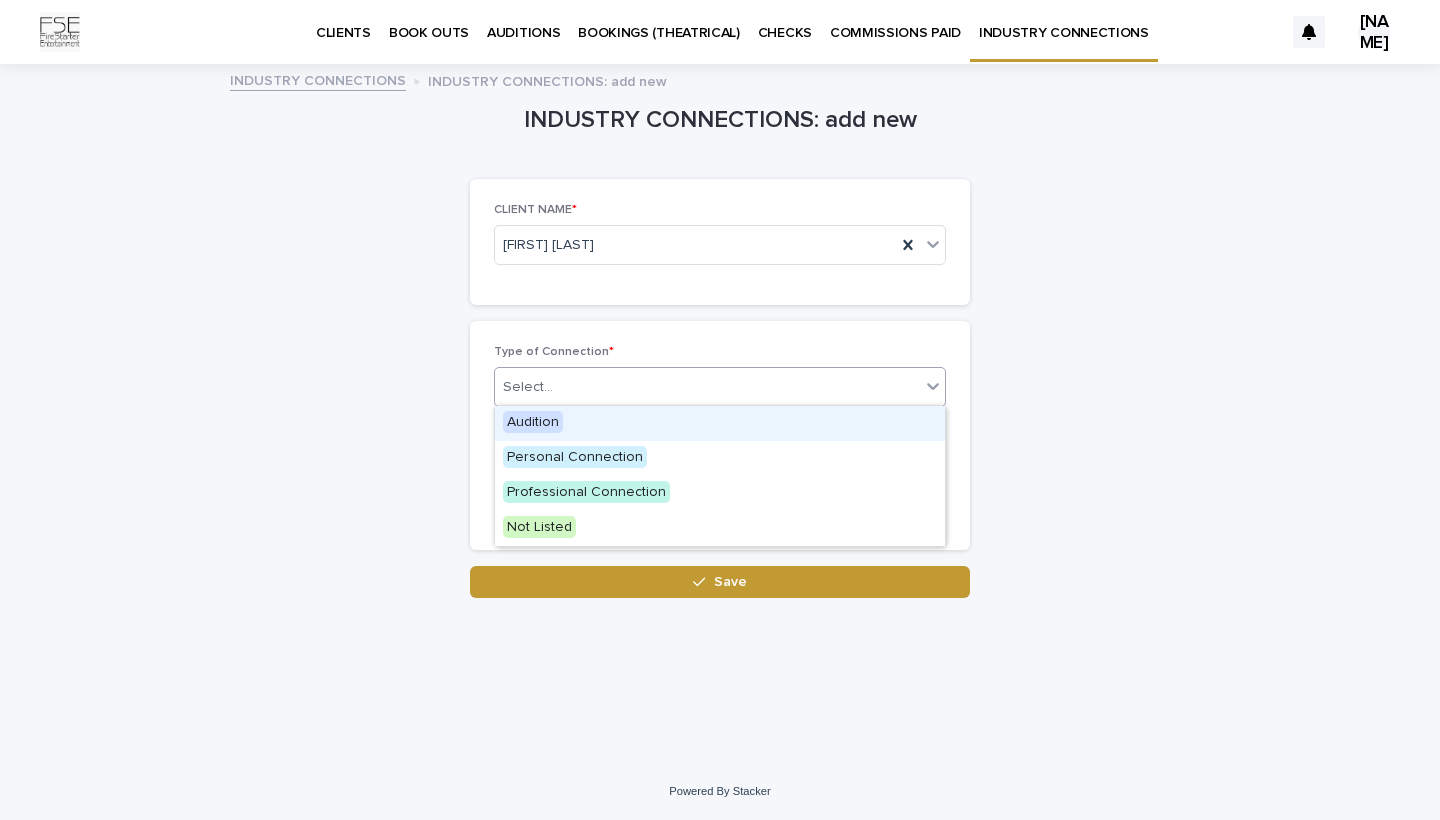 click on "Audition" at bounding box center (720, 423) 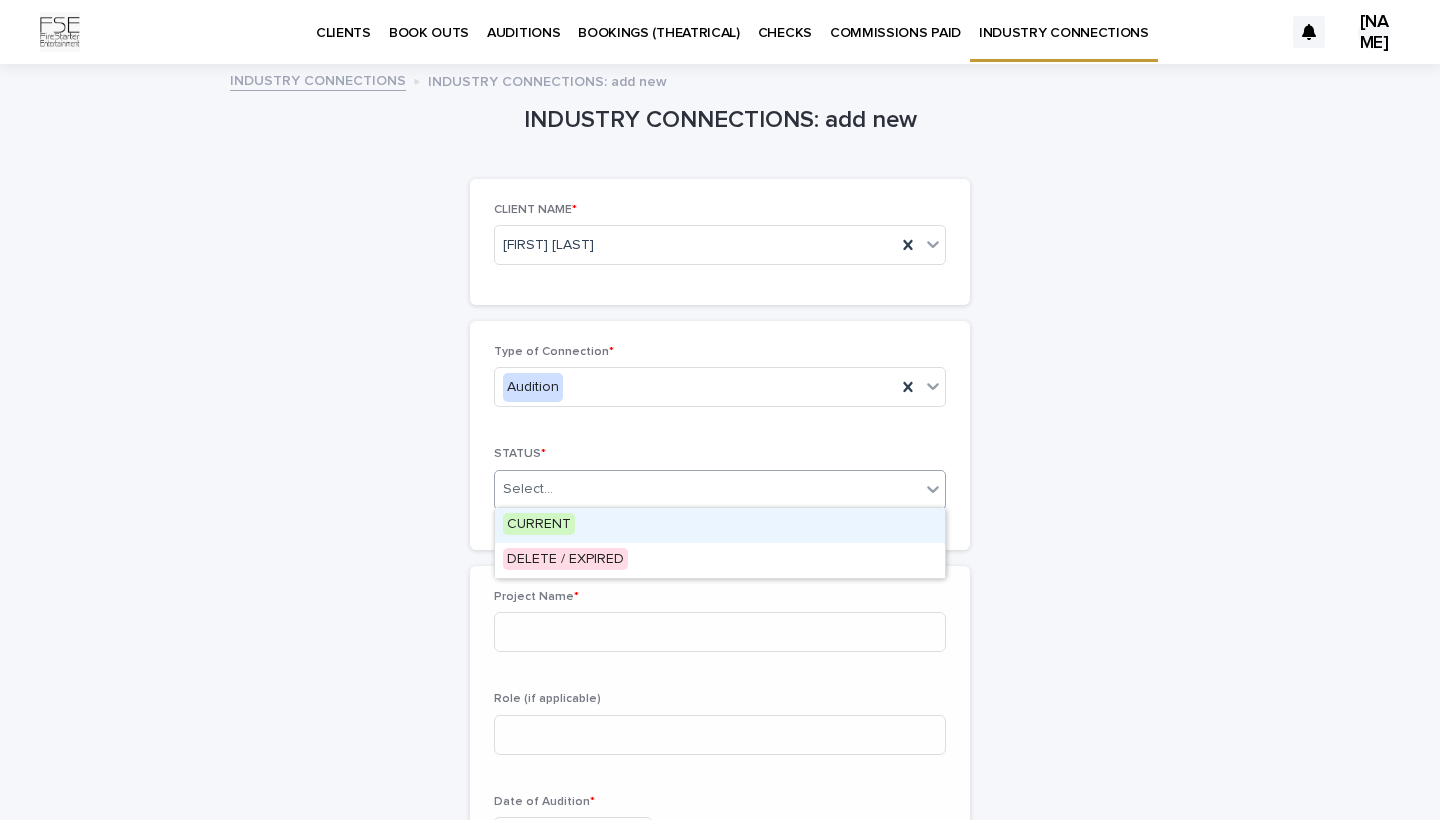 click on "option CURRENT focused, 1 of 2. 2 results available. Use Up and Down to choose options, press Enter to select the currently focused option, press Escape to exit the menu, press Tab to select the option and exit the menu. Select..." at bounding box center (720, 490) 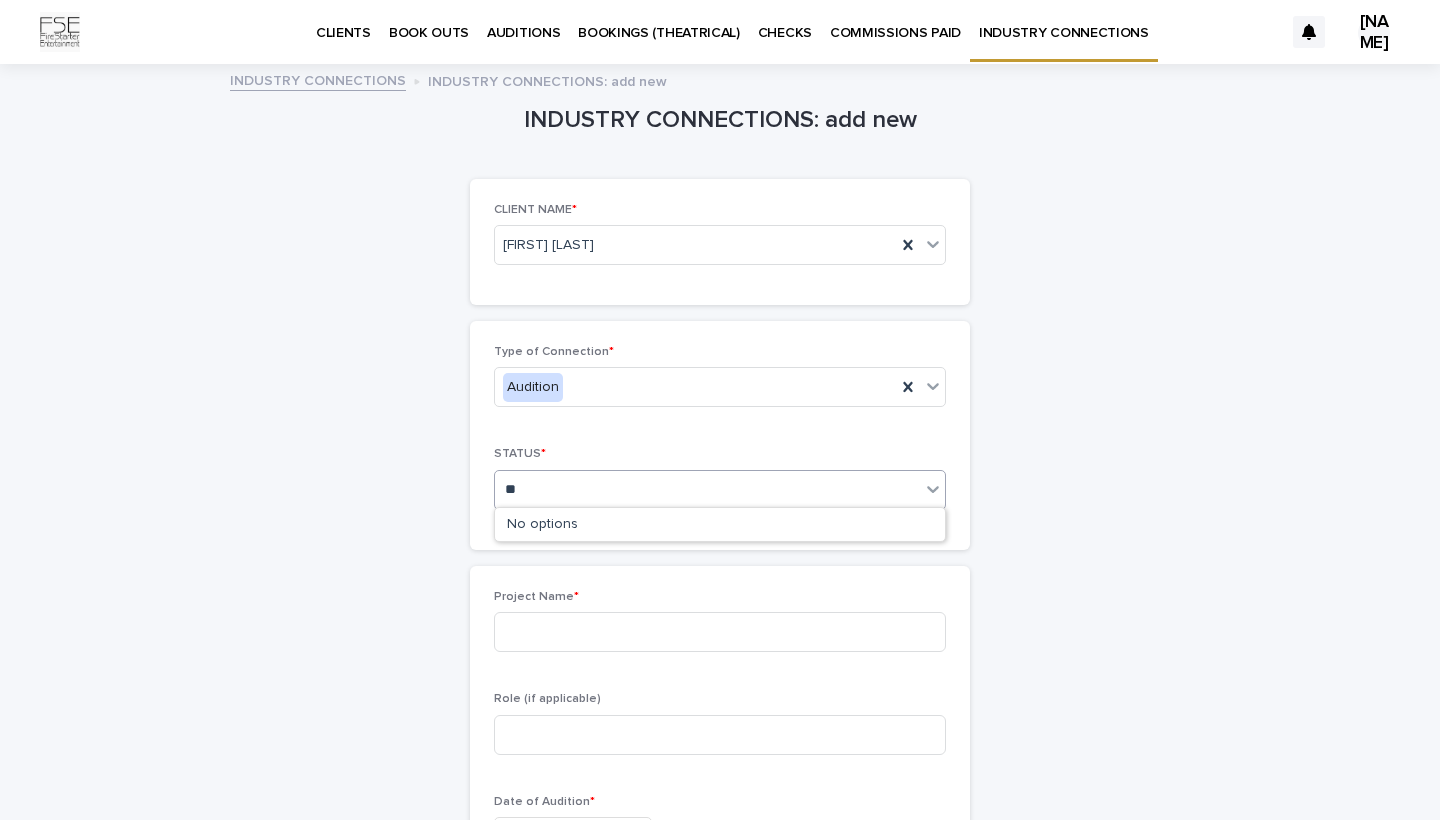 type on "*" 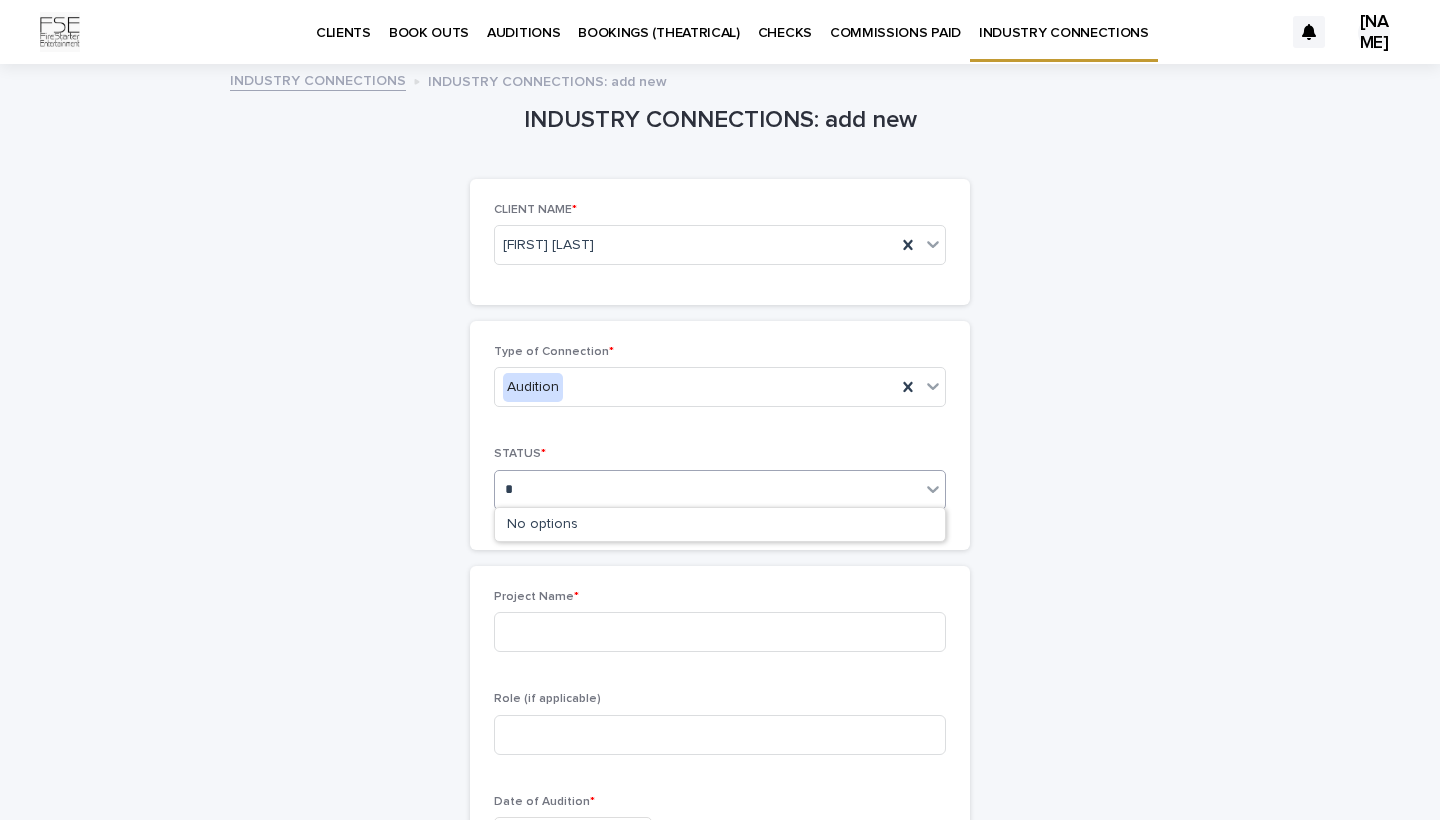 type 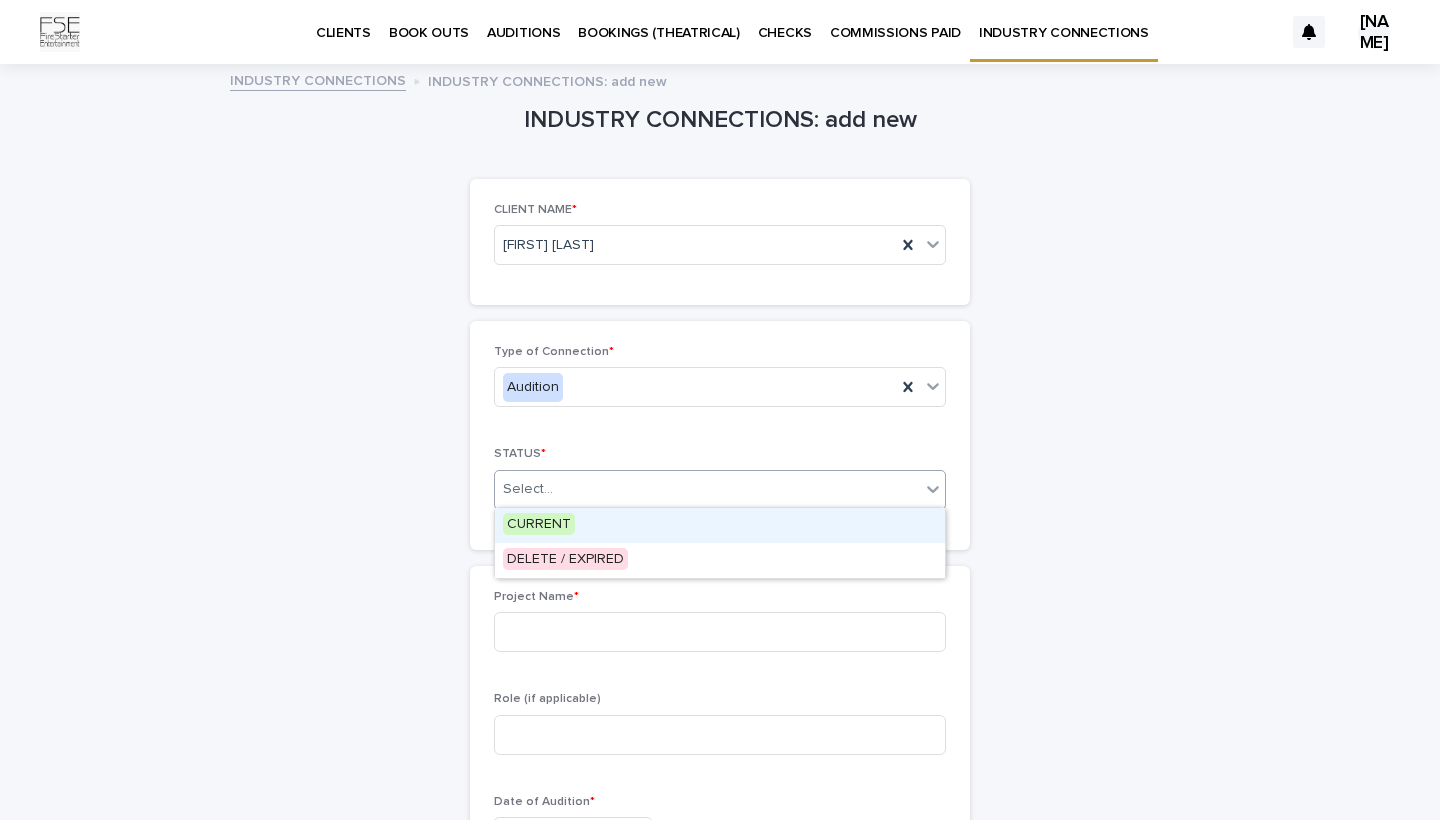 click on "CURRENT" at bounding box center [720, 525] 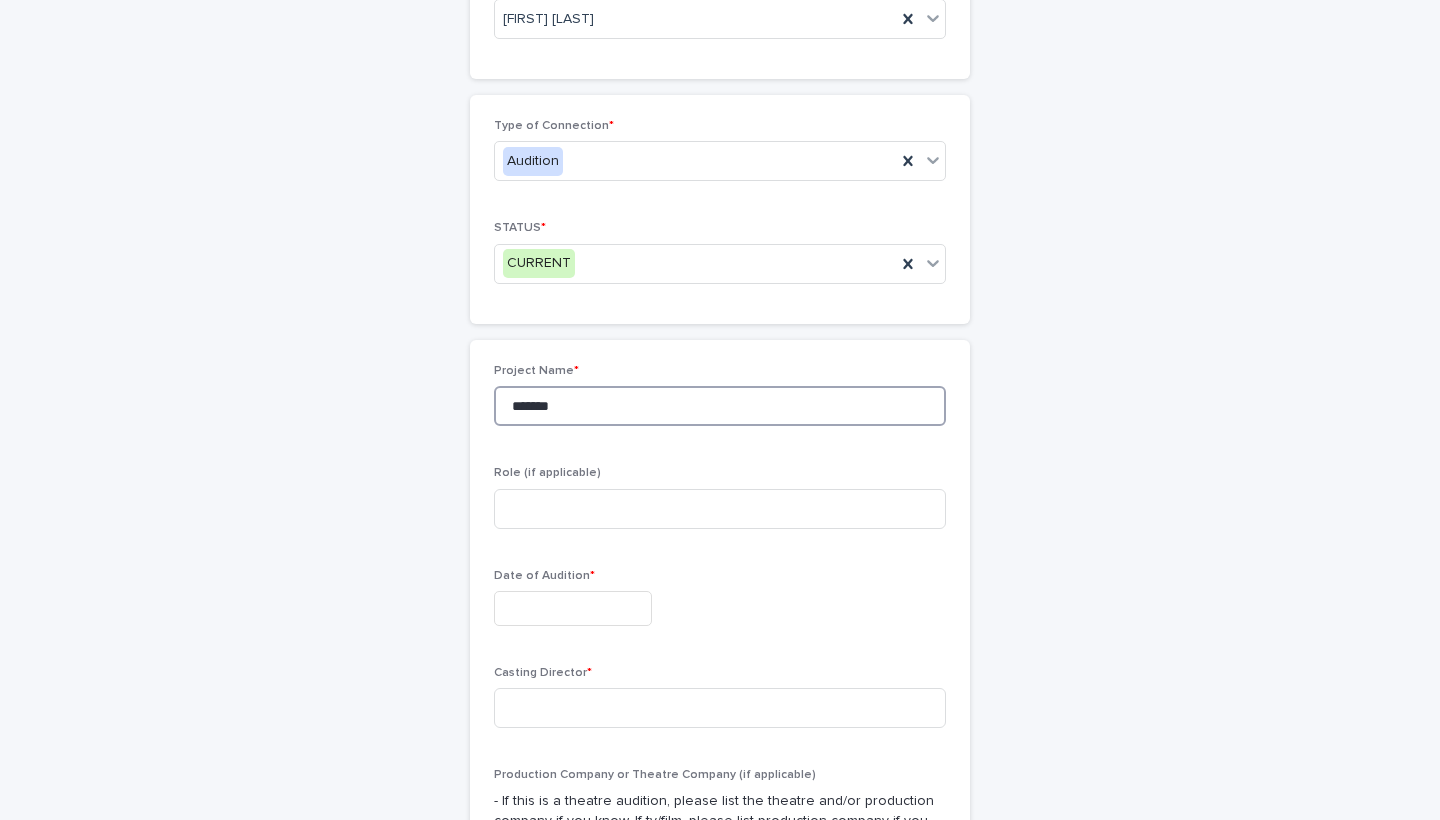 scroll, scrollTop: 246, scrollLeft: 0, axis: vertical 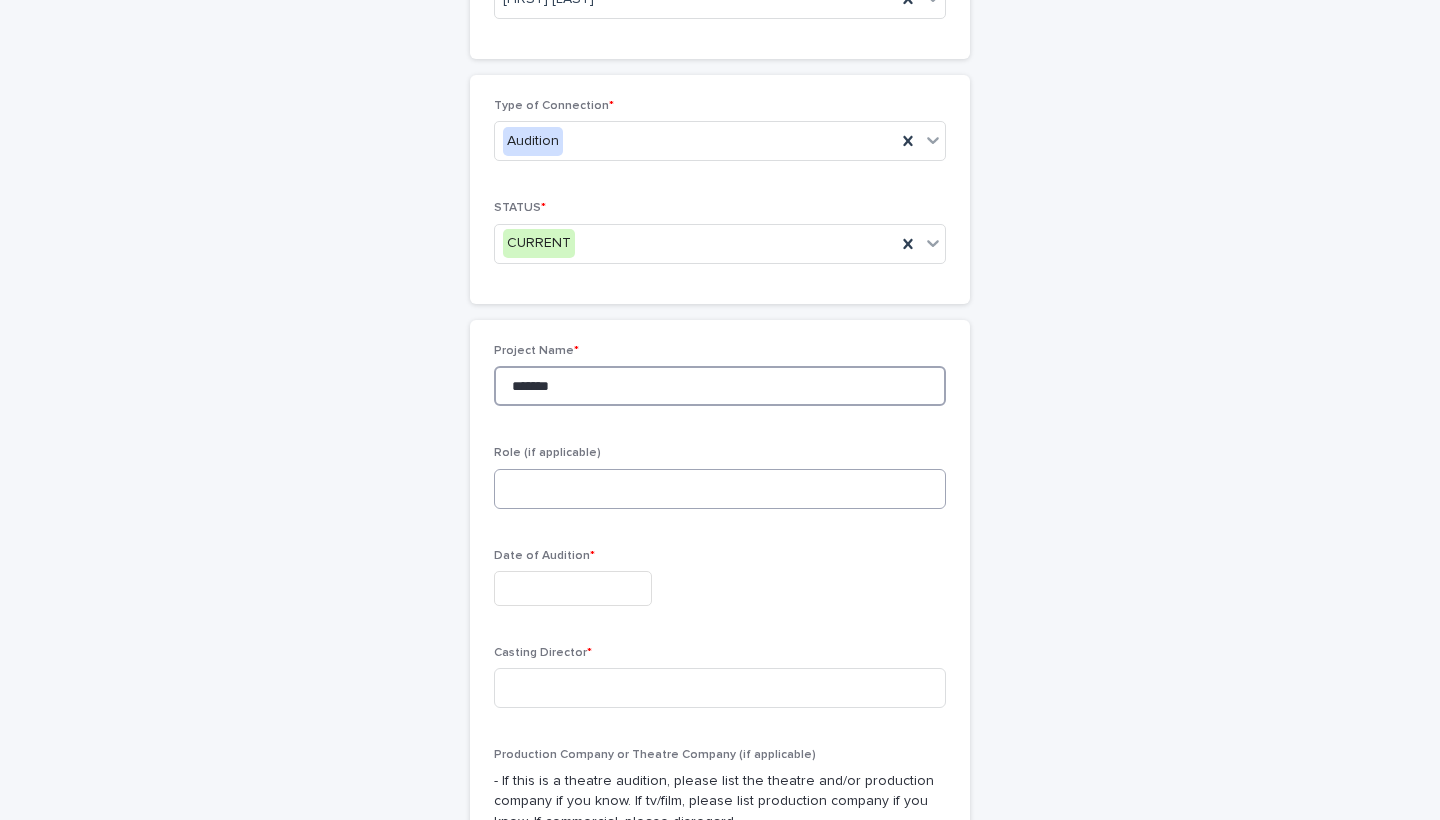 type on "******" 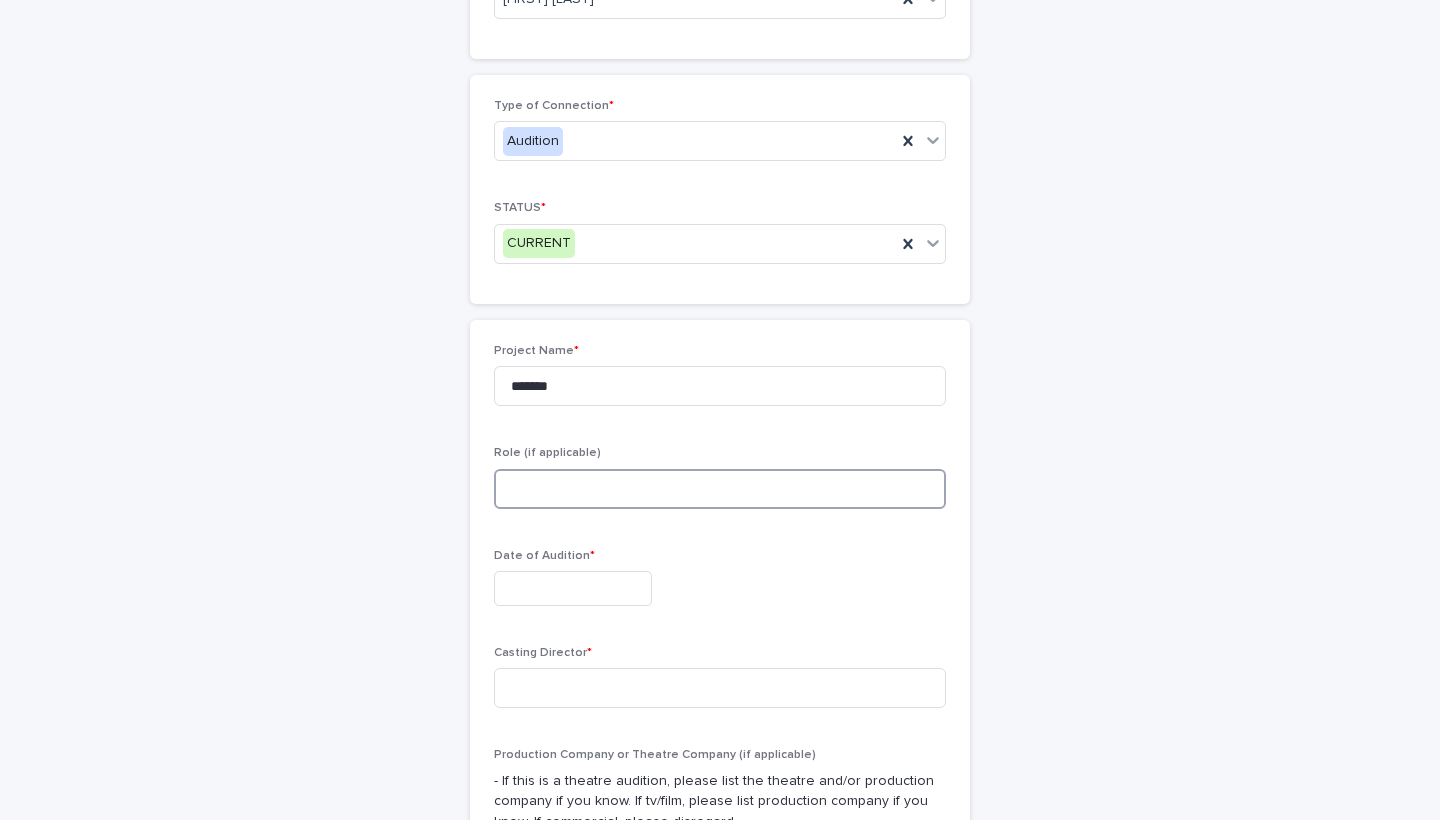click at bounding box center (720, 489) 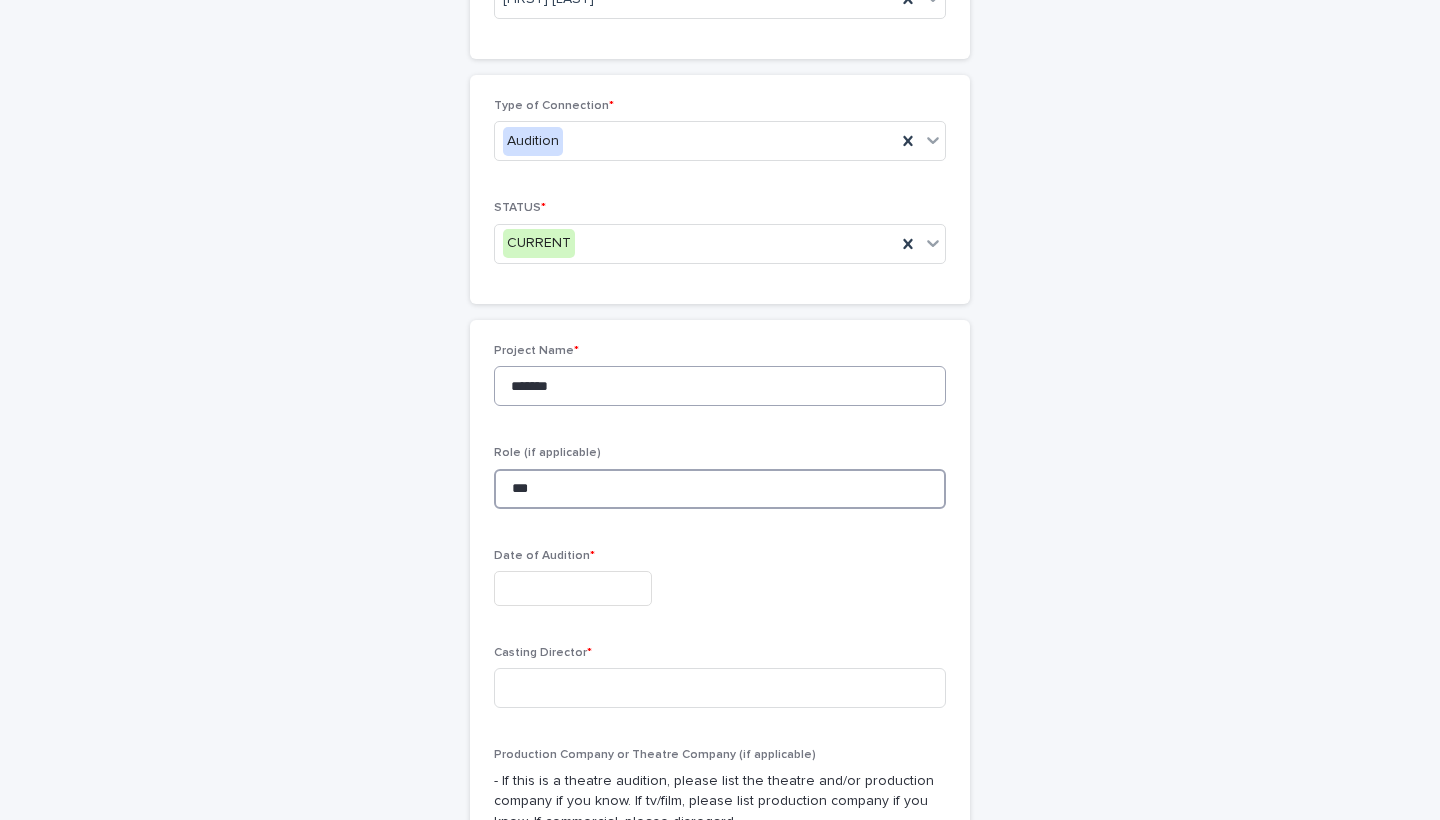 type on "***" 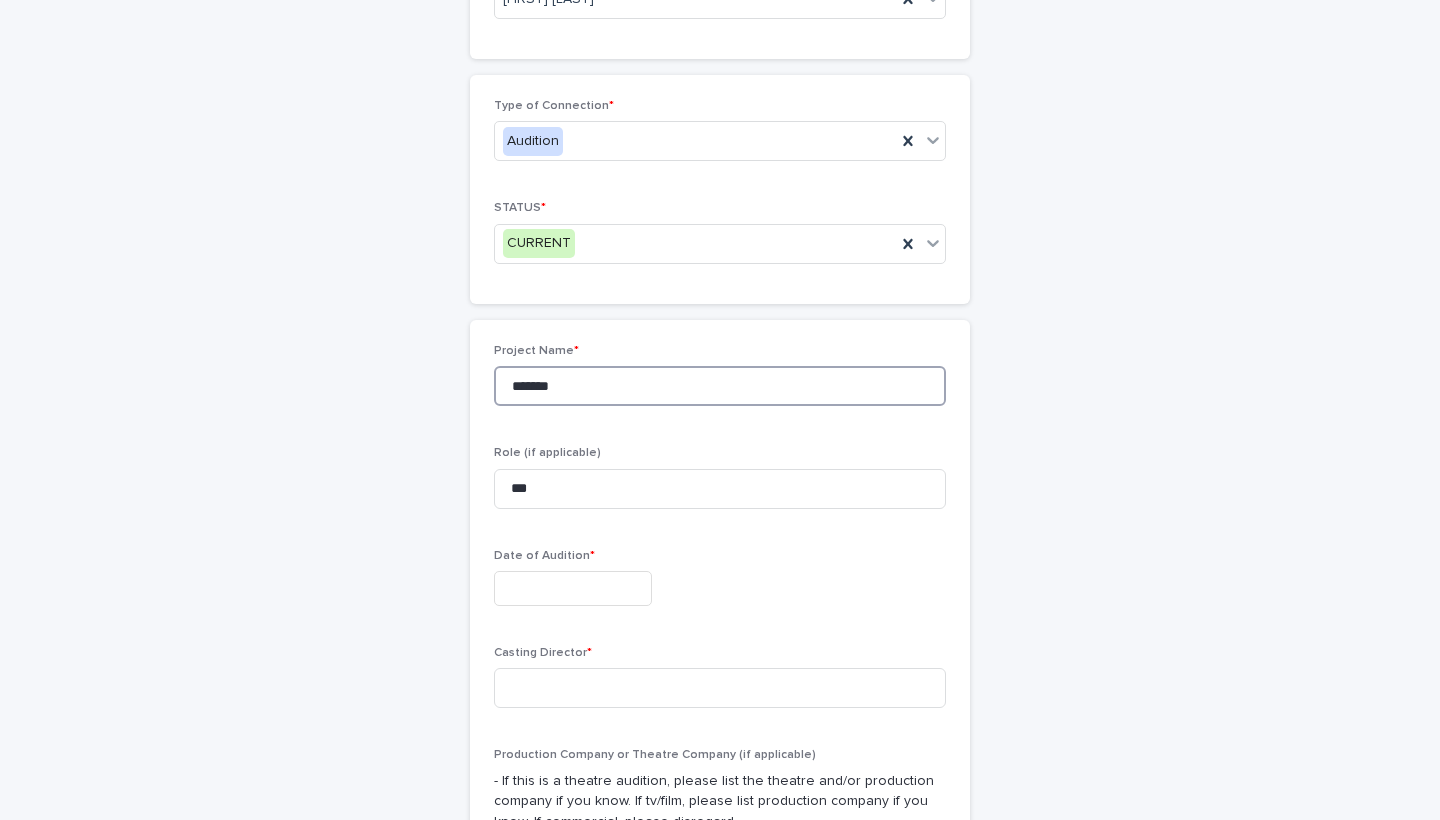 click on "******" at bounding box center [720, 386] 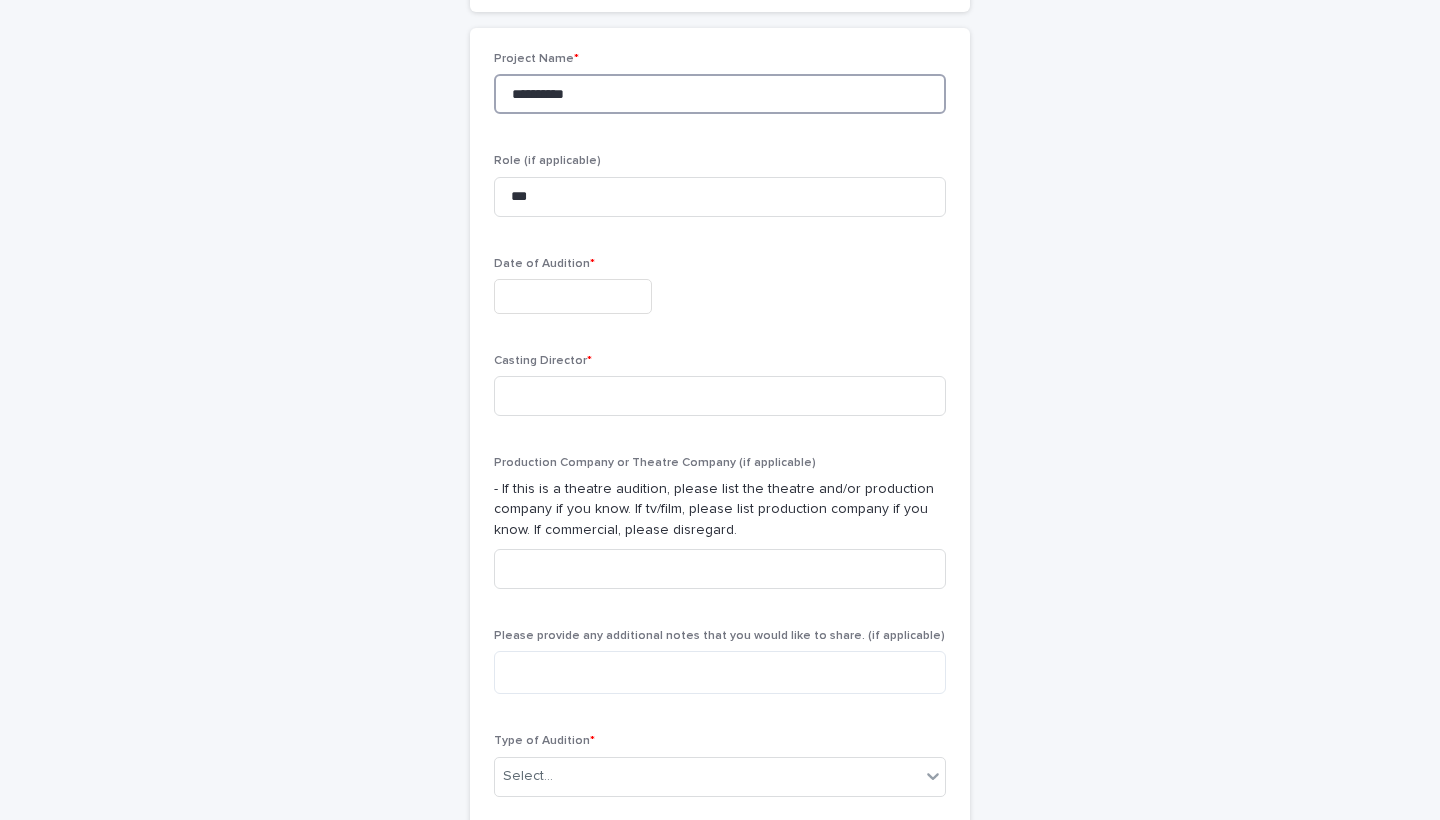 scroll, scrollTop: 543, scrollLeft: 0, axis: vertical 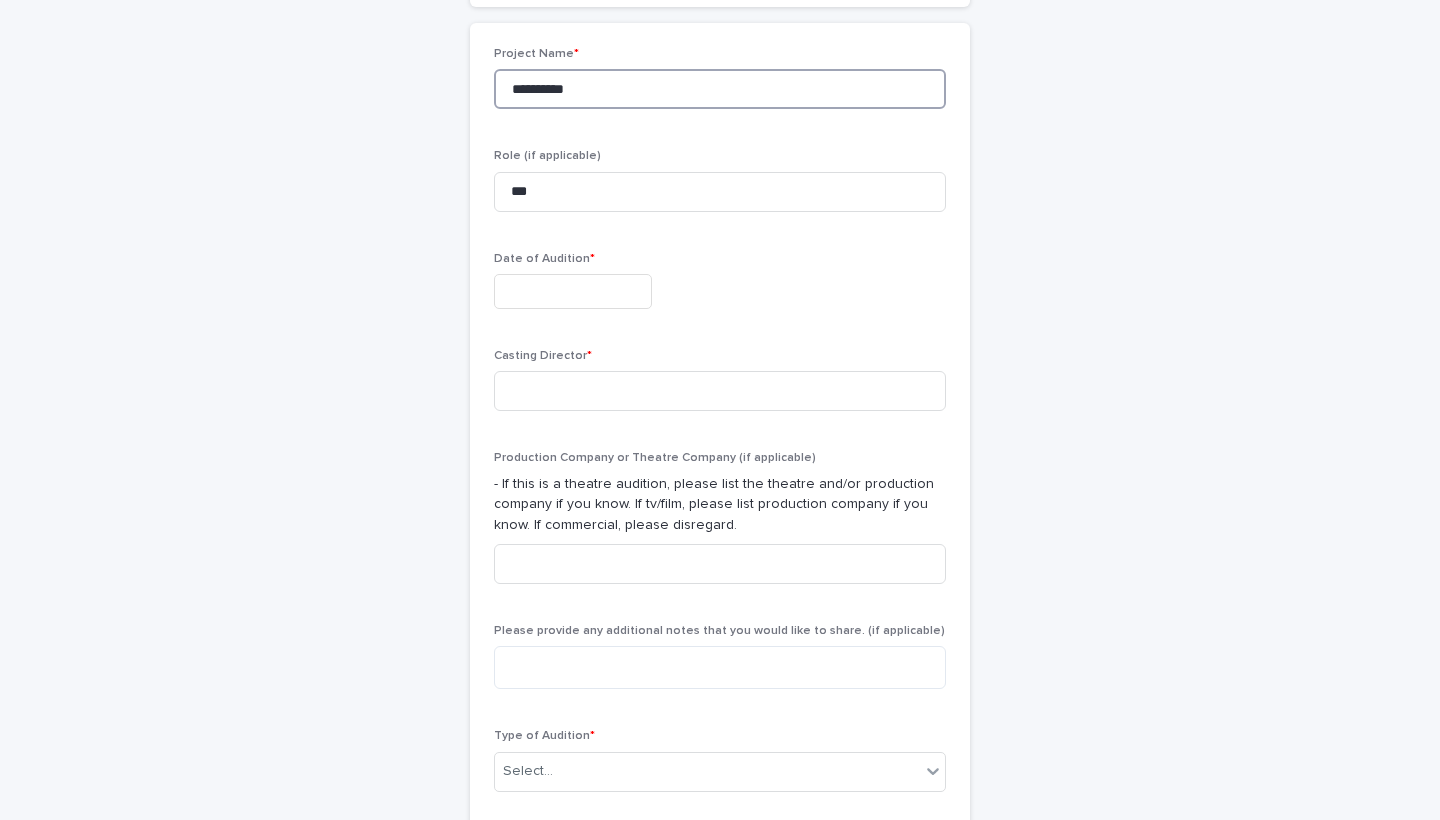 type on "**********" 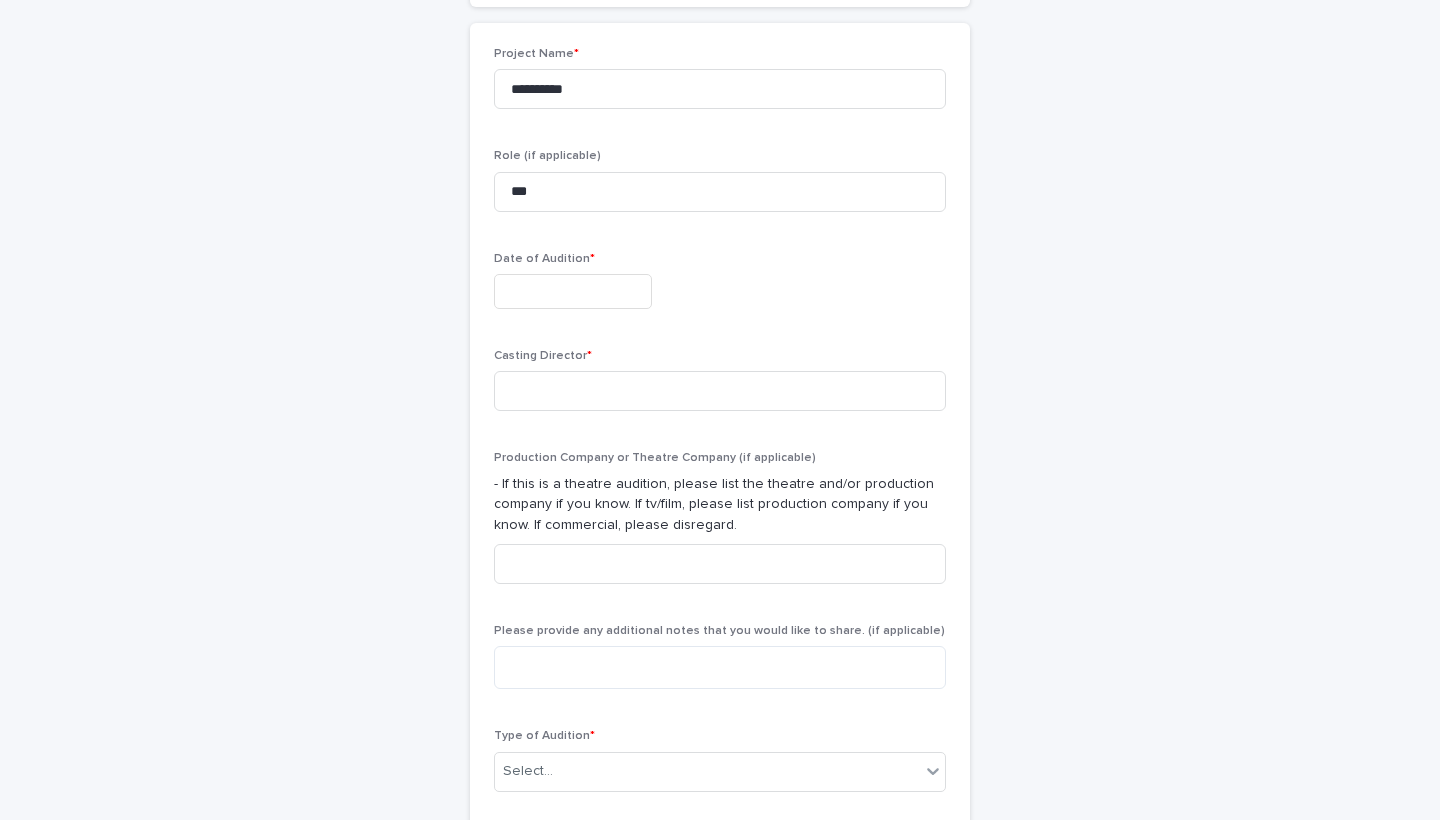 click at bounding box center [573, 291] 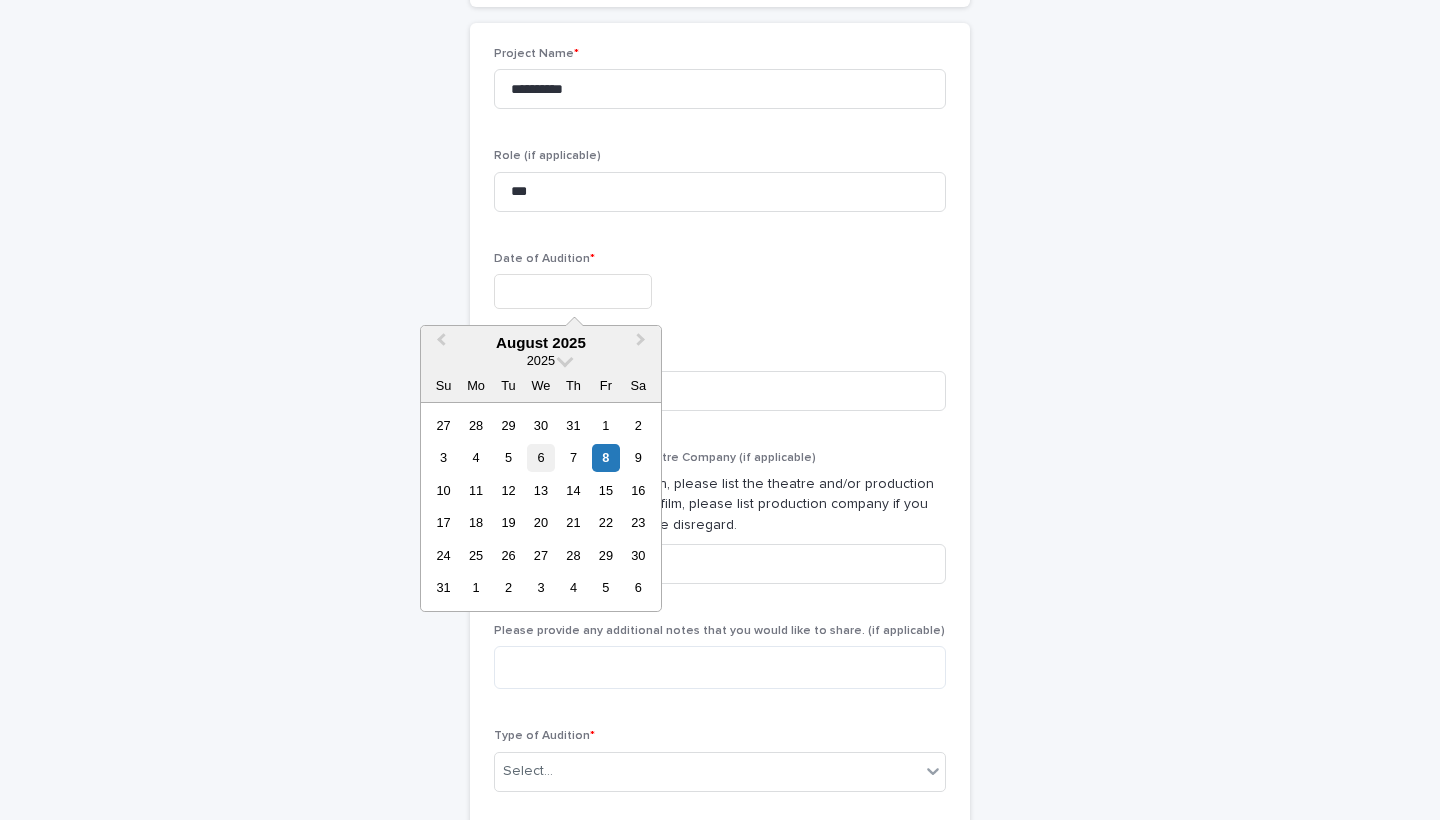 click on "6" at bounding box center [540, 457] 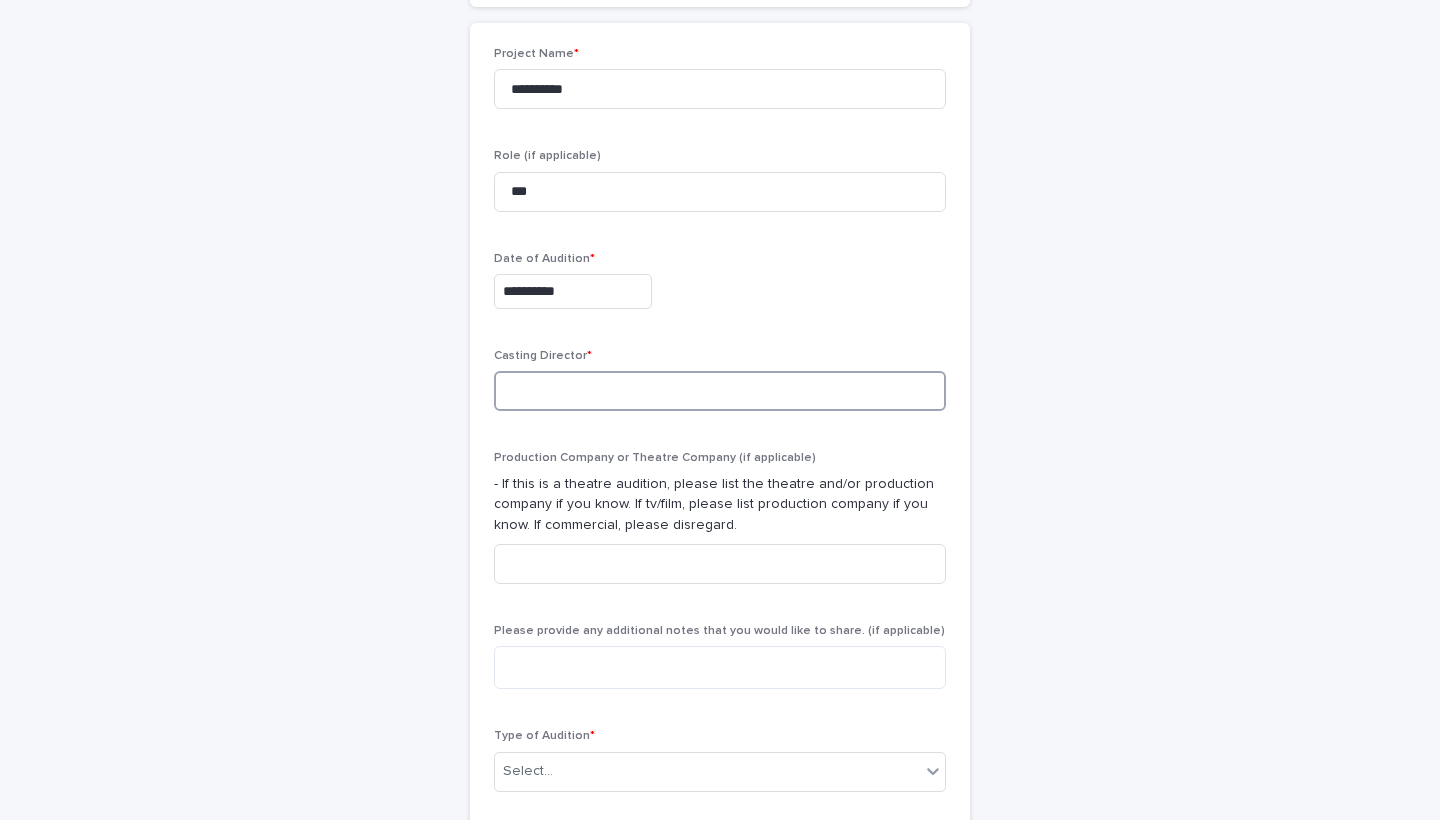 click at bounding box center (720, 391) 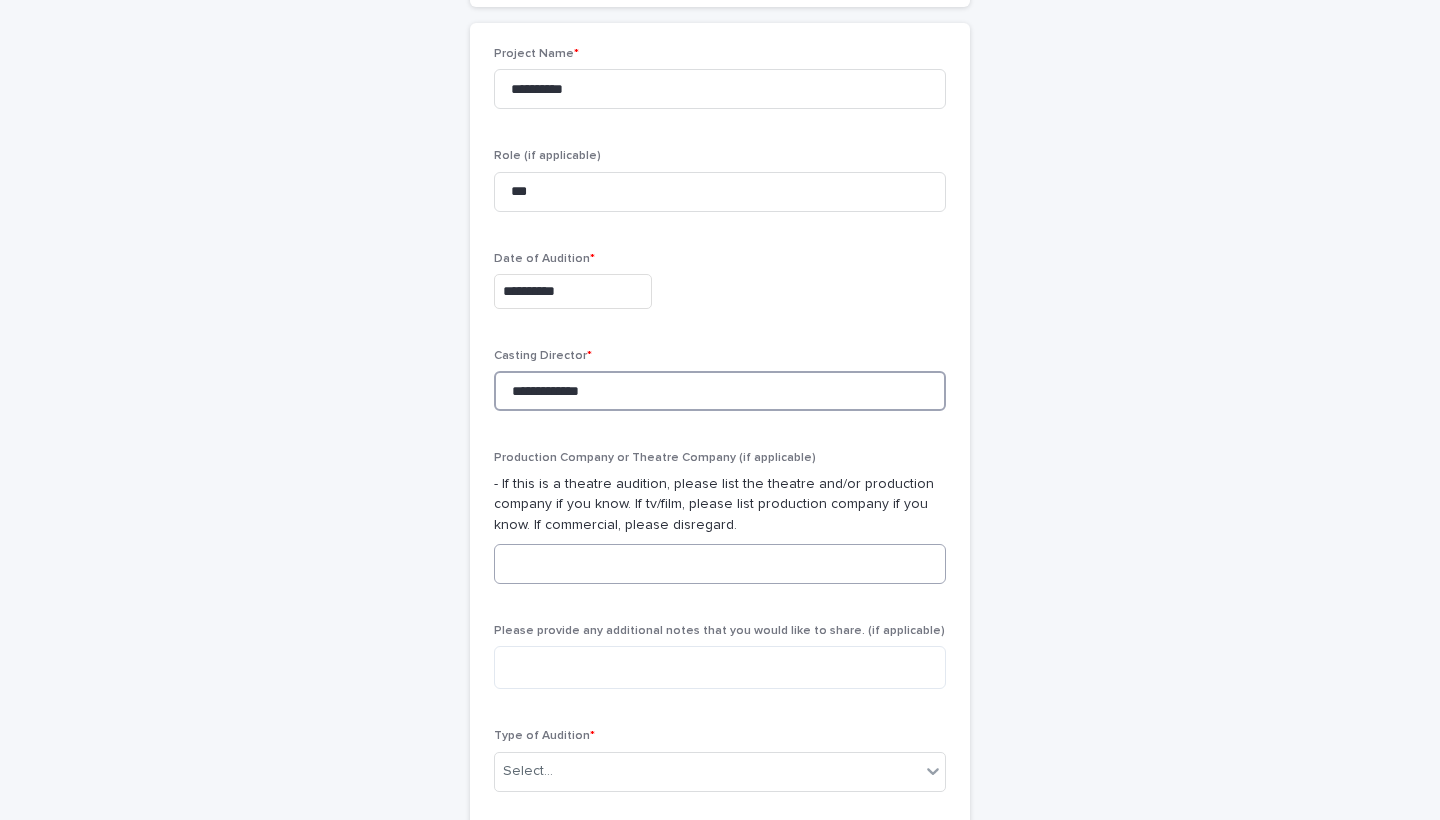 type on "**********" 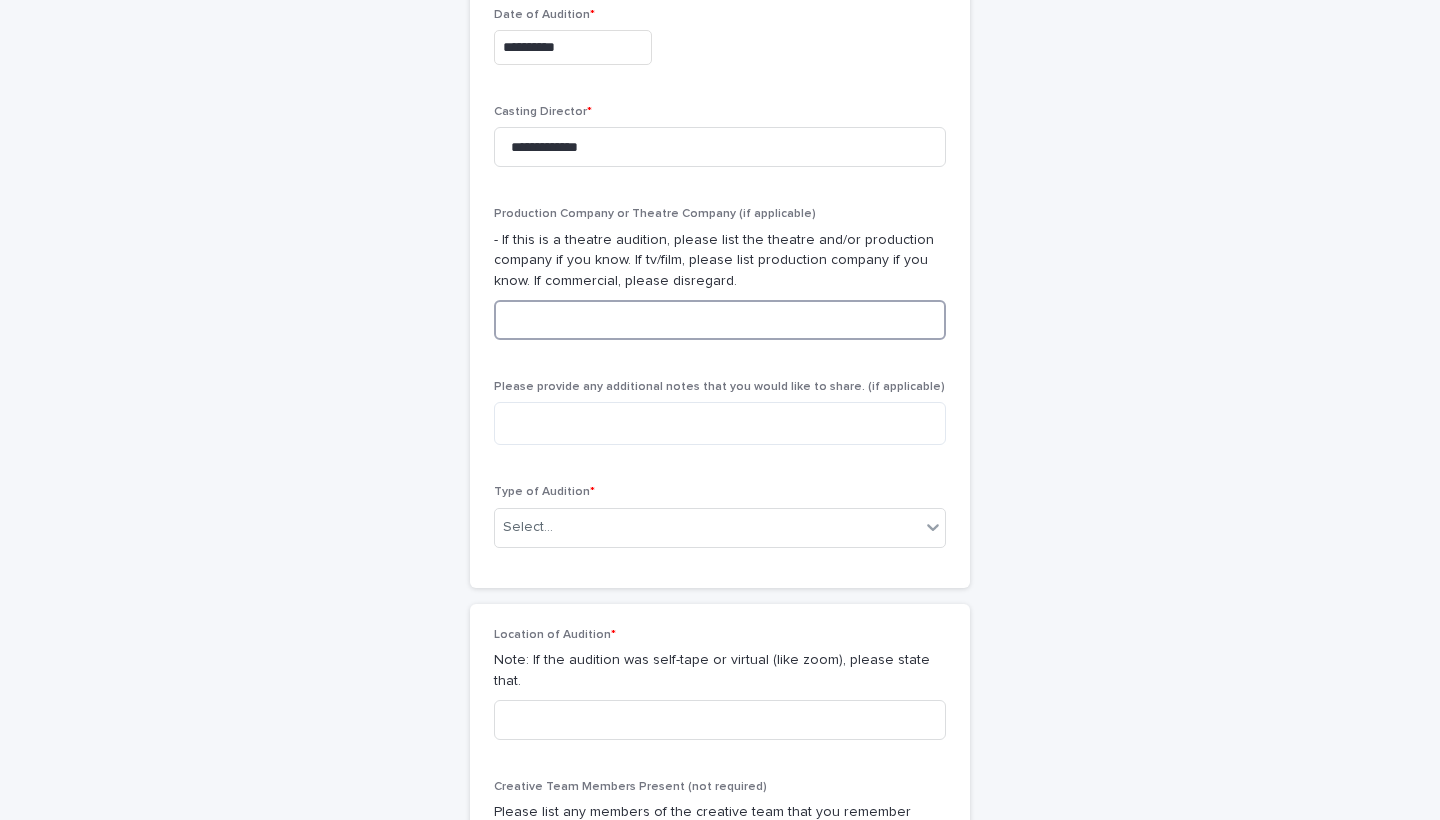 scroll, scrollTop: 813, scrollLeft: 0, axis: vertical 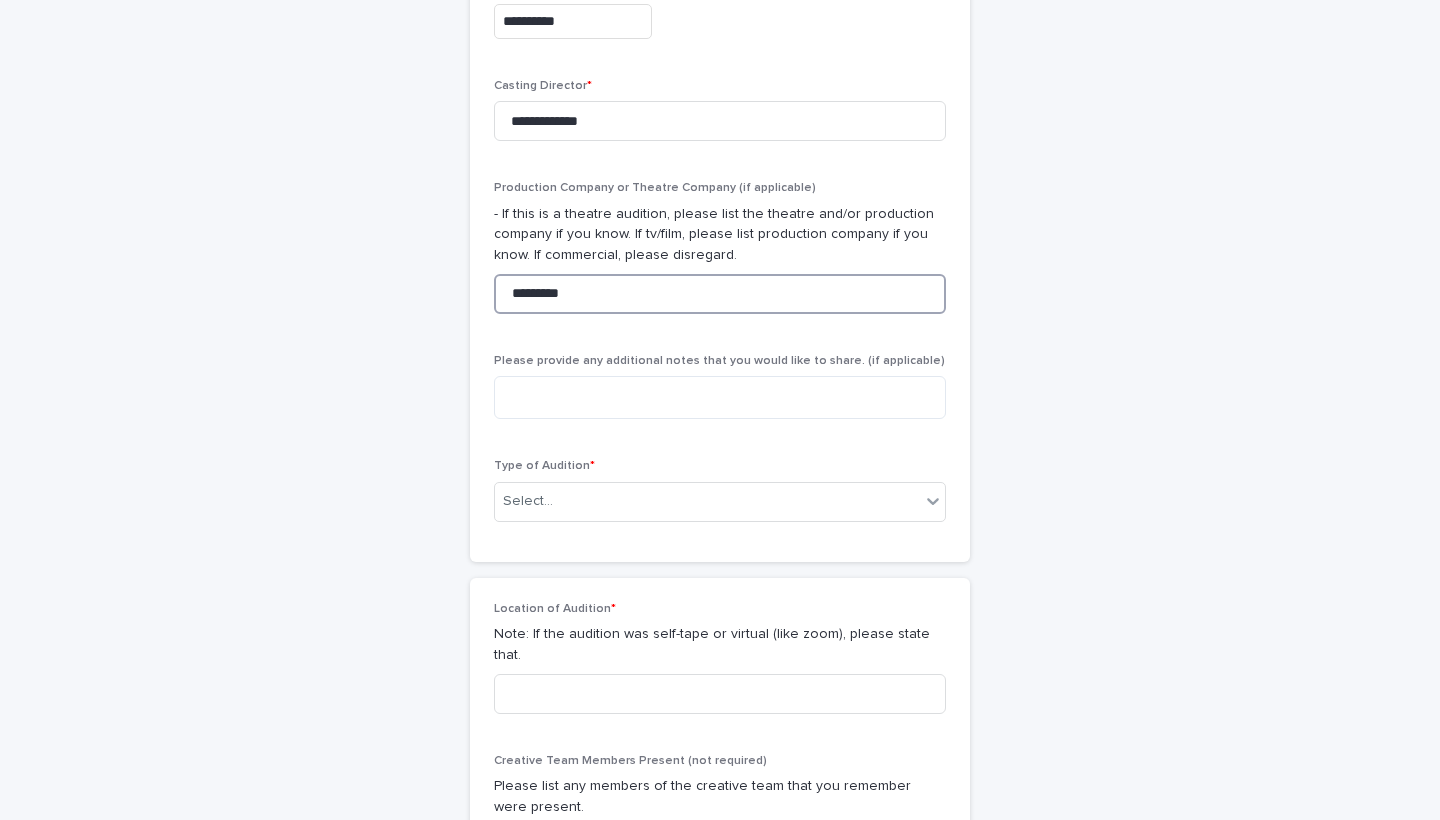 type on "*********" 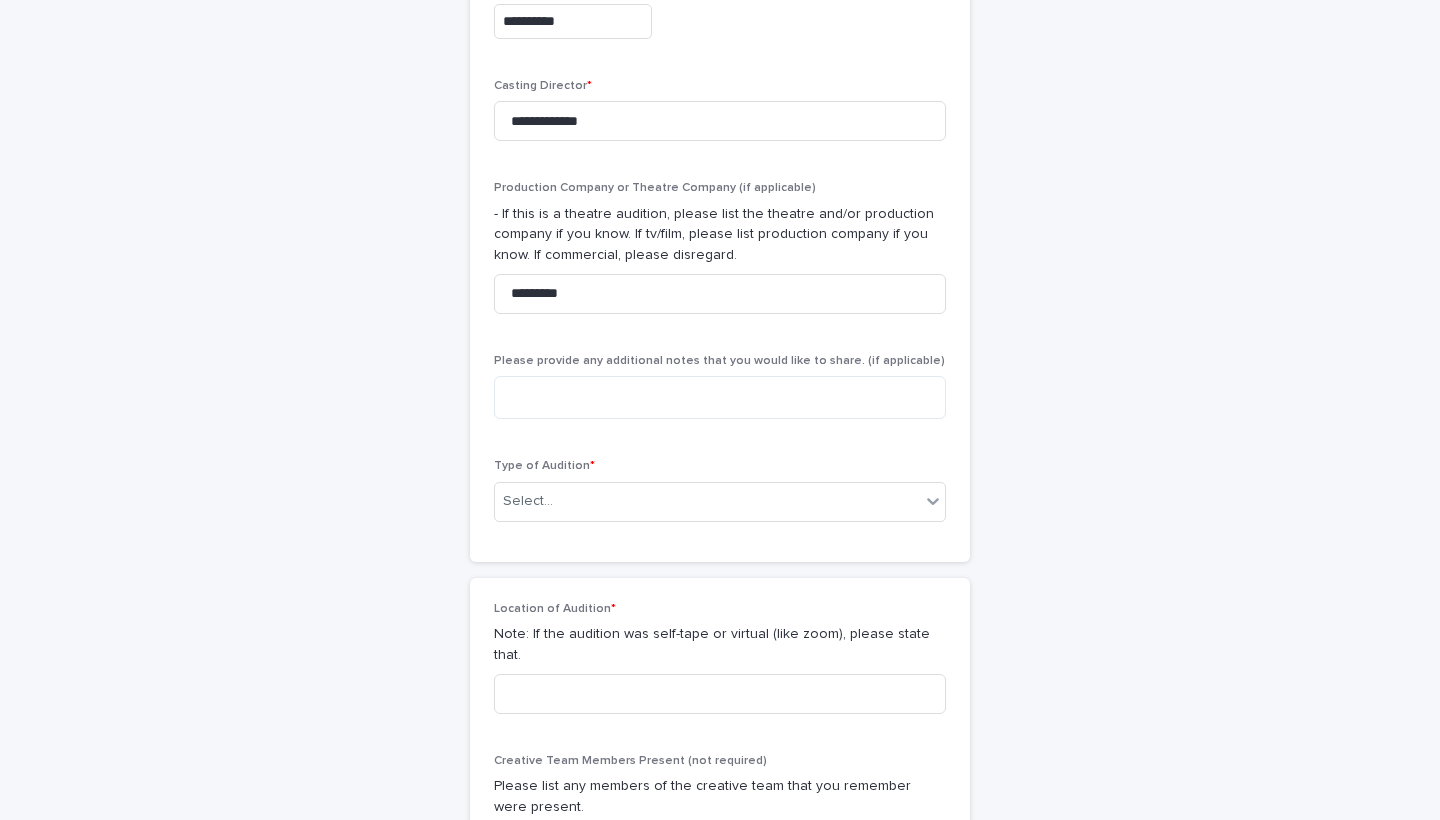 click on "Please provide any additional notes that you would like to share. (if applicable)" at bounding box center (720, 394) 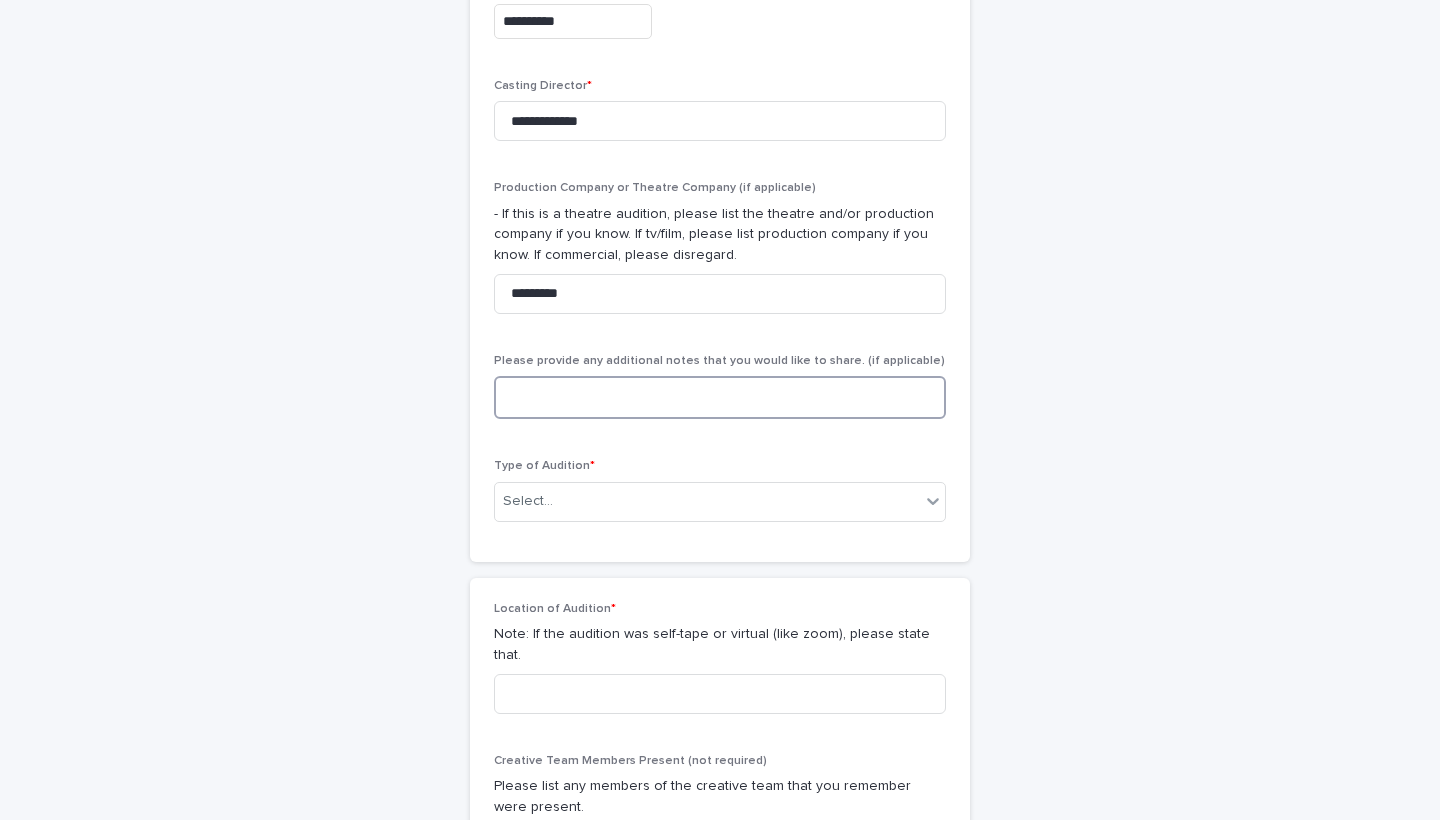 click at bounding box center (720, 397) 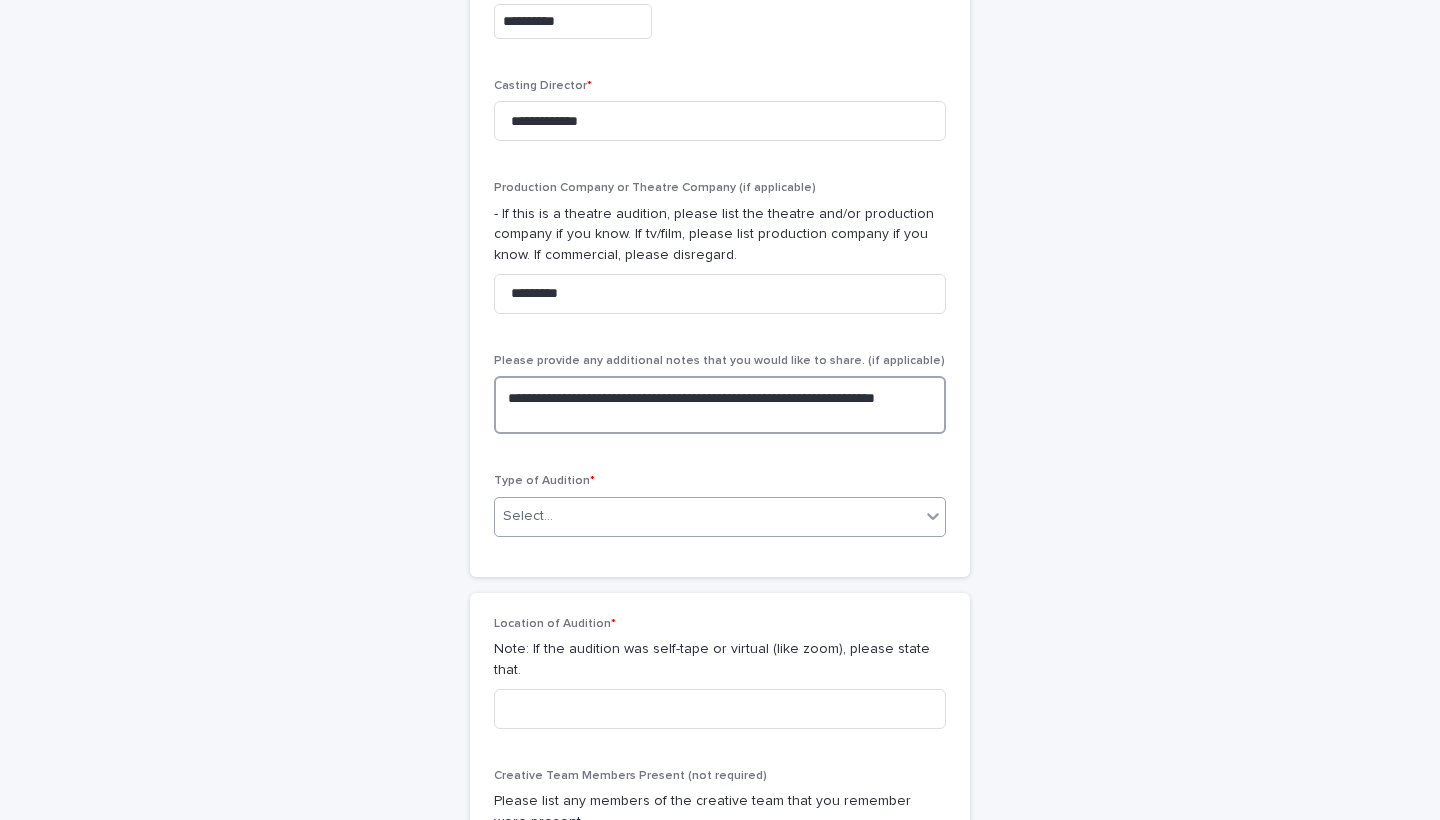 type on "**********" 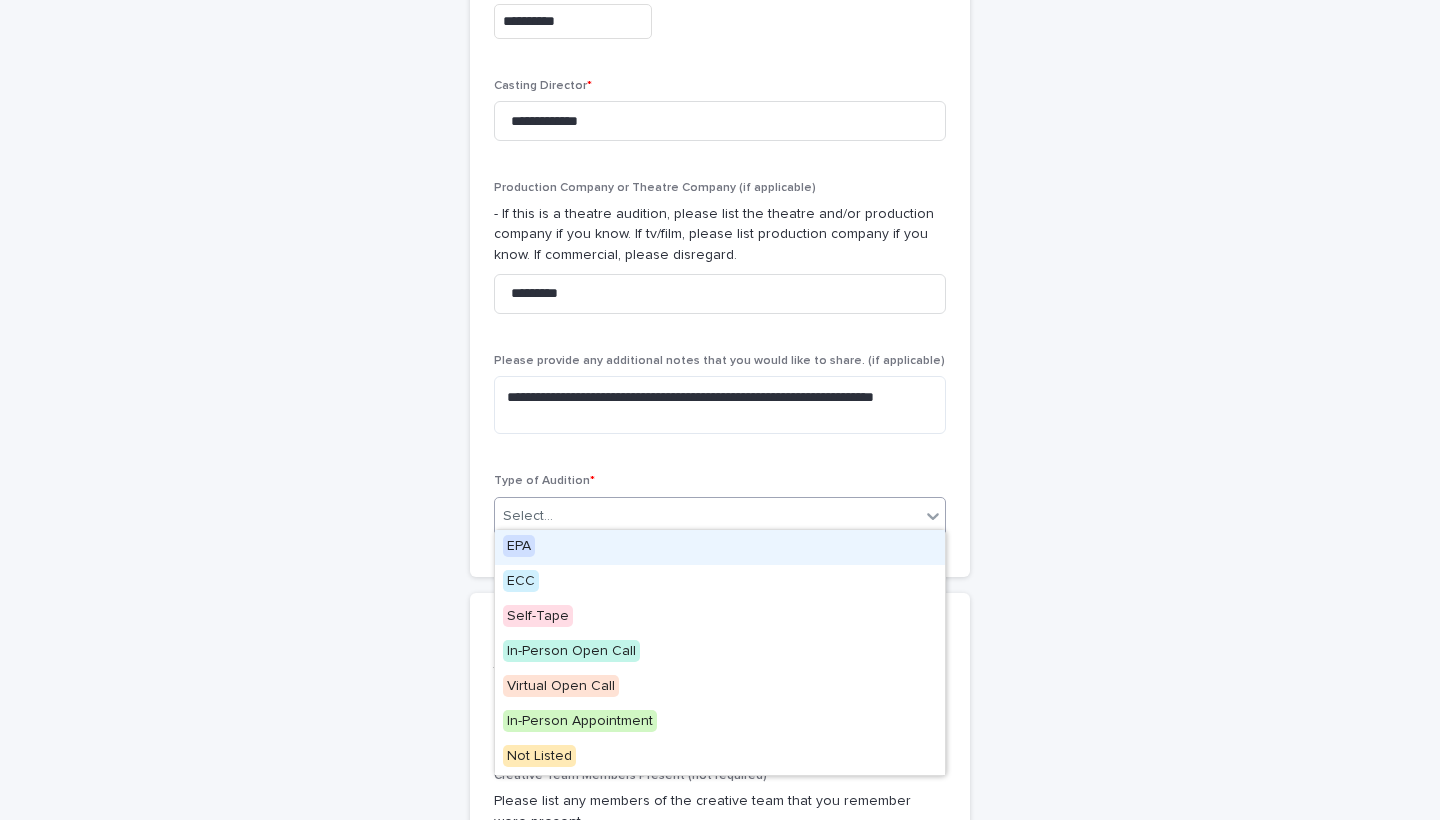 click on "Select..." at bounding box center (707, 516) 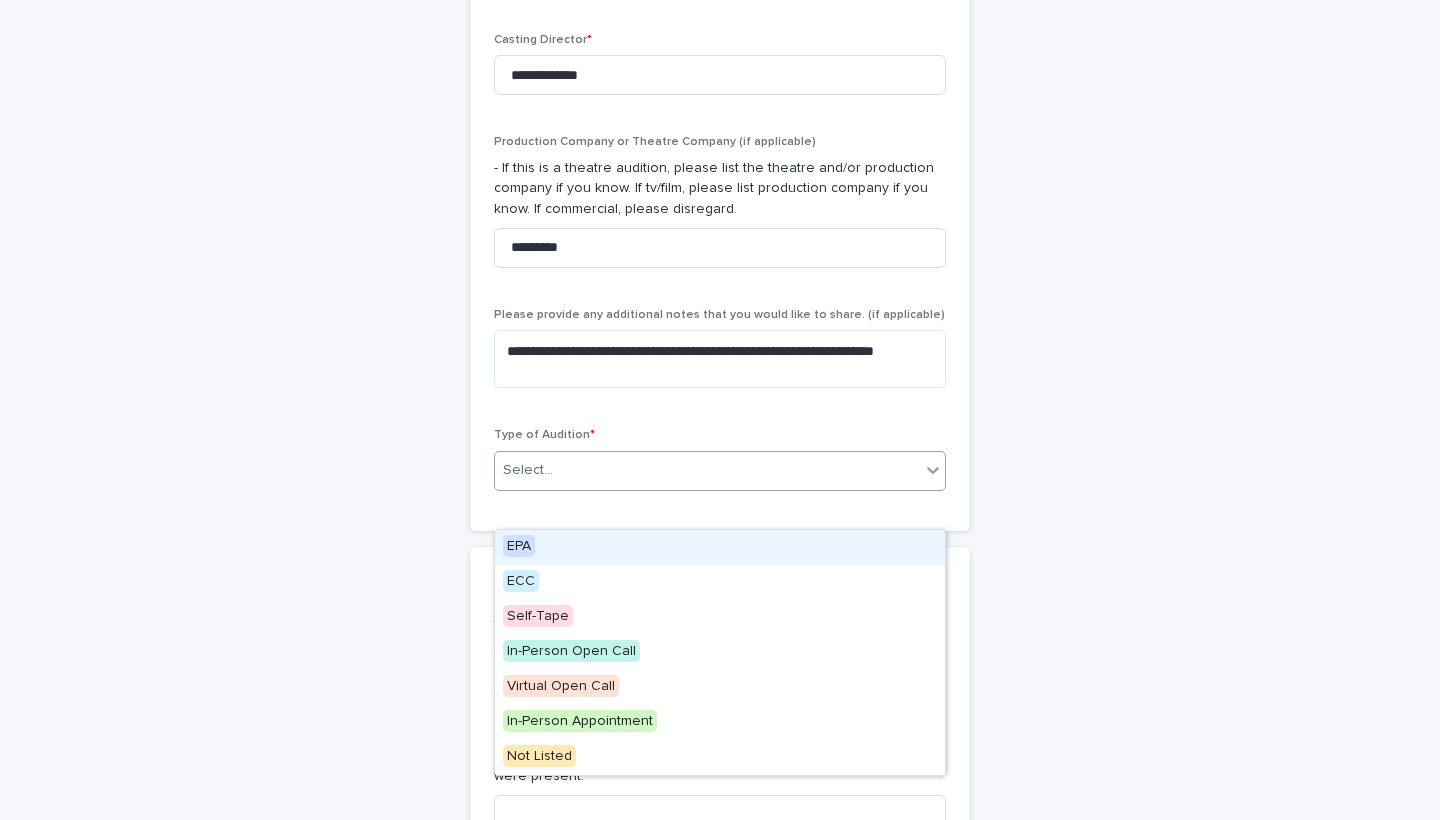scroll, scrollTop: 860, scrollLeft: 0, axis: vertical 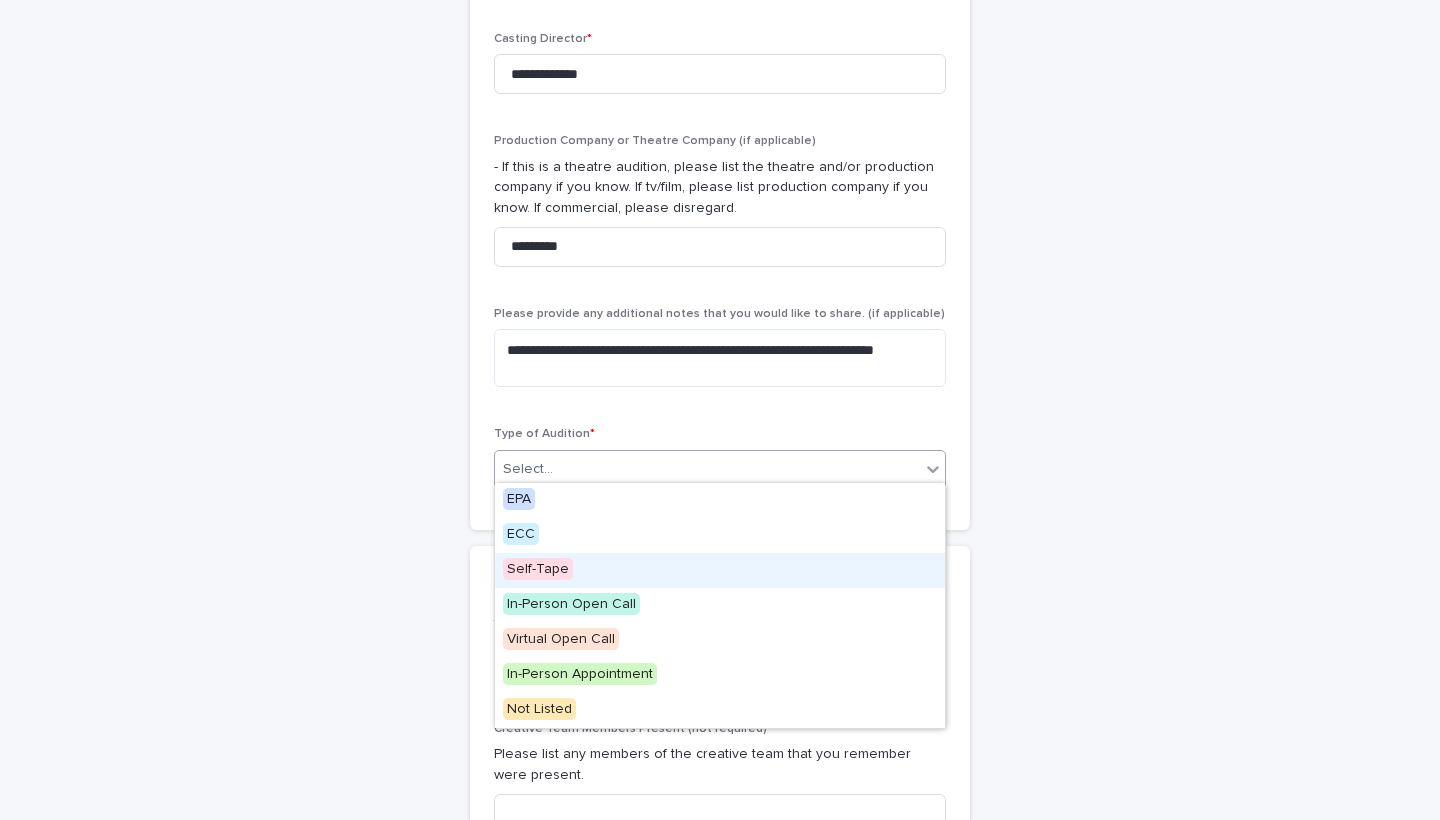 click on "Self-Tape" at bounding box center [538, 569] 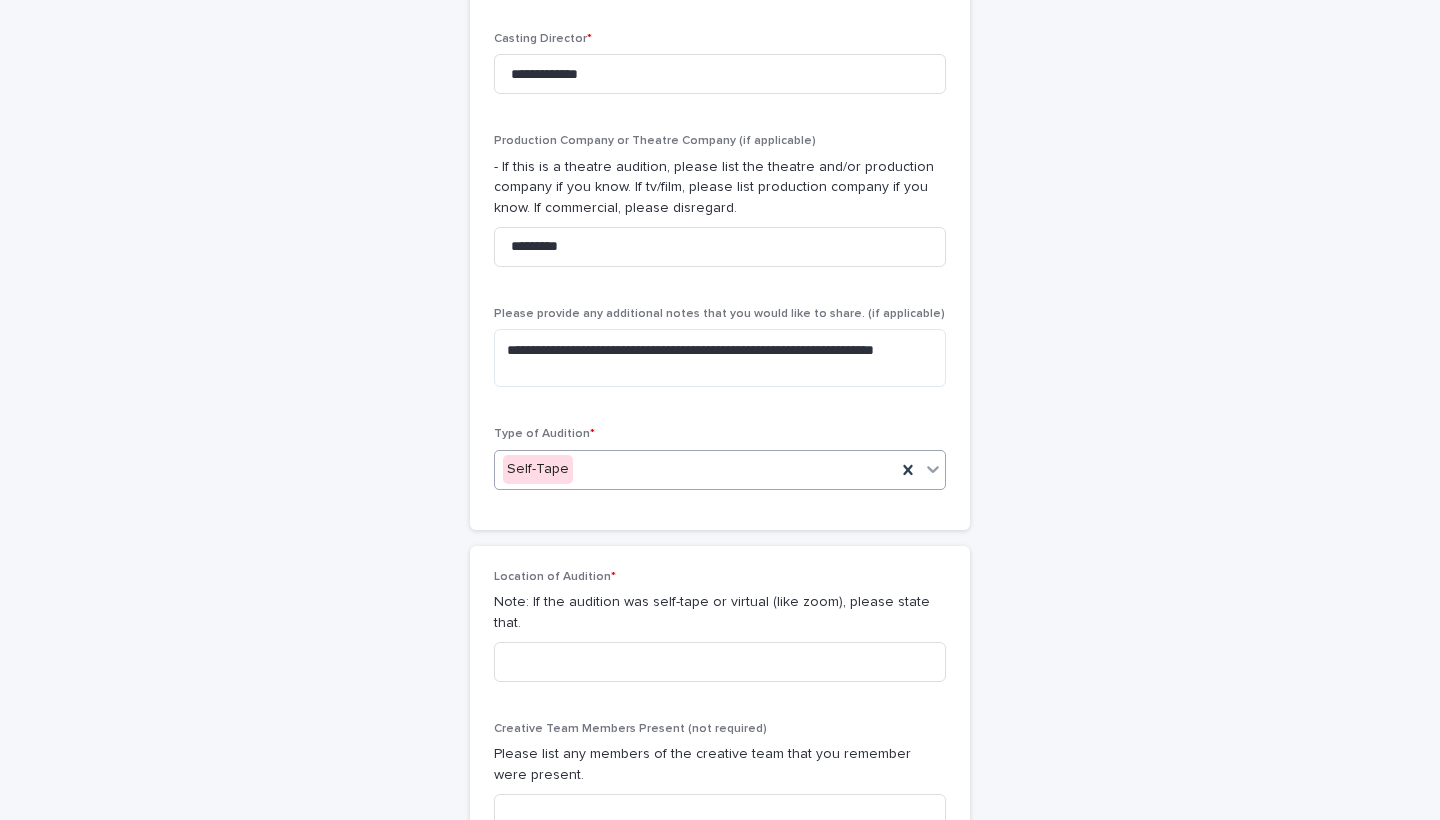 click on "Self-Tape" at bounding box center [538, 469] 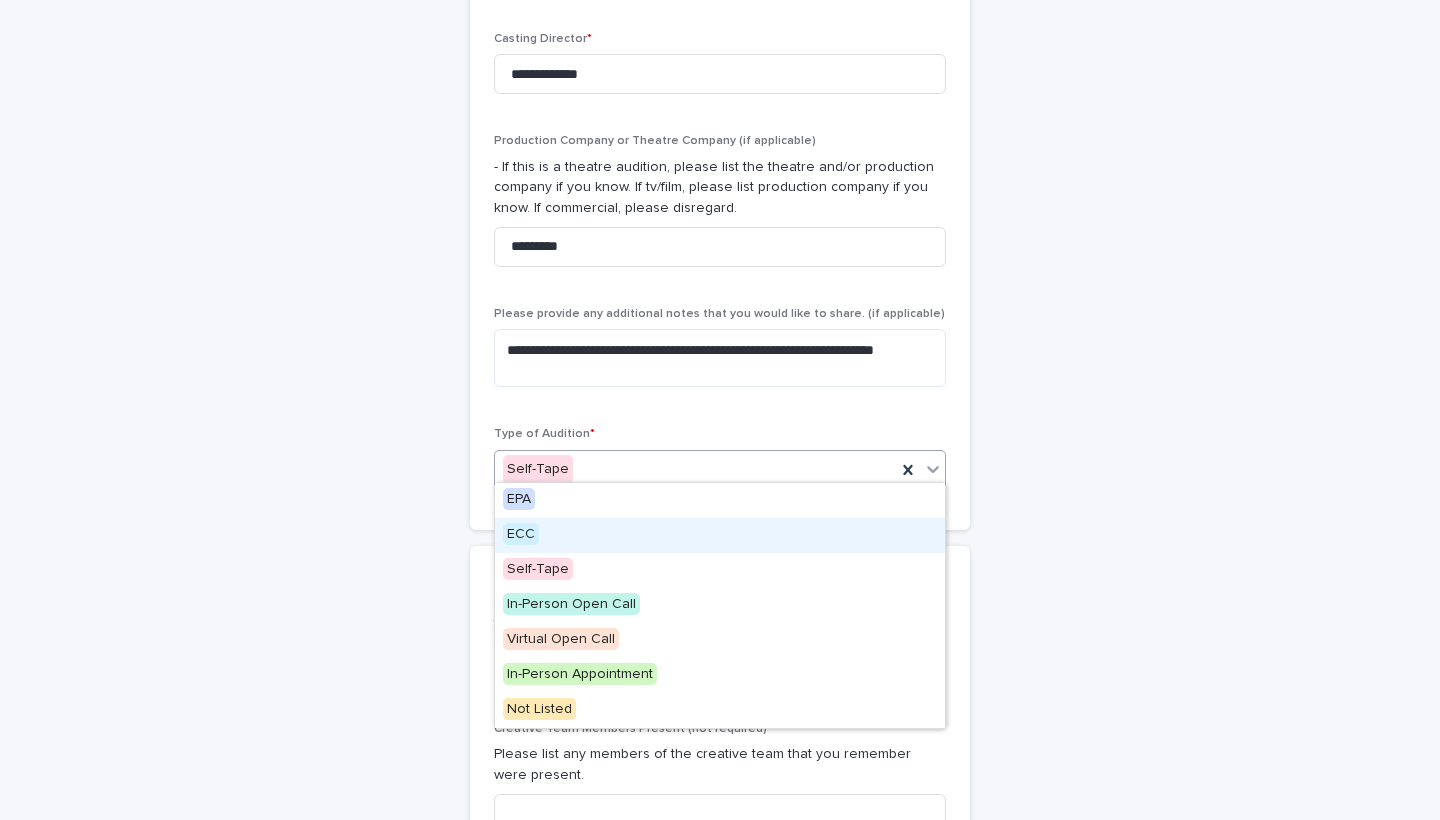 click on "ECC" at bounding box center [521, 534] 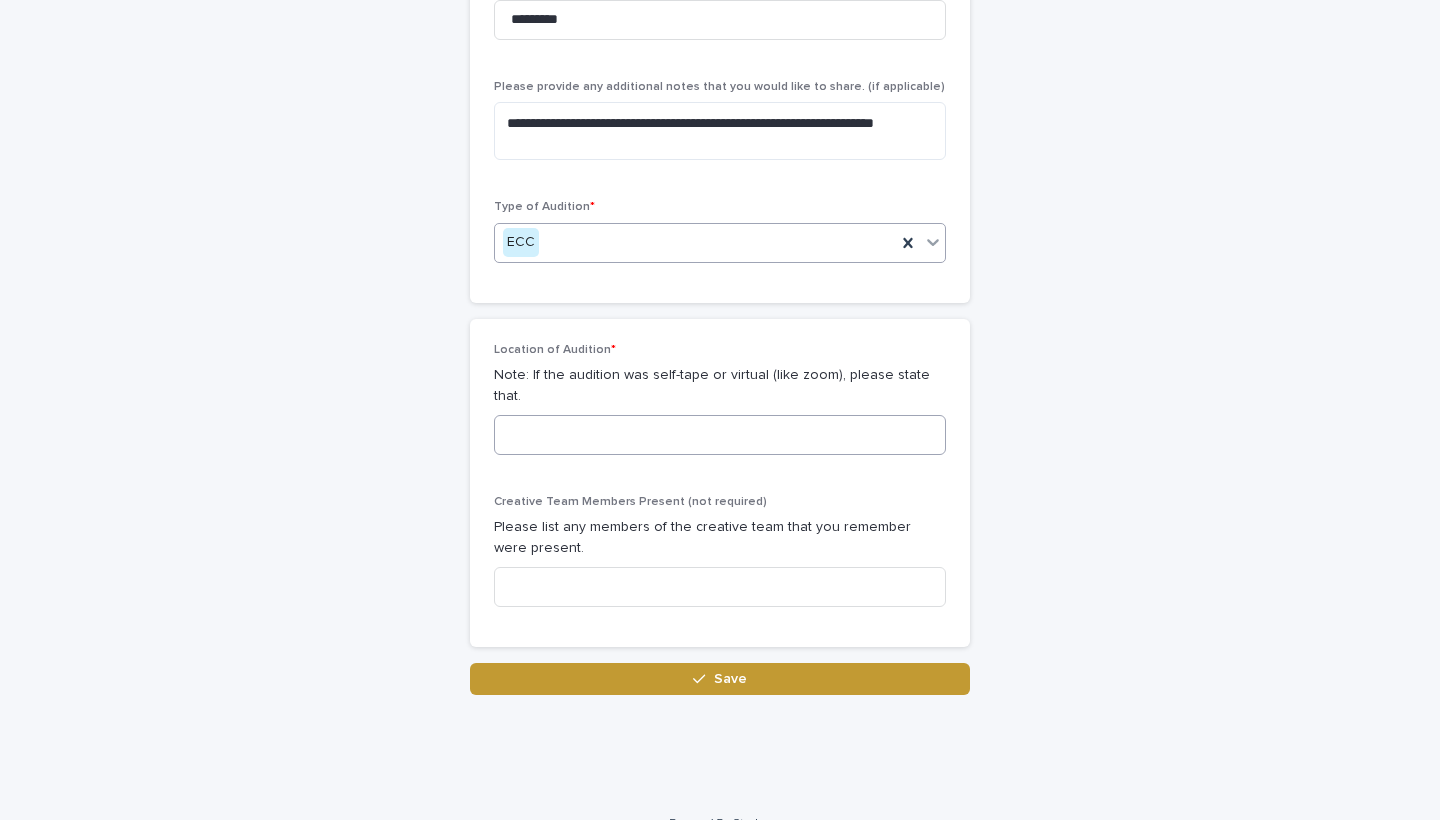 scroll, scrollTop: 1086, scrollLeft: 0, axis: vertical 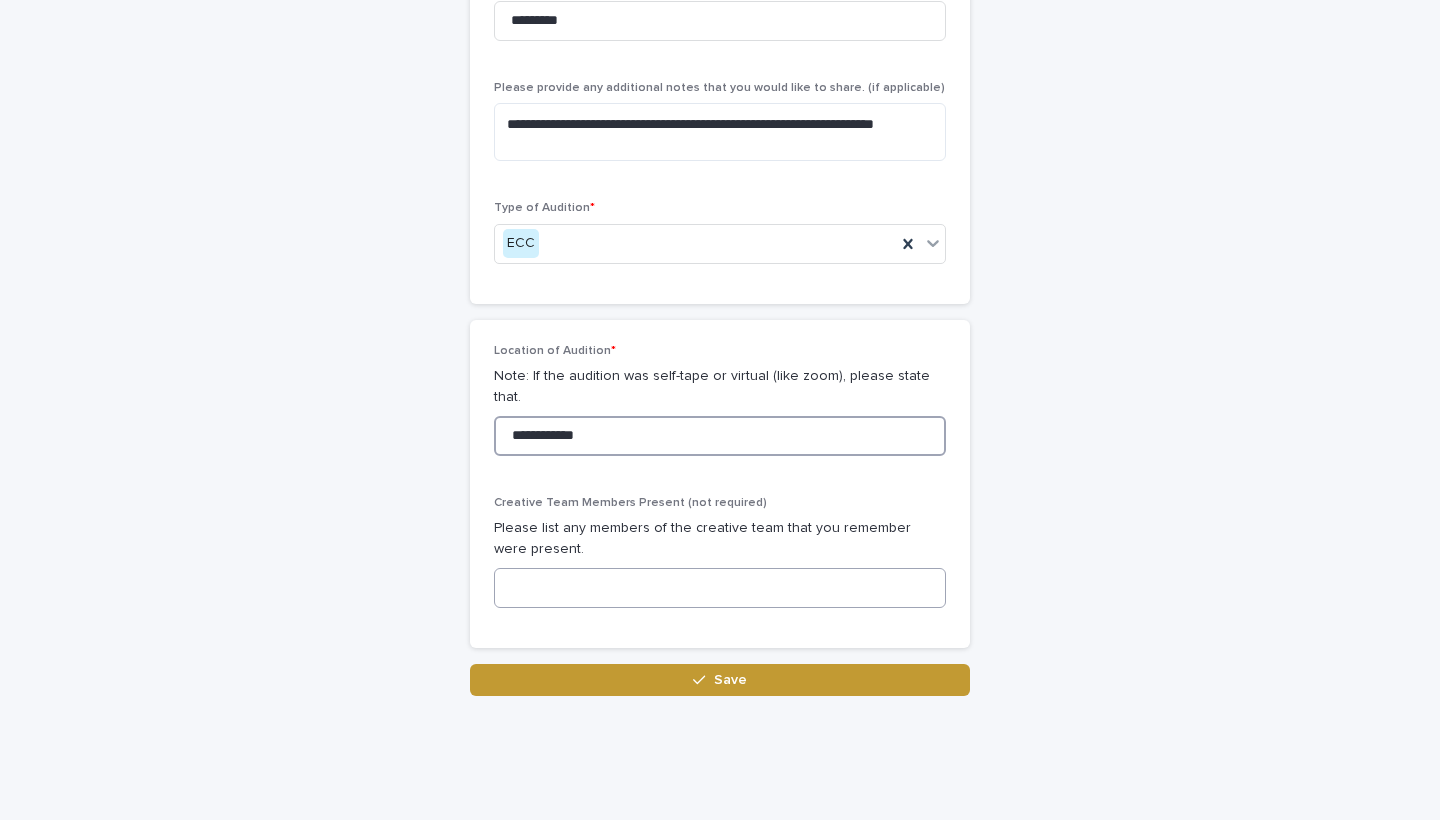 type on "**********" 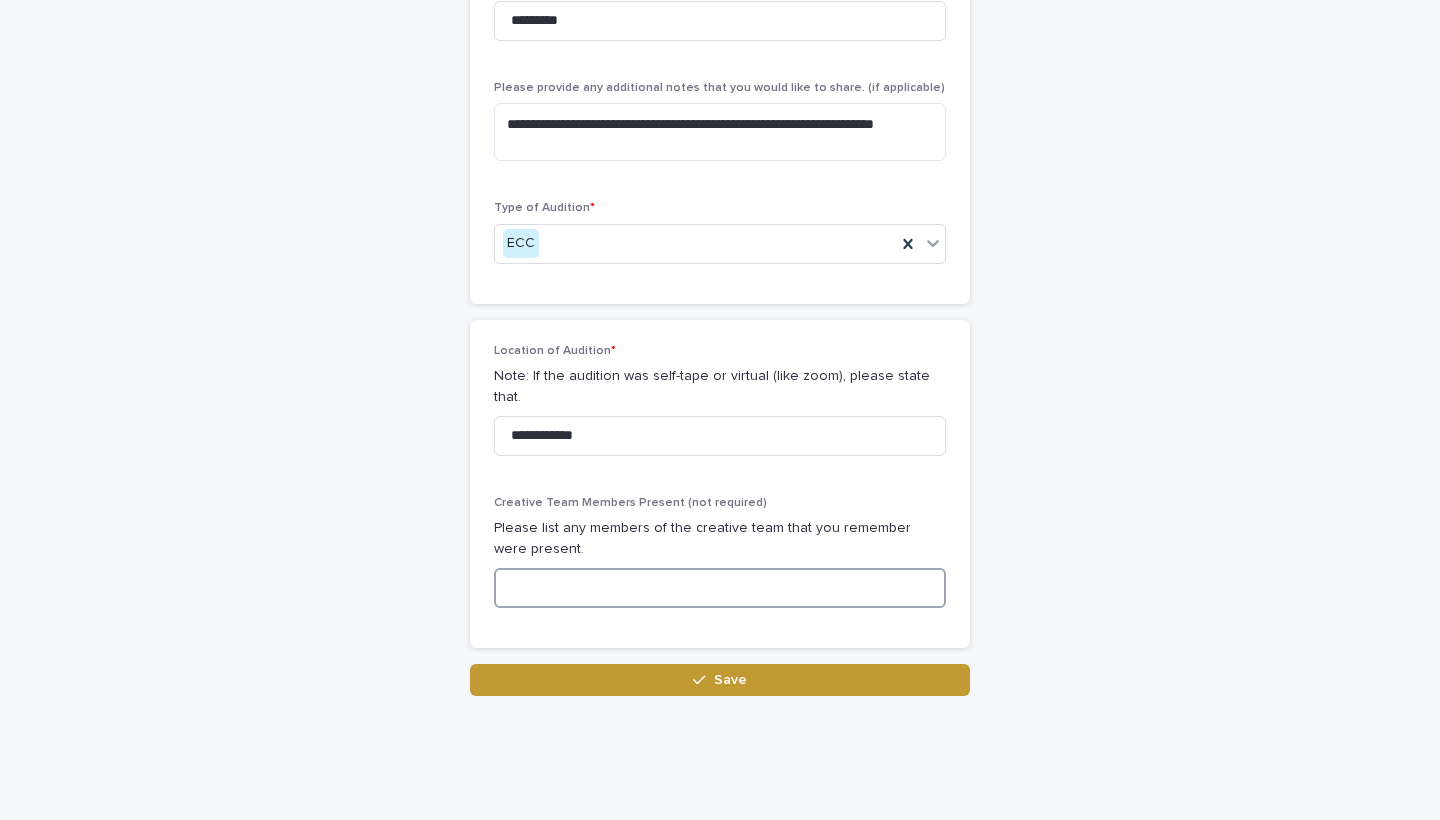 click at bounding box center [720, 588] 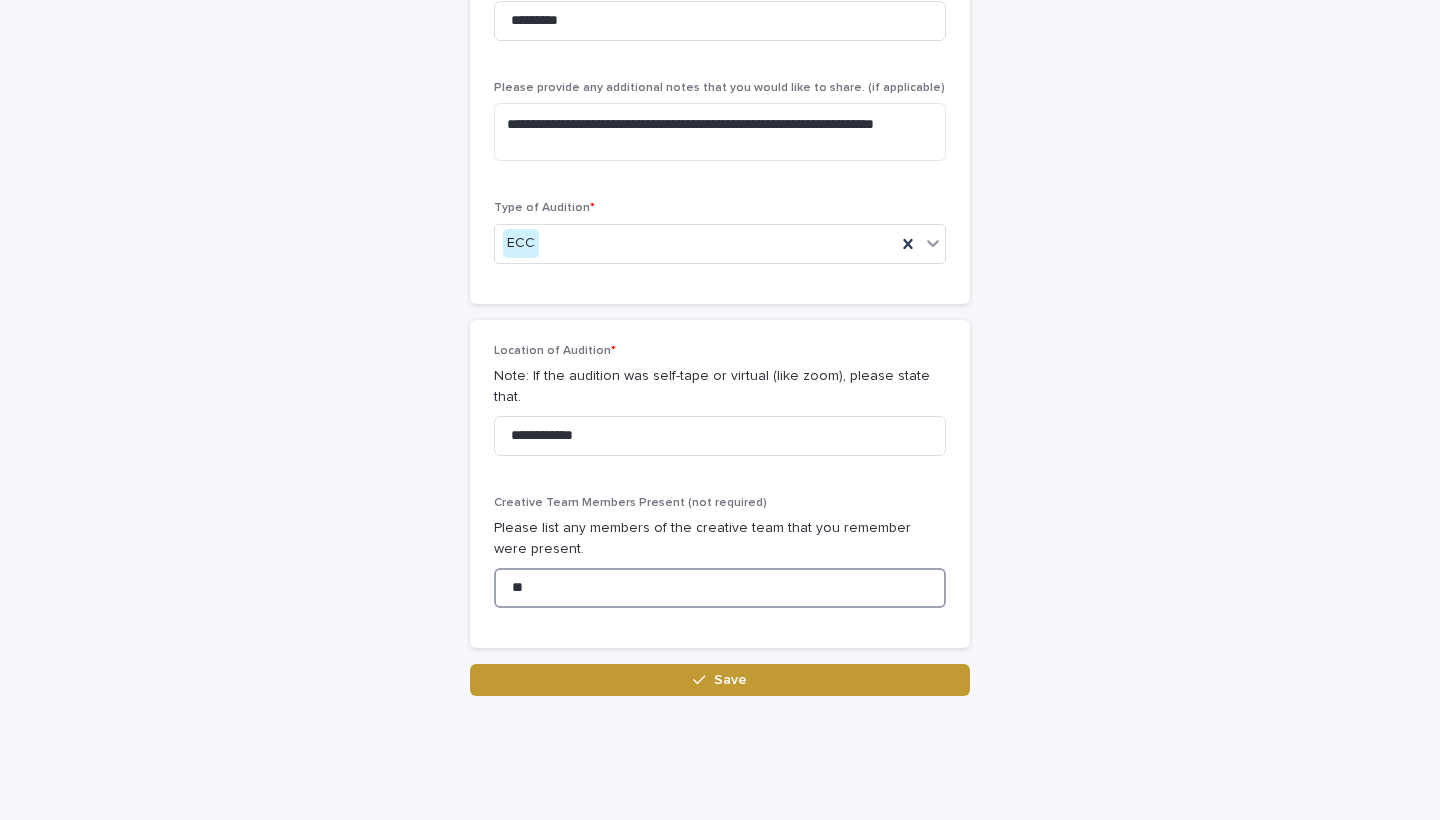 scroll, scrollTop: 1086, scrollLeft: 0, axis: vertical 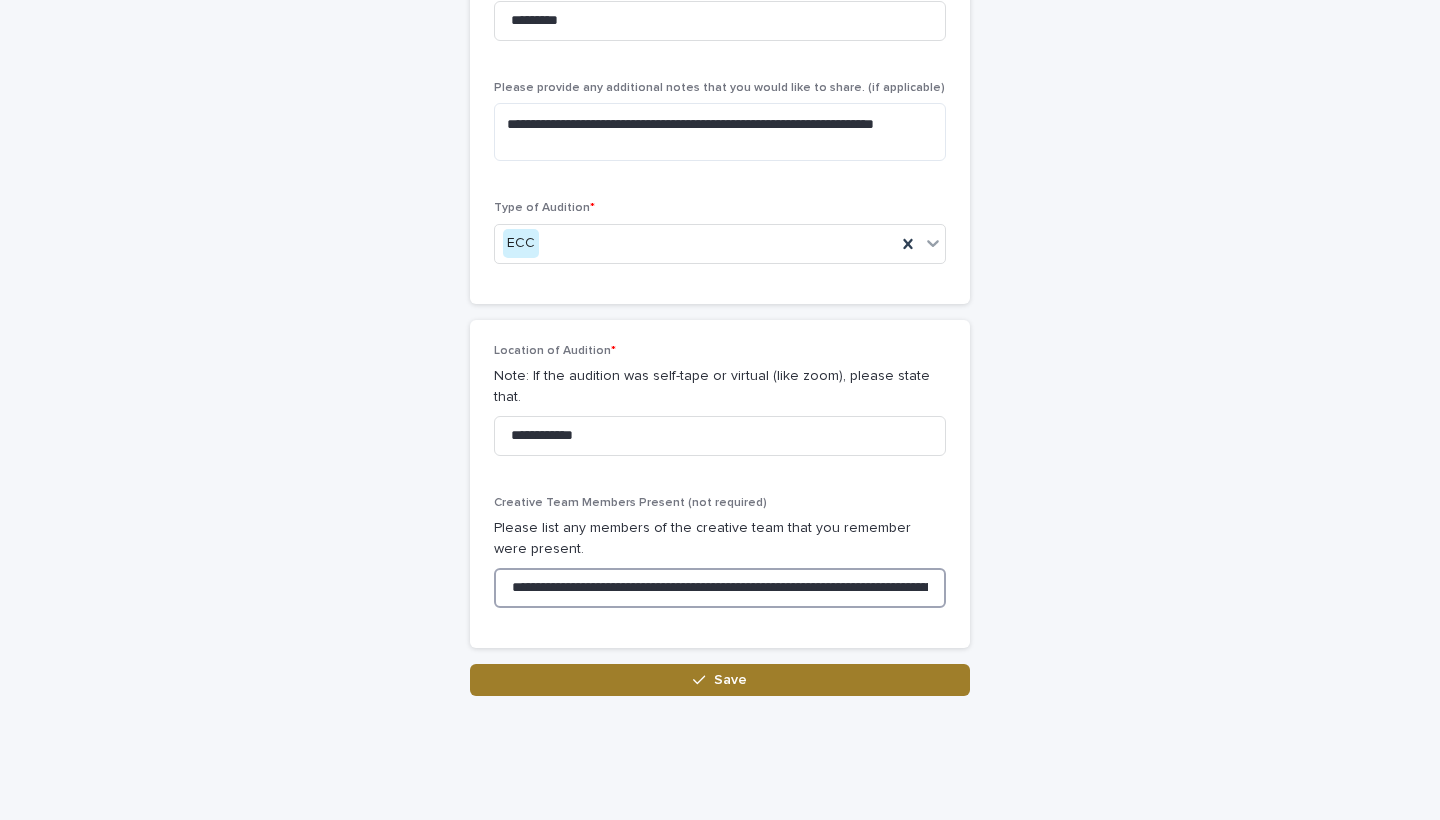 type on "**********" 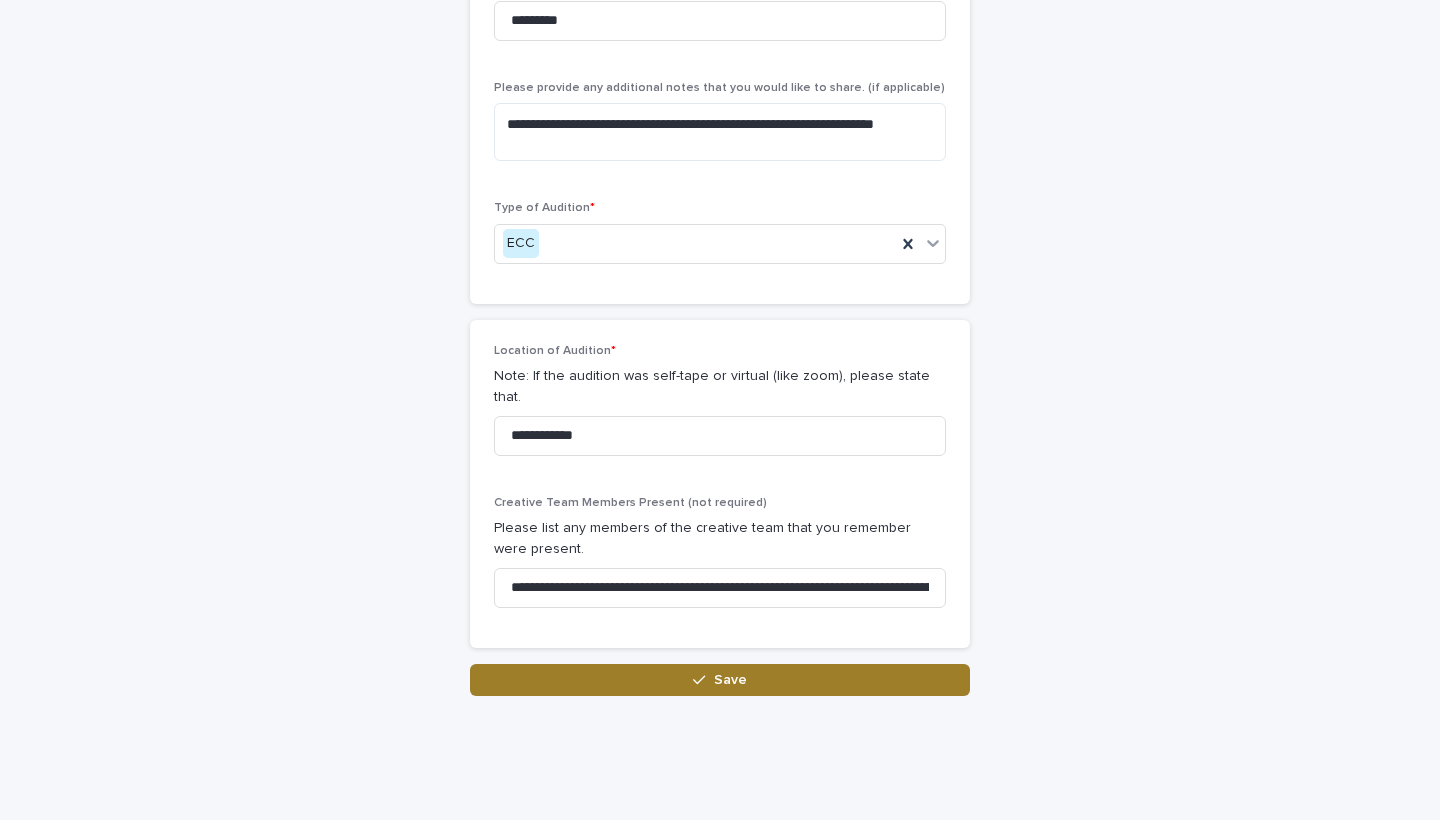click on "Save" at bounding box center [720, 680] 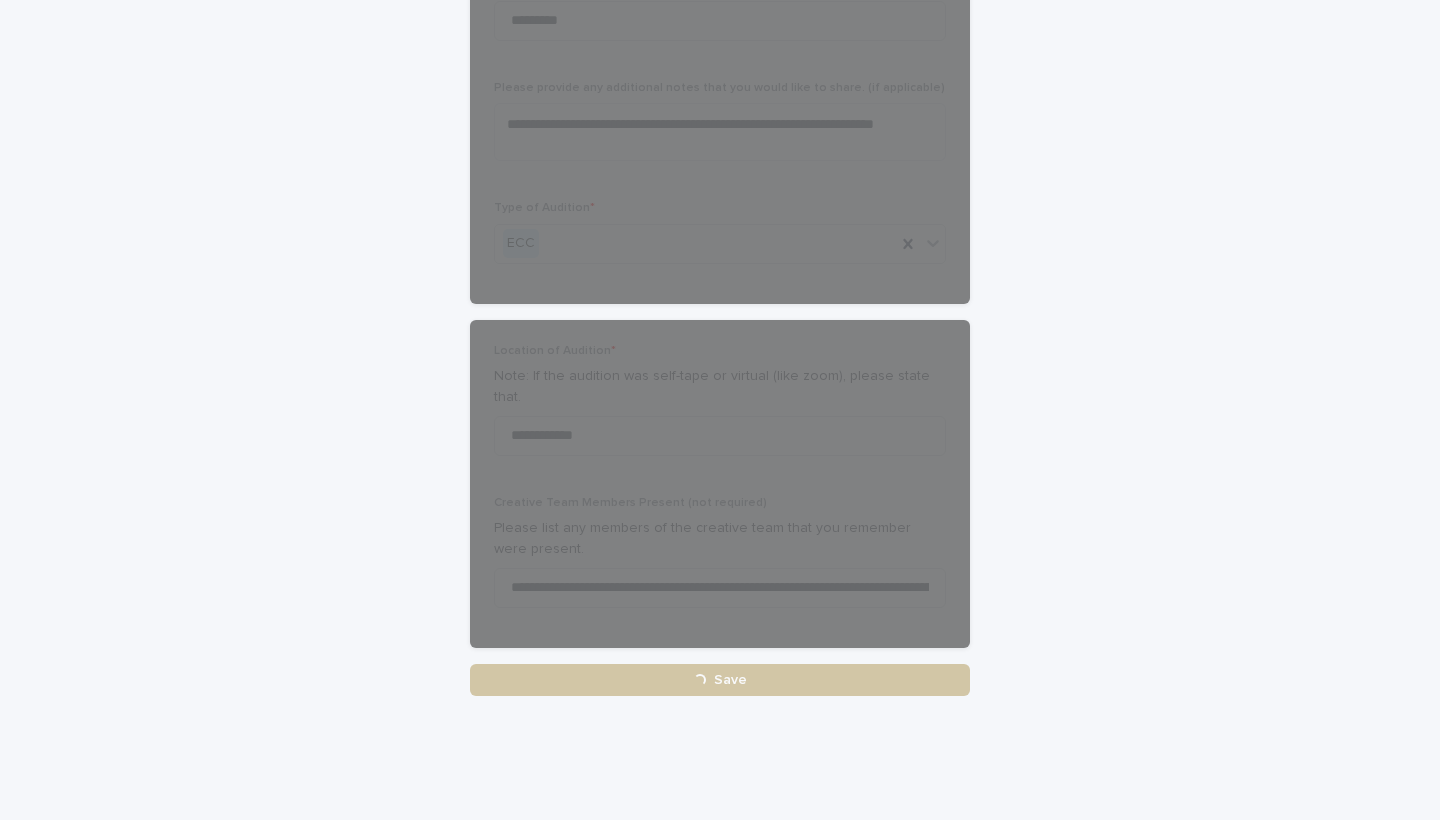 scroll, scrollTop: 1086, scrollLeft: 0, axis: vertical 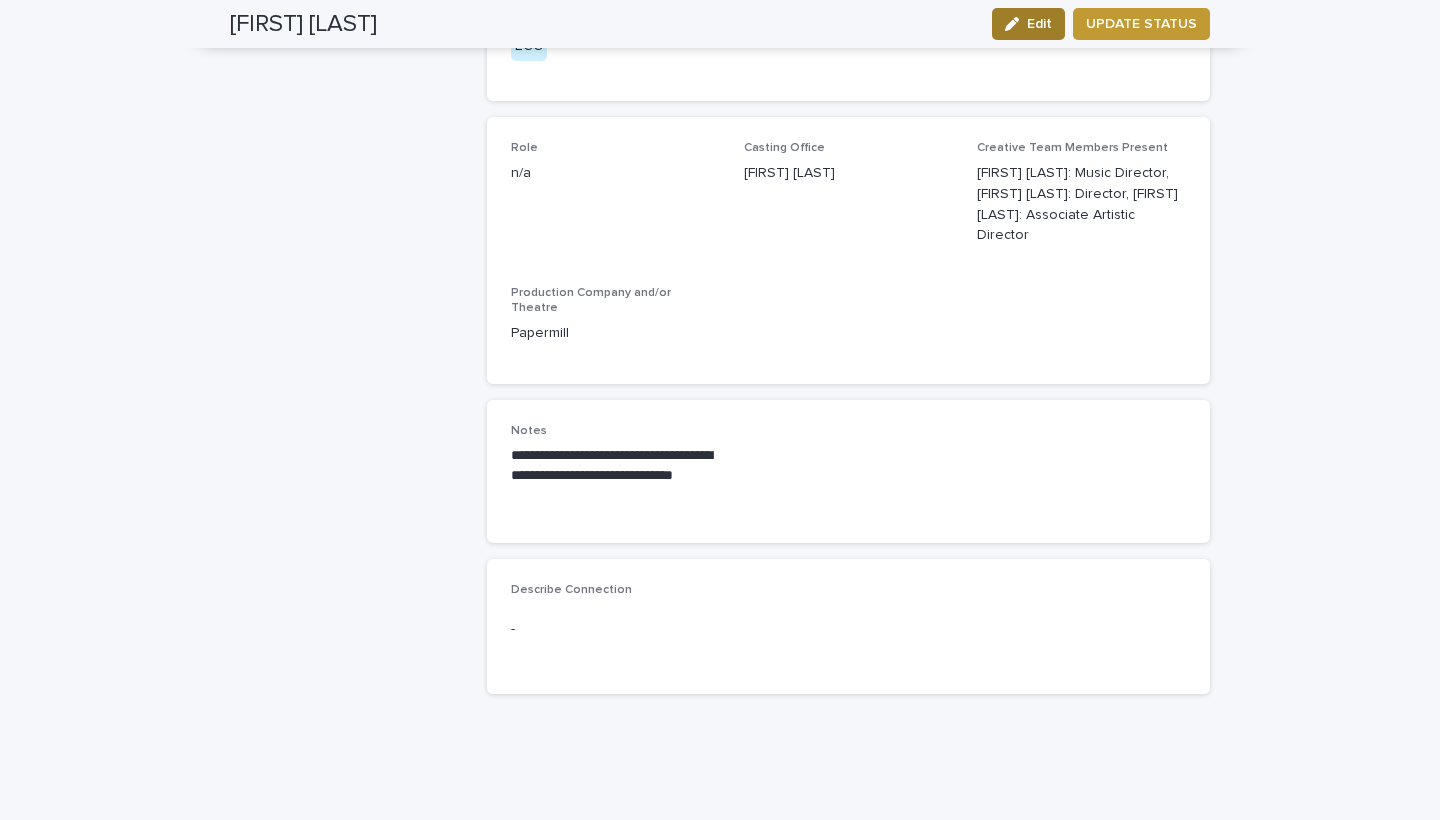 click on "Edit" at bounding box center (1039, 24) 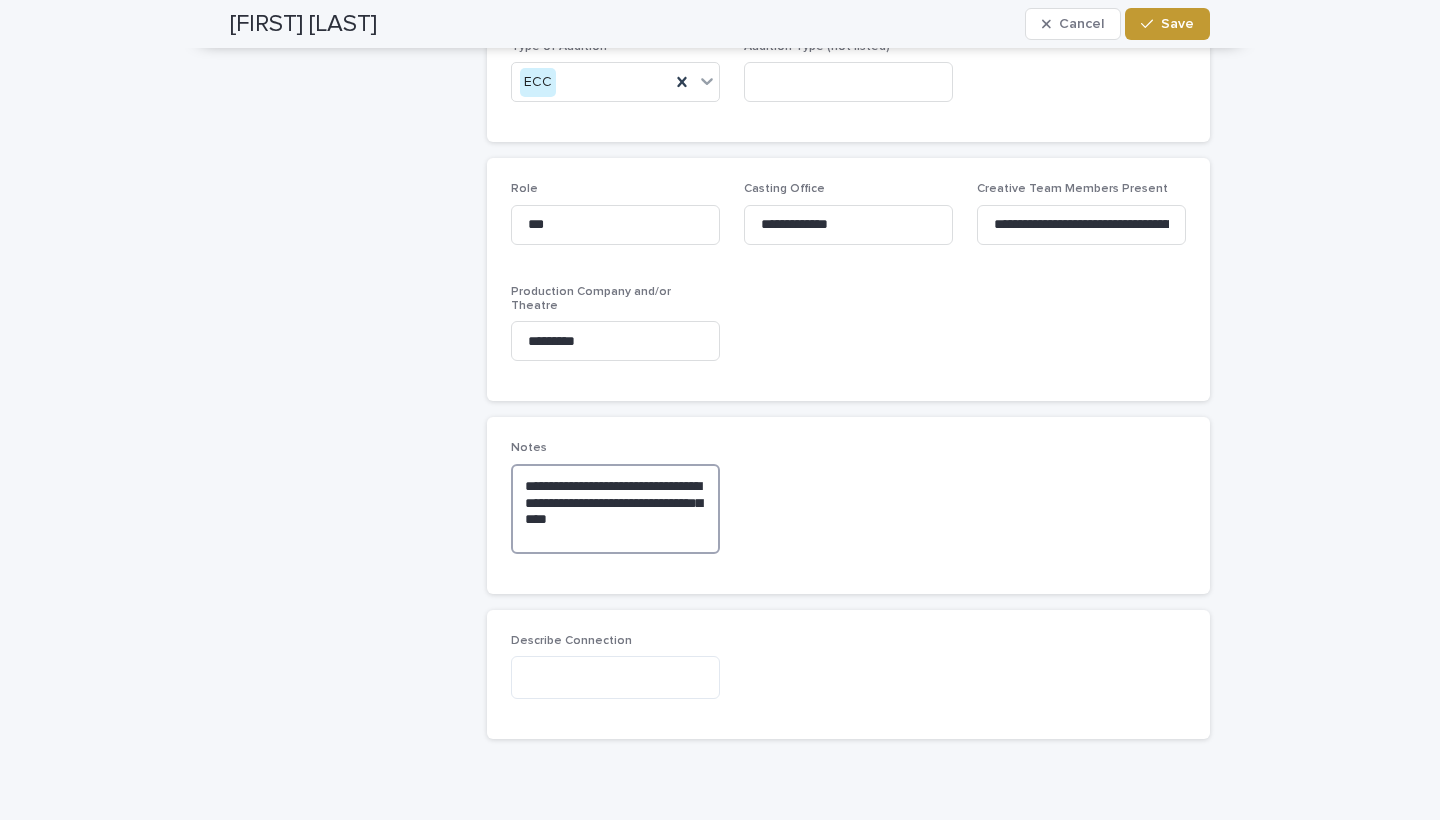 click on "**********" at bounding box center (615, 509) 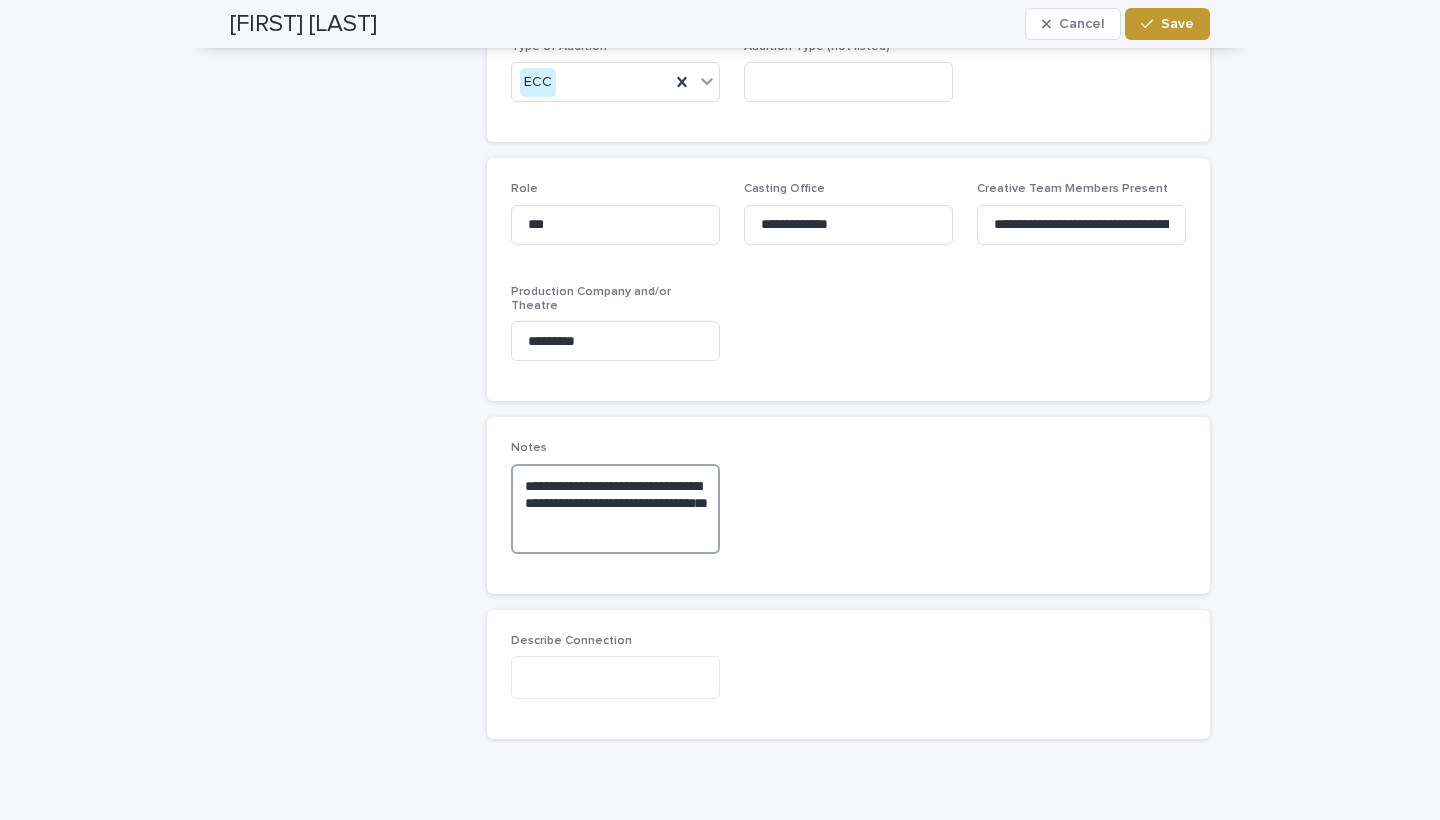 click on "**********" at bounding box center (615, 509) 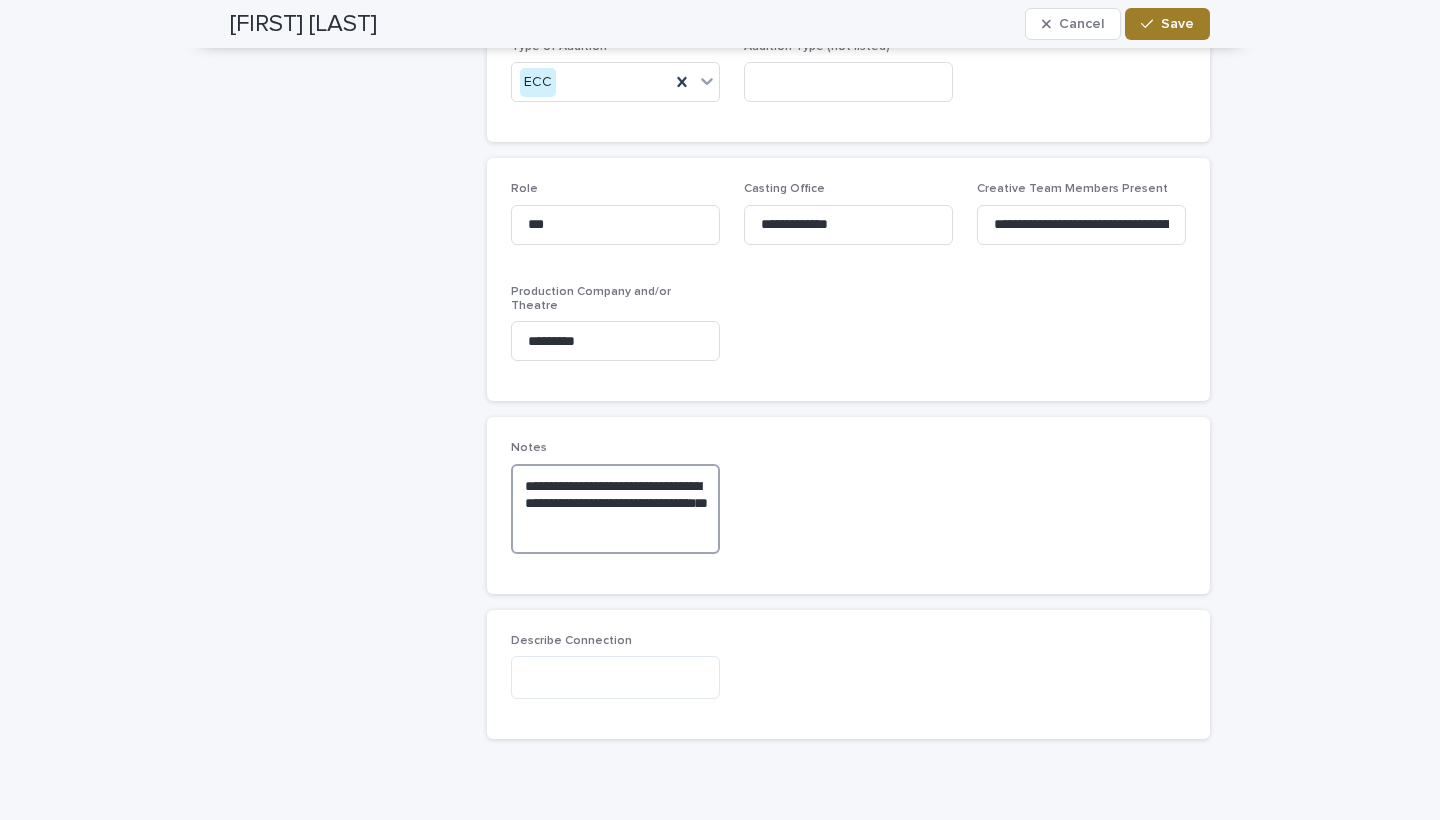 type on "**********" 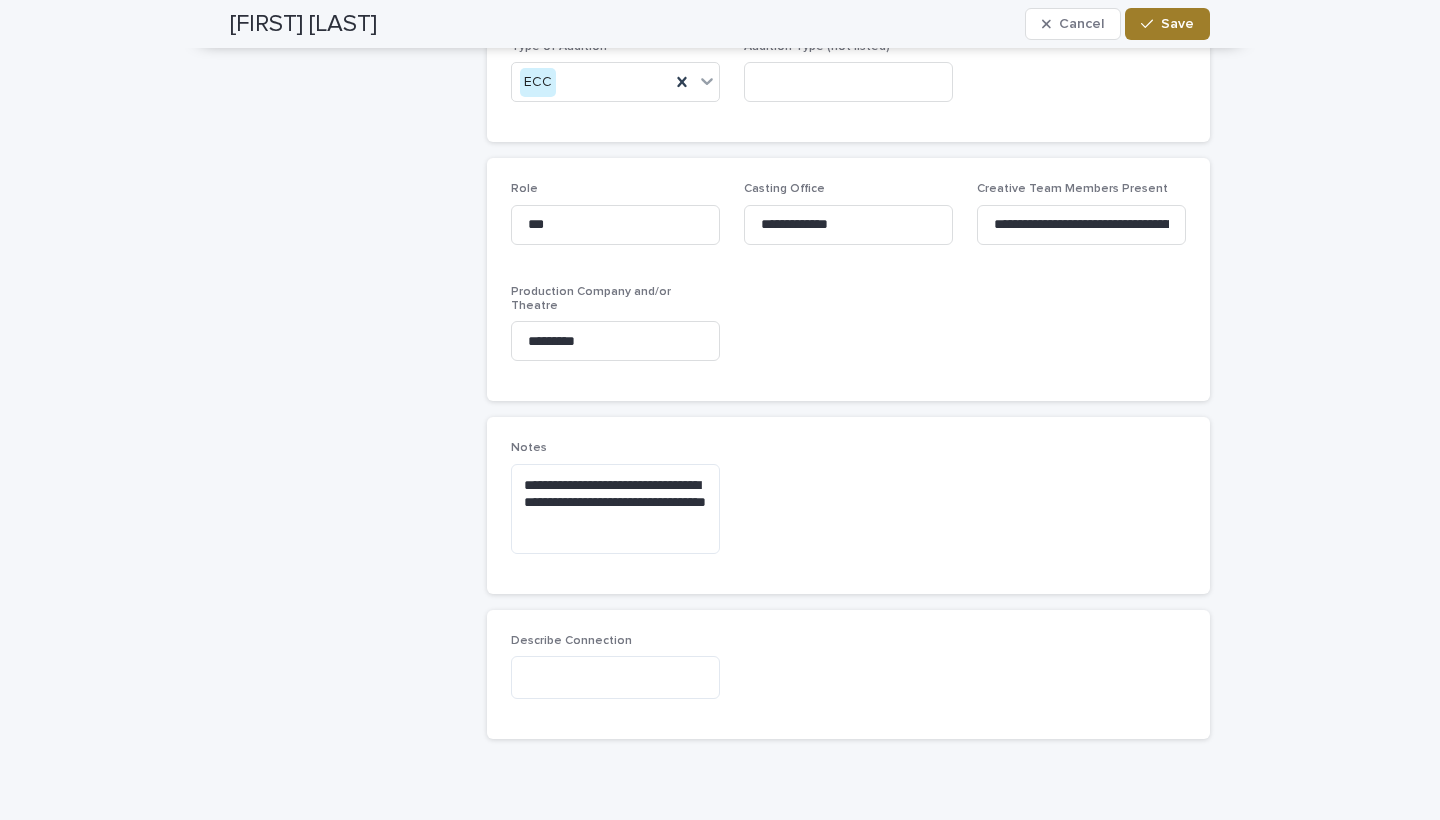click on "Save" at bounding box center (1177, 24) 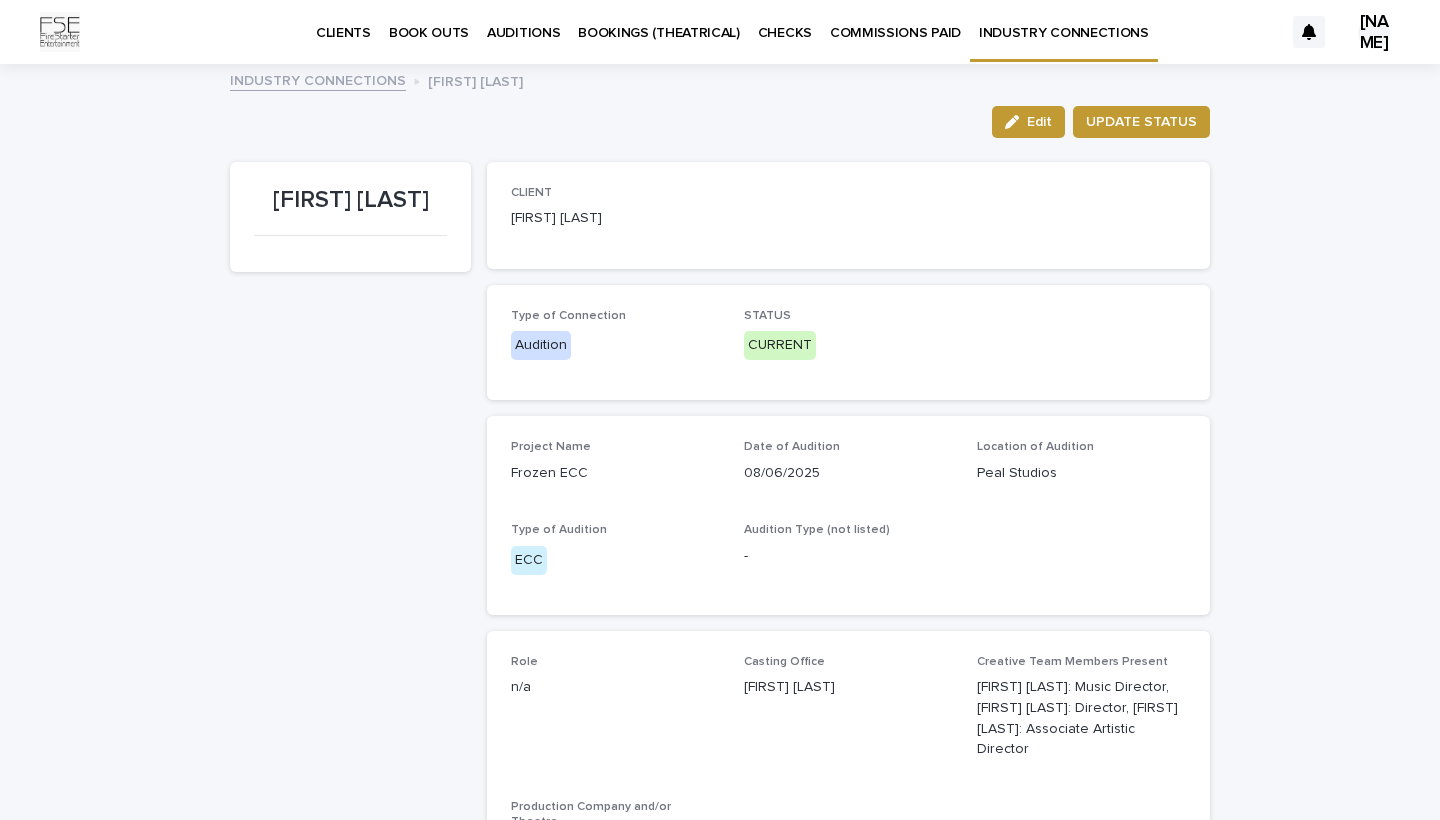 scroll, scrollTop: 0, scrollLeft: 0, axis: both 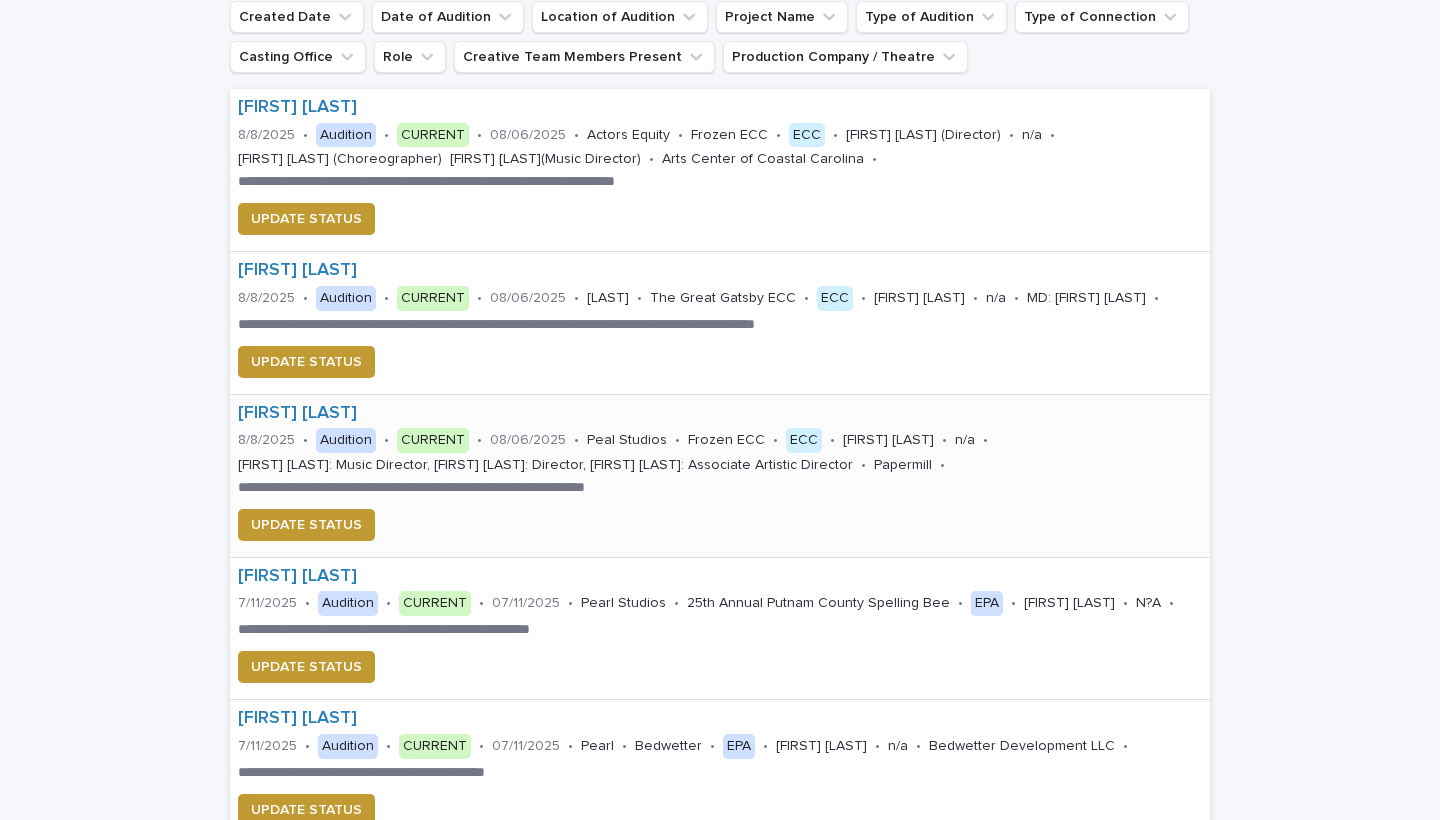 click on "[FIRST] [LAST]: Music Director, [FIRST] [LAST]: Director, [FIRST] [LAST]: Associate Artistic Director" at bounding box center (545, 465) 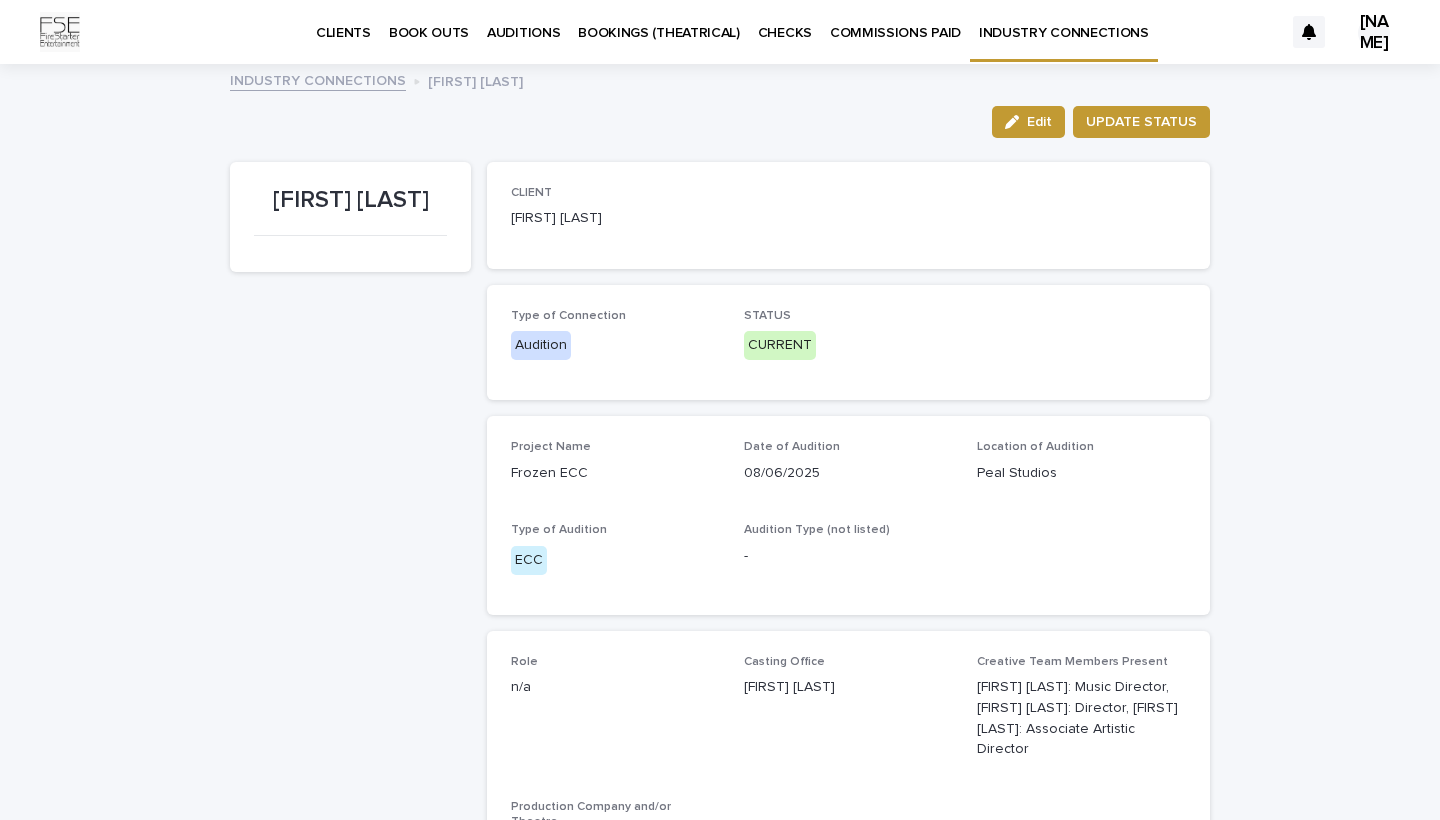 scroll, scrollTop: 25, scrollLeft: 0, axis: vertical 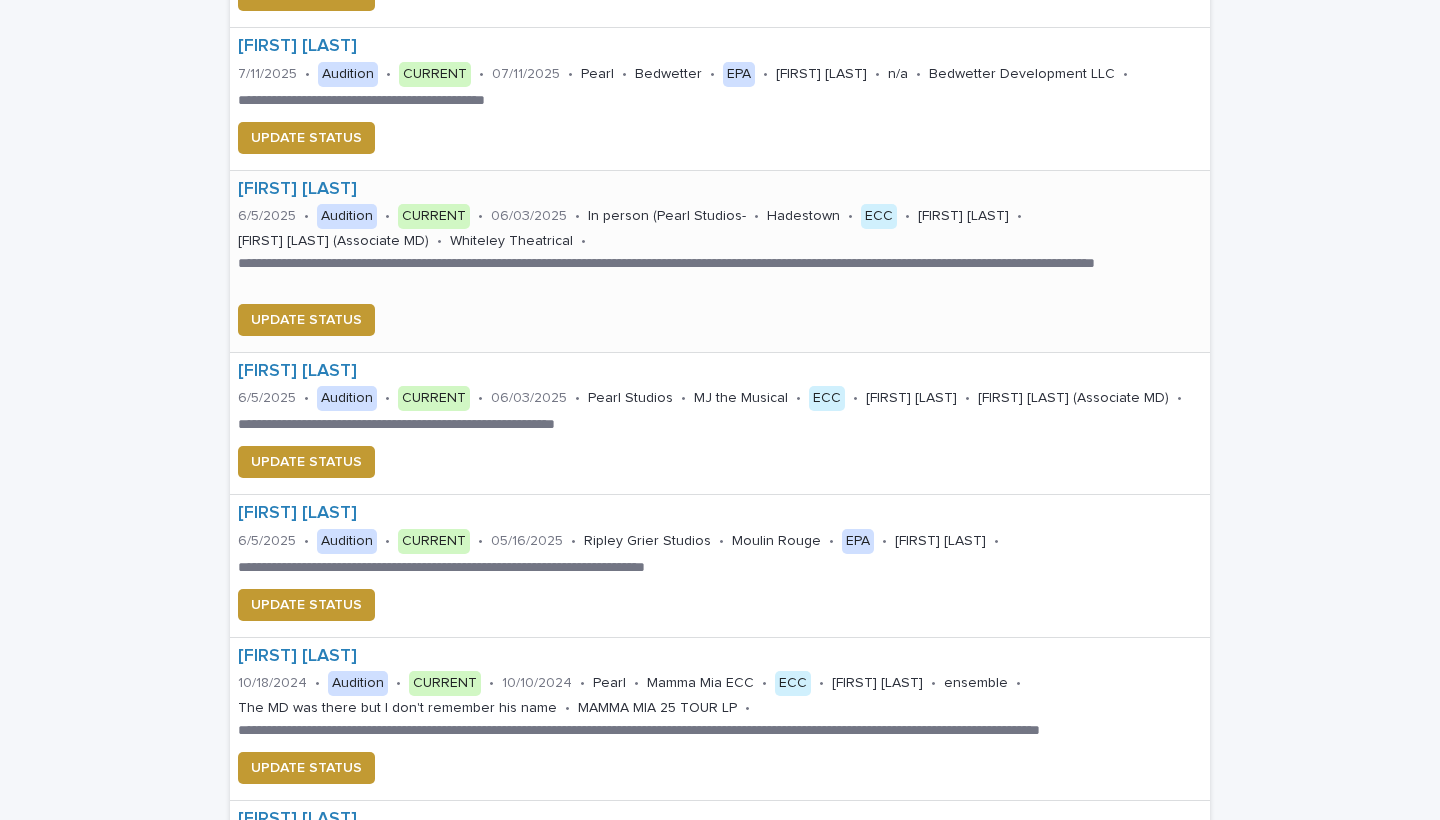 click on "**********" at bounding box center [720, 273] 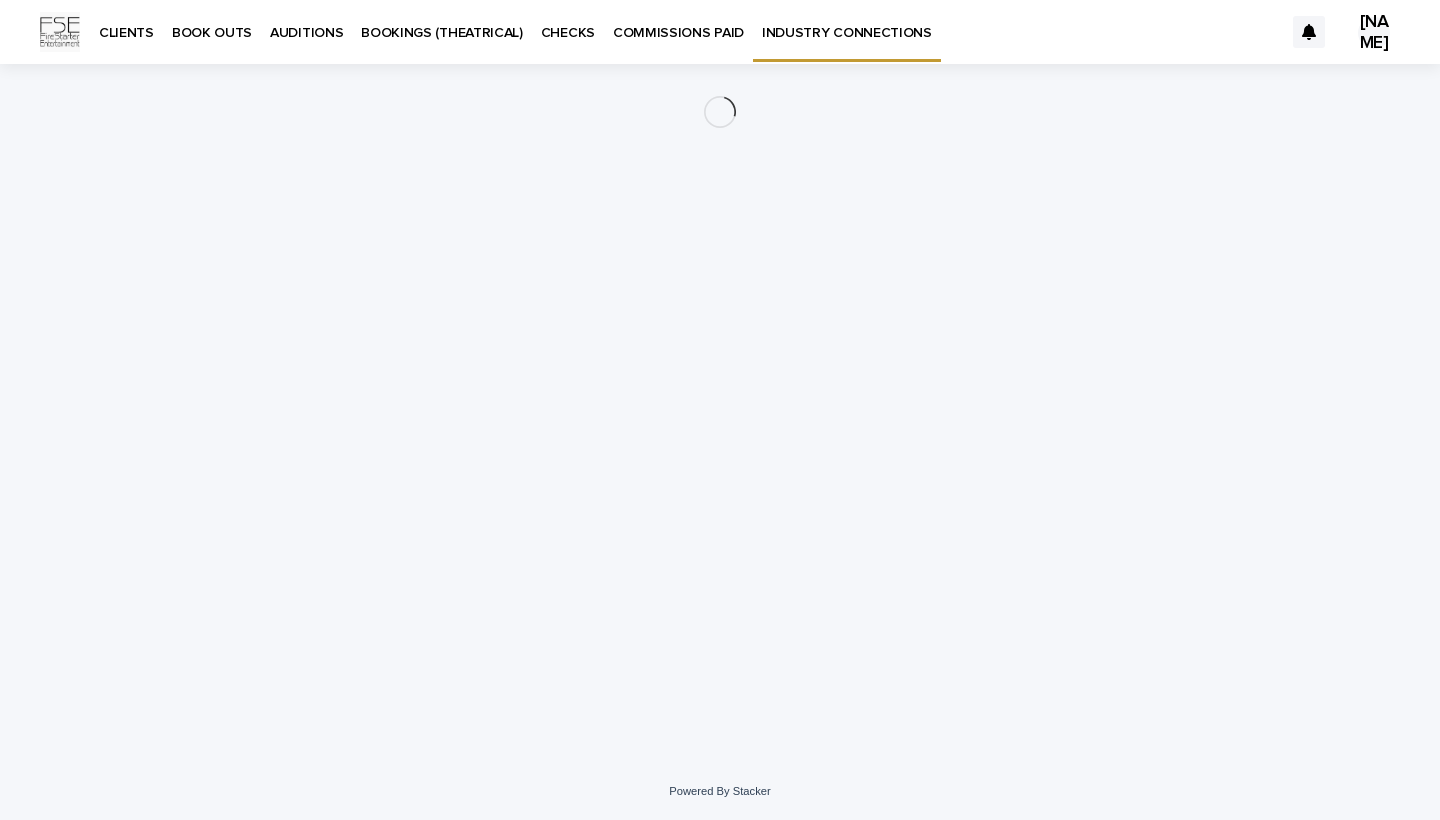 scroll, scrollTop: 0, scrollLeft: 0, axis: both 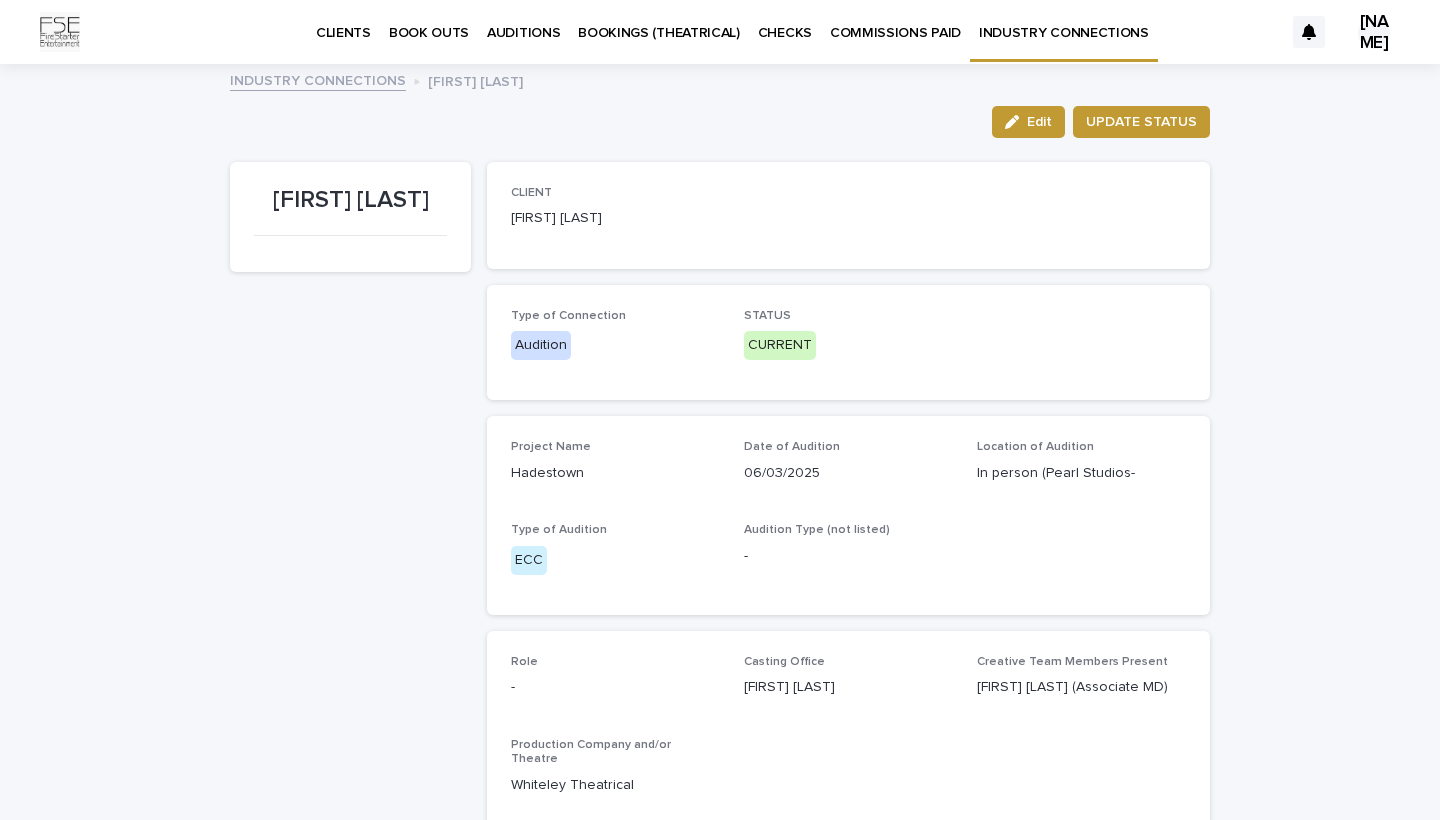 click on "**********" at bounding box center (848, 678) 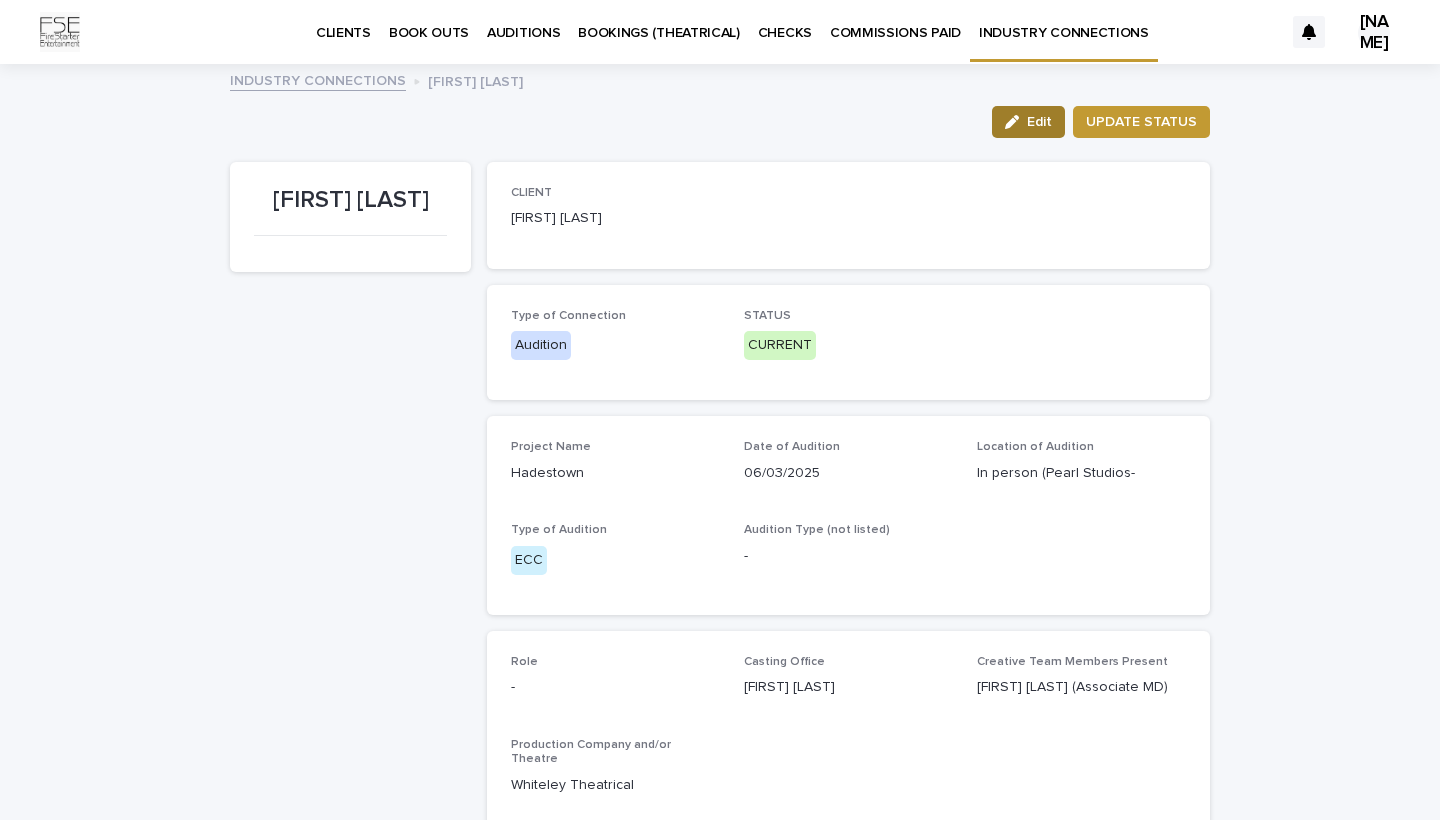 click on "Edit" at bounding box center (1039, 122) 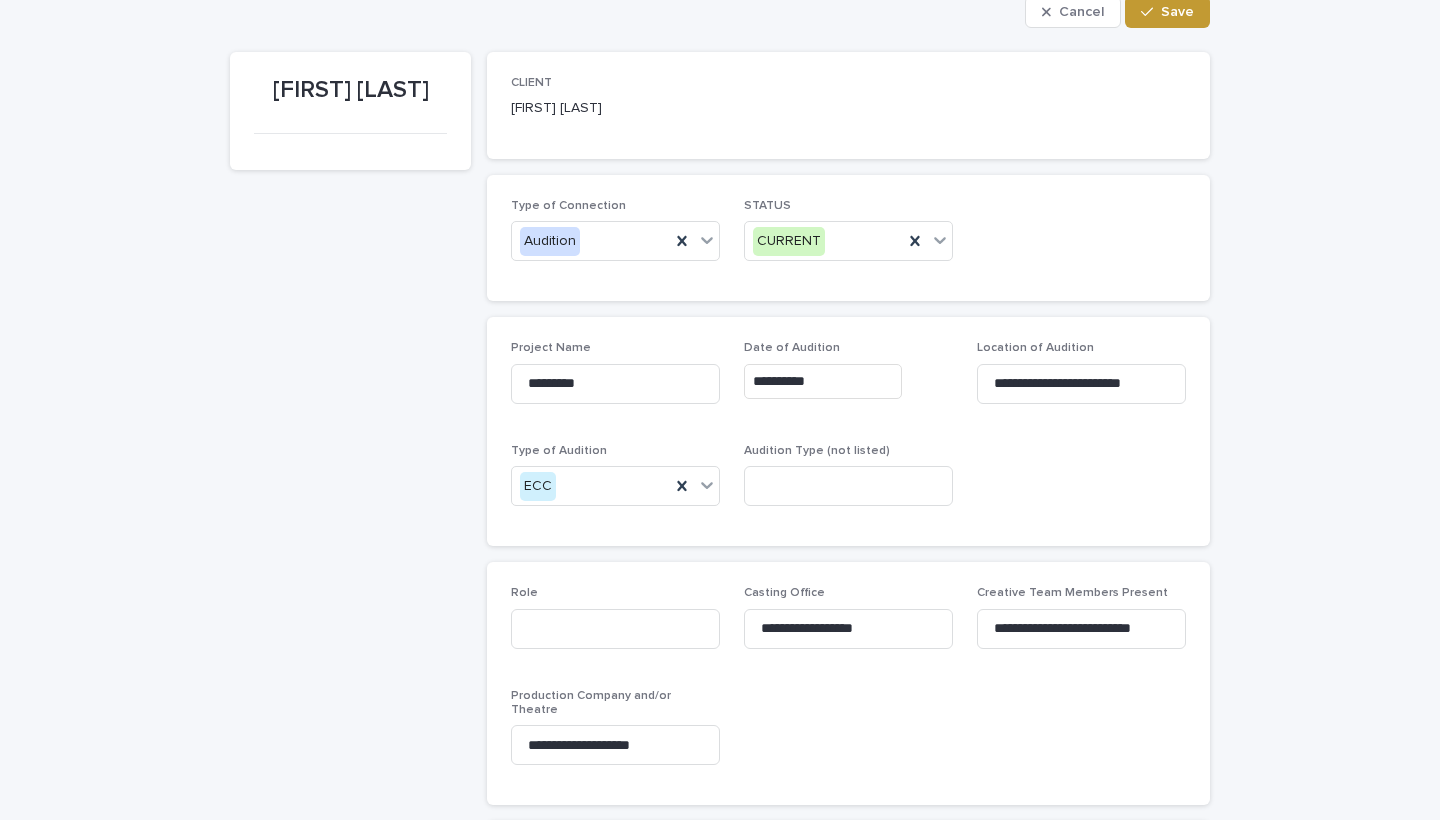 scroll, scrollTop: 120, scrollLeft: 0, axis: vertical 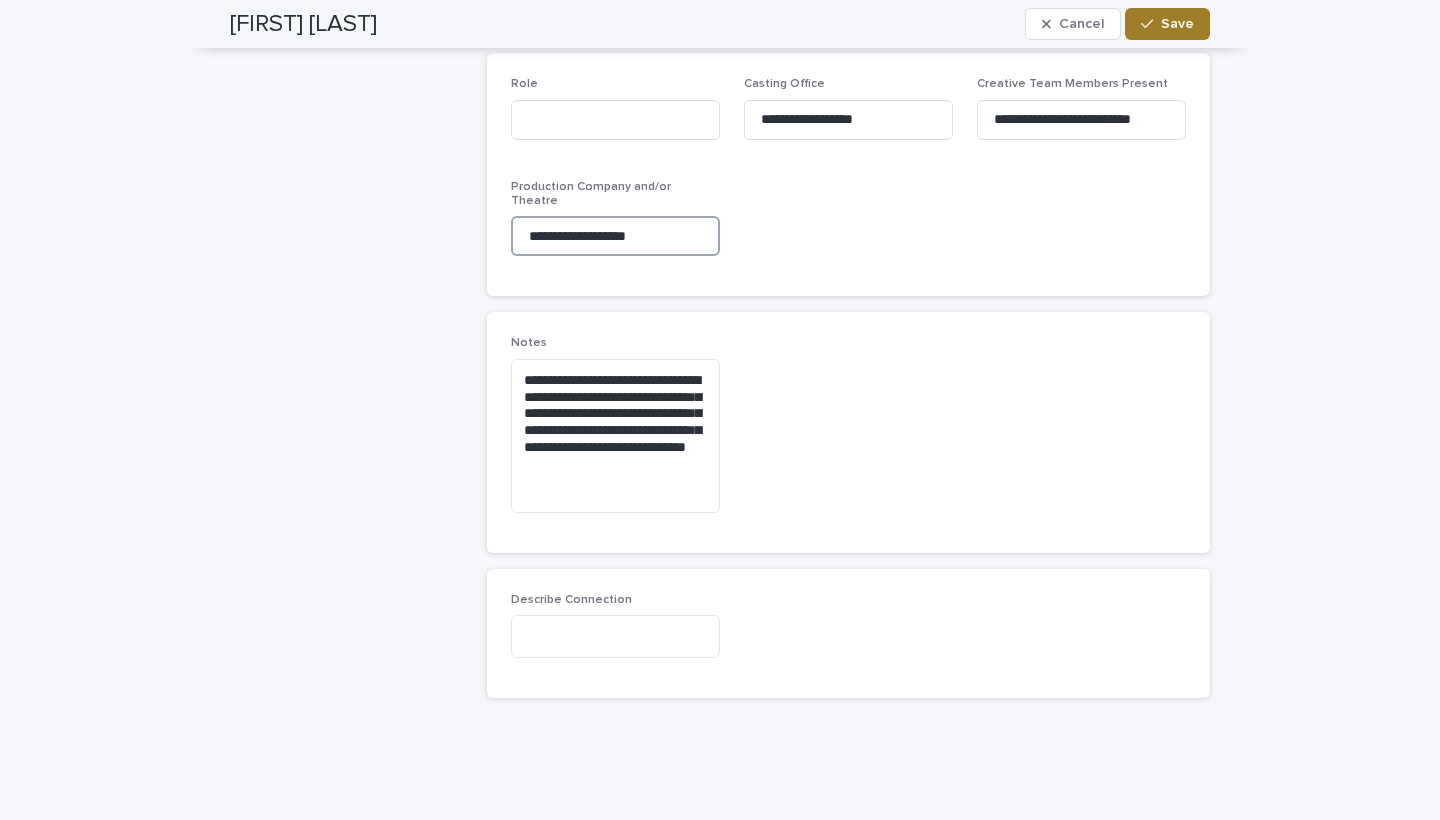 type on "**********" 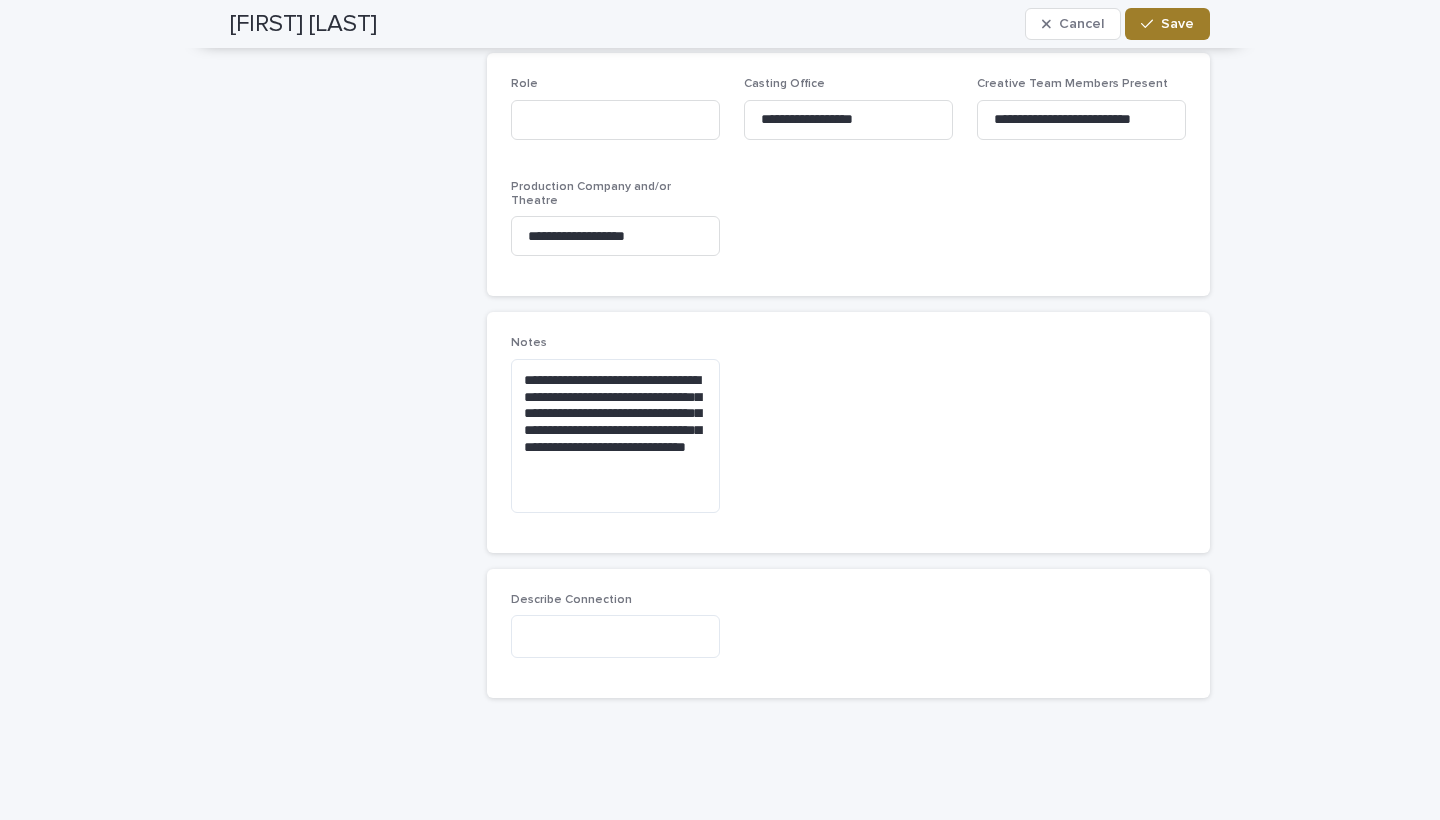 click on "Save" at bounding box center [1177, 24] 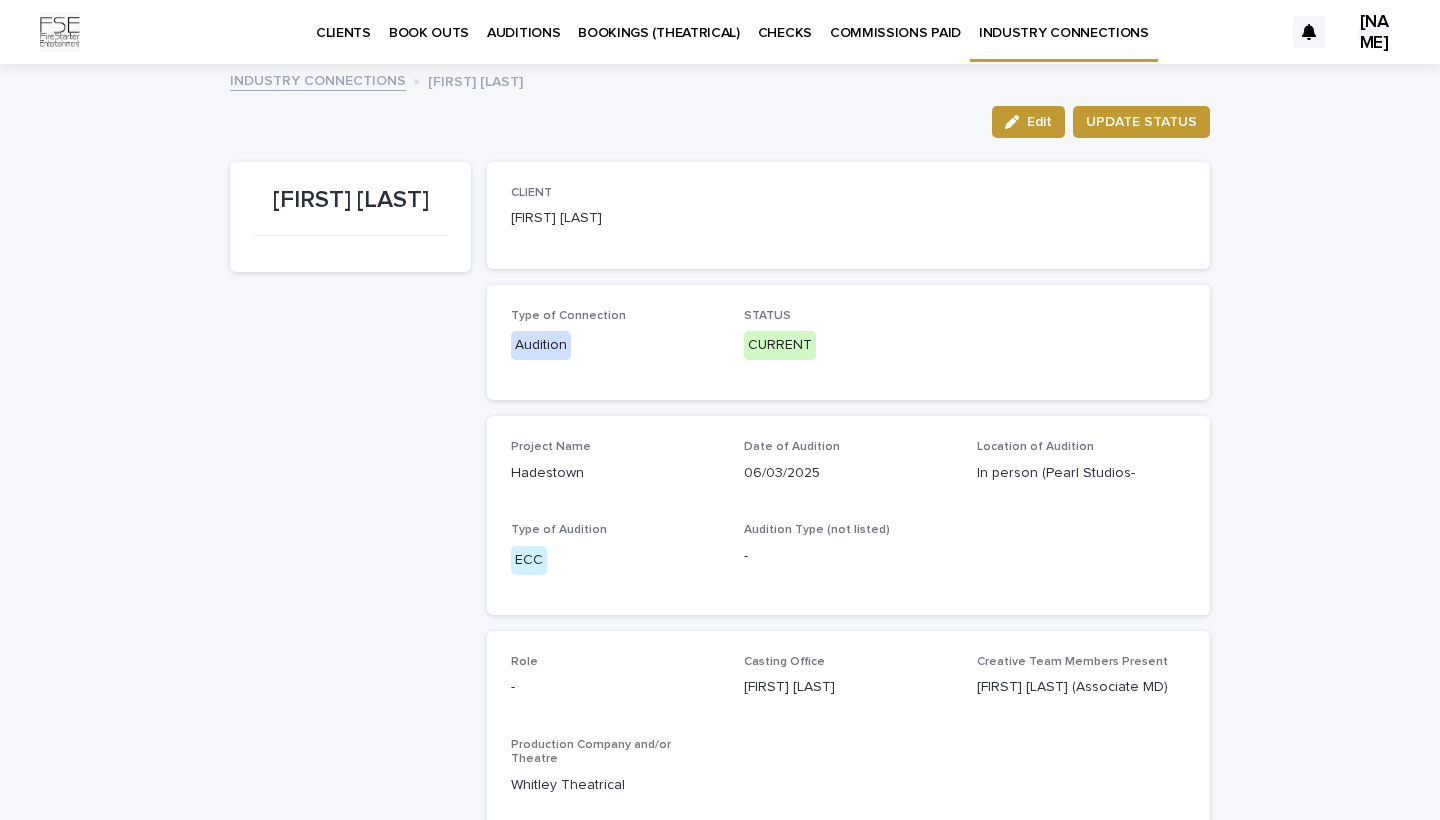 scroll, scrollTop: 0, scrollLeft: 0, axis: both 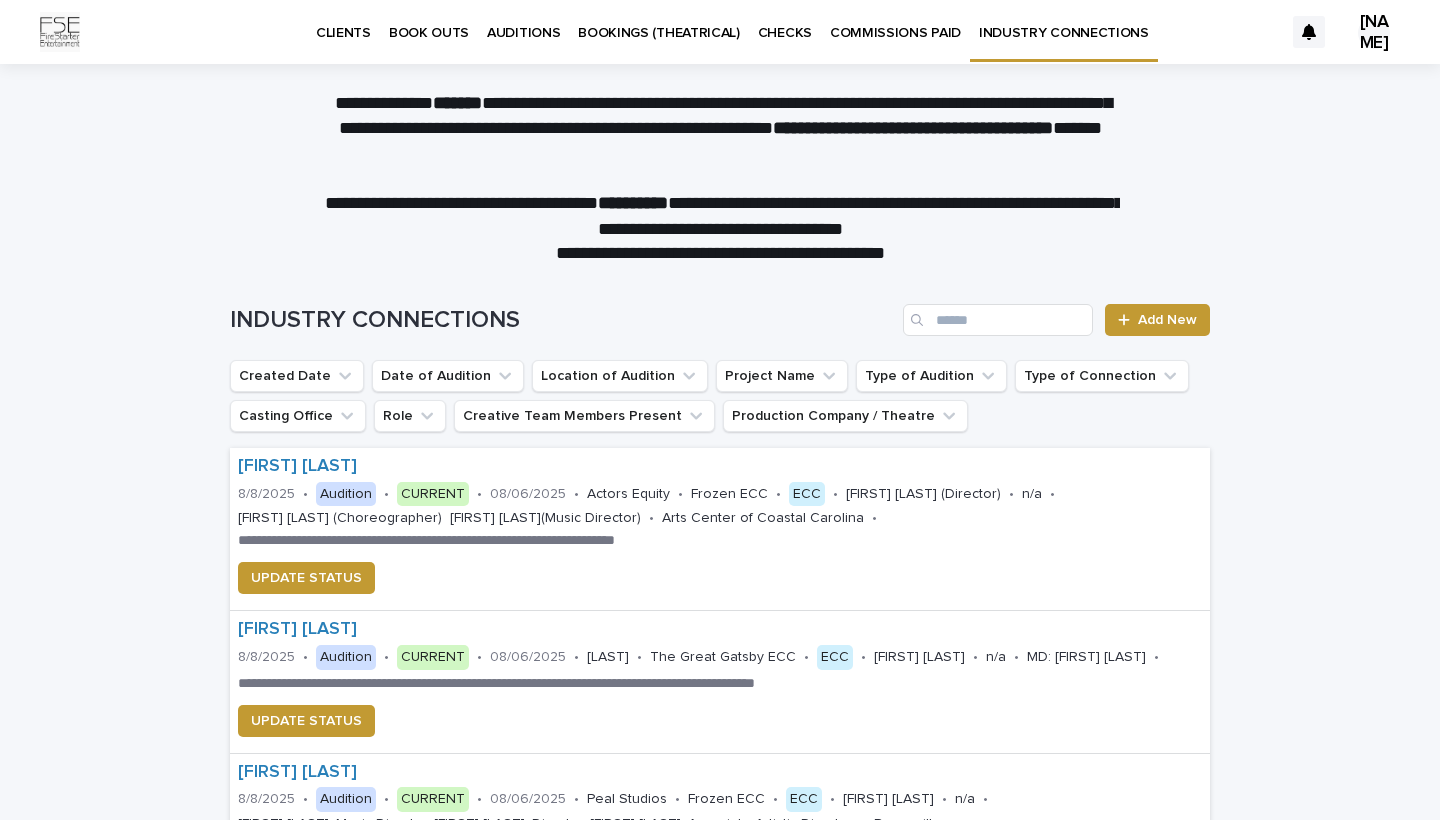 click on "AUDITIONS" at bounding box center [523, 21] 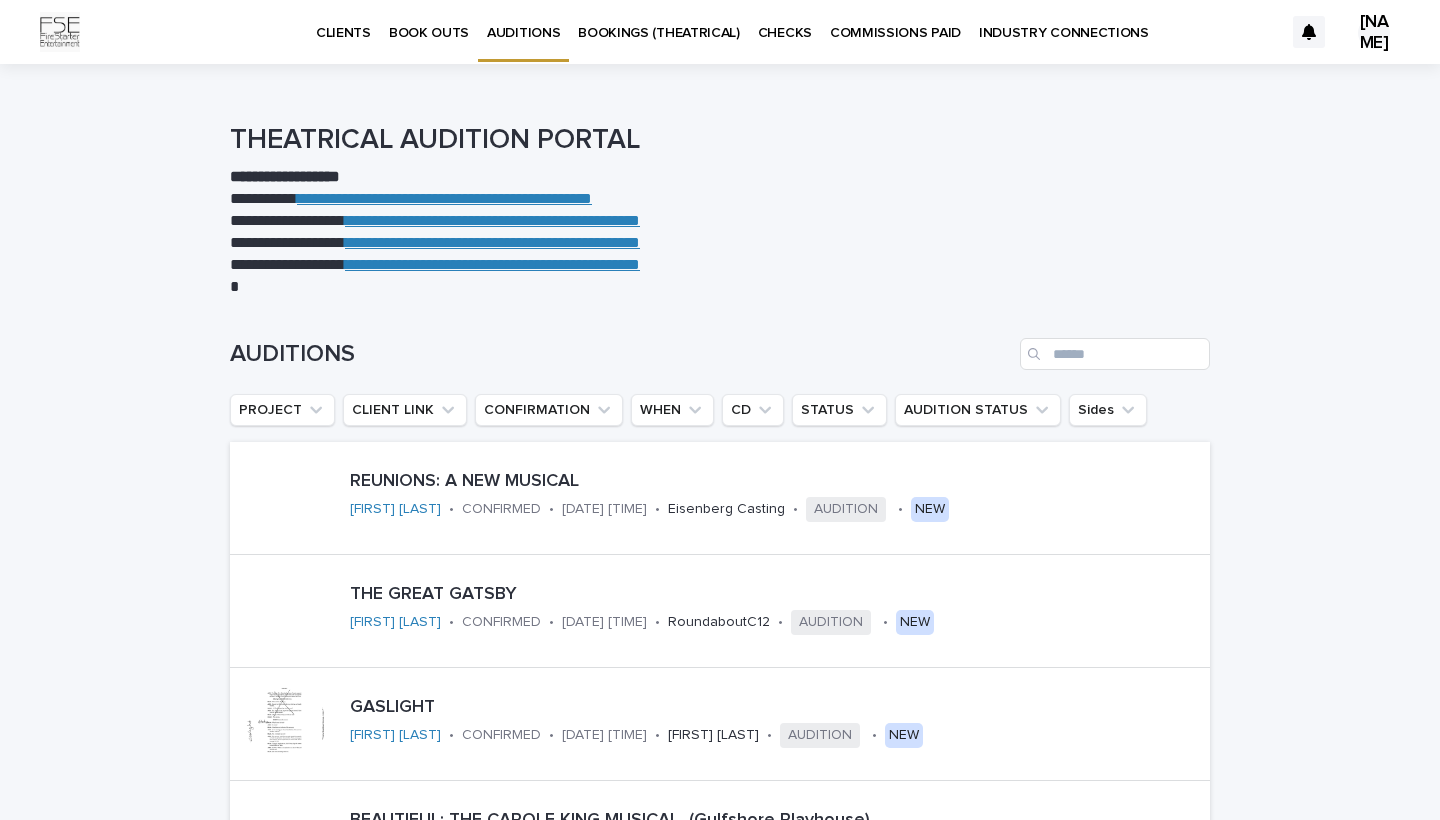 scroll, scrollTop: 0, scrollLeft: 0, axis: both 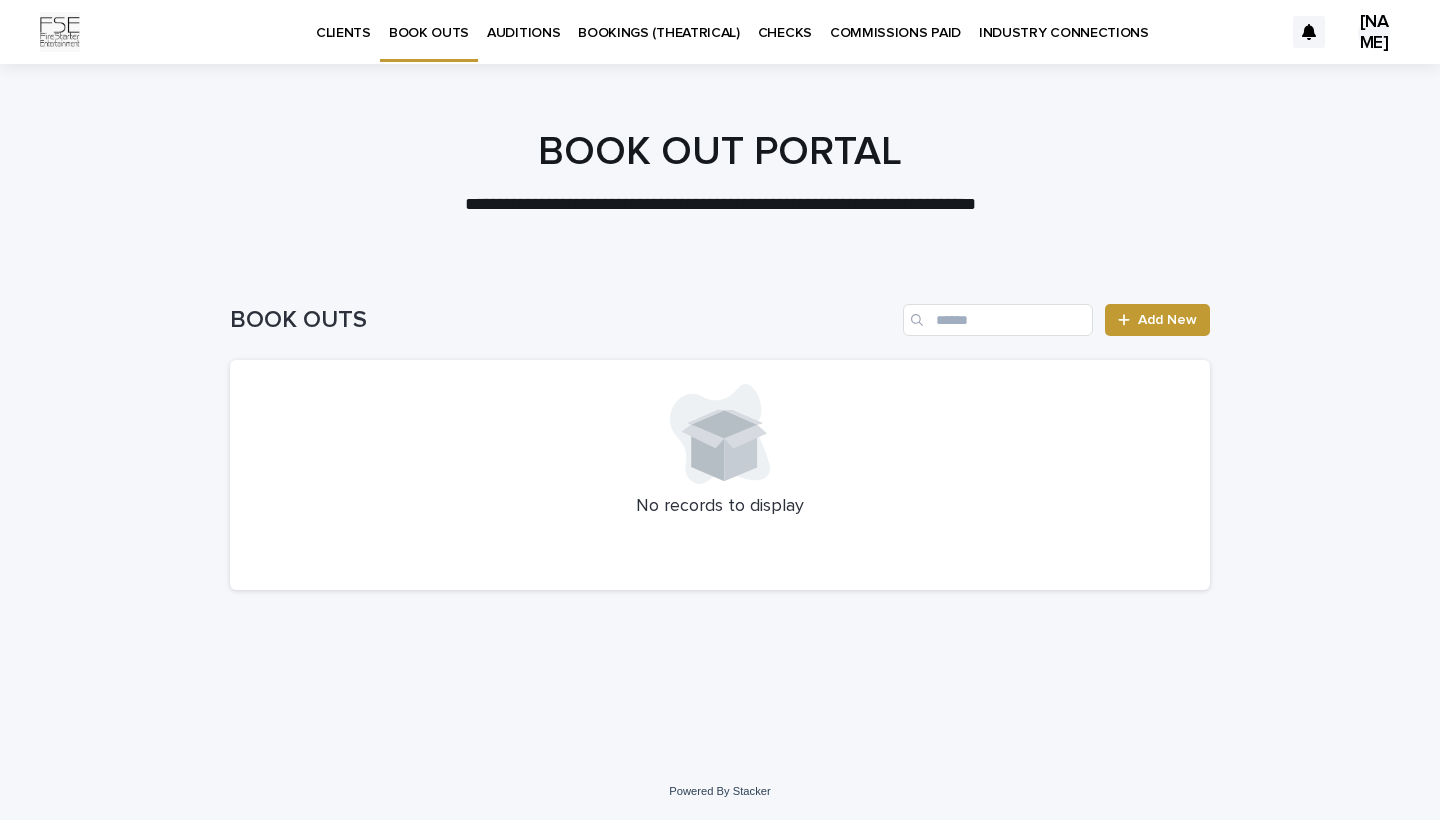 click on "CLIENTS" at bounding box center (343, 21) 